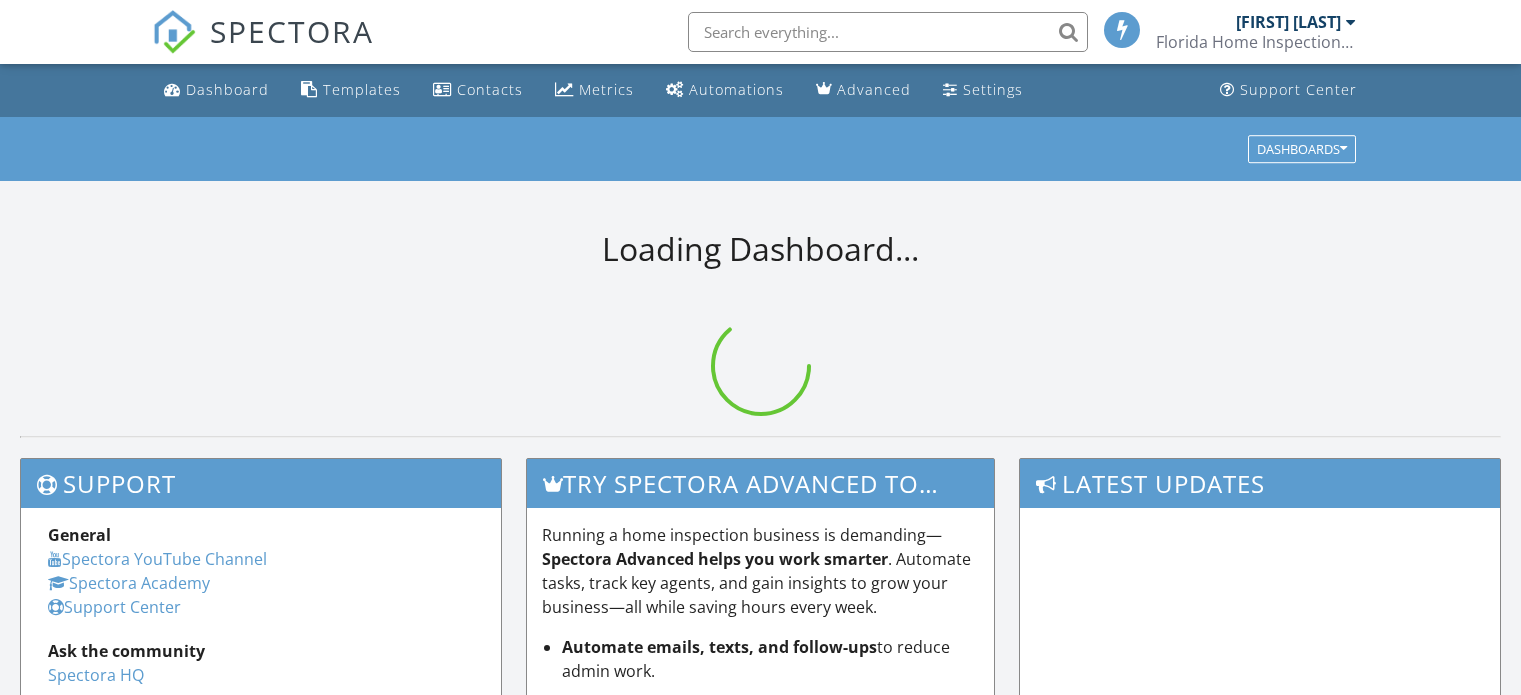scroll, scrollTop: 0, scrollLeft: 0, axis: both 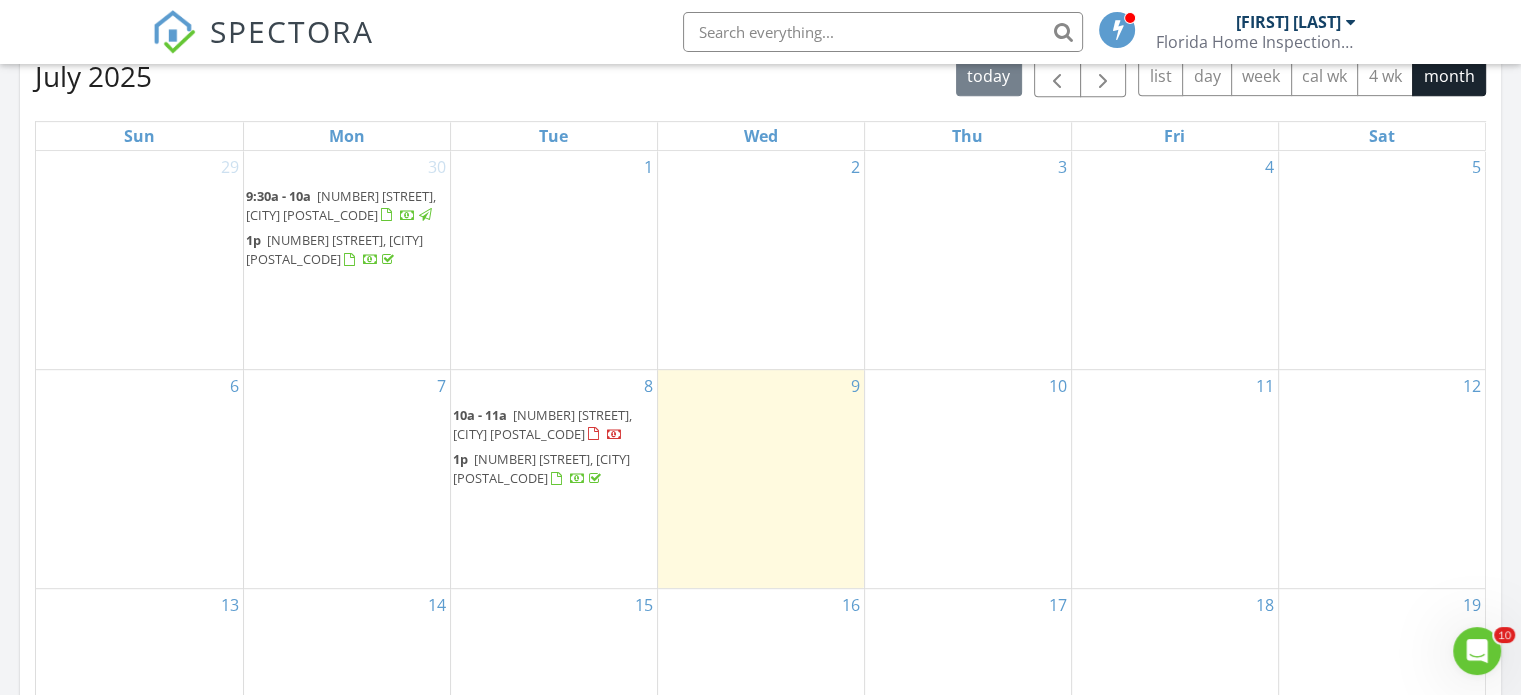 click on "10" at bounding box center (968, 479) 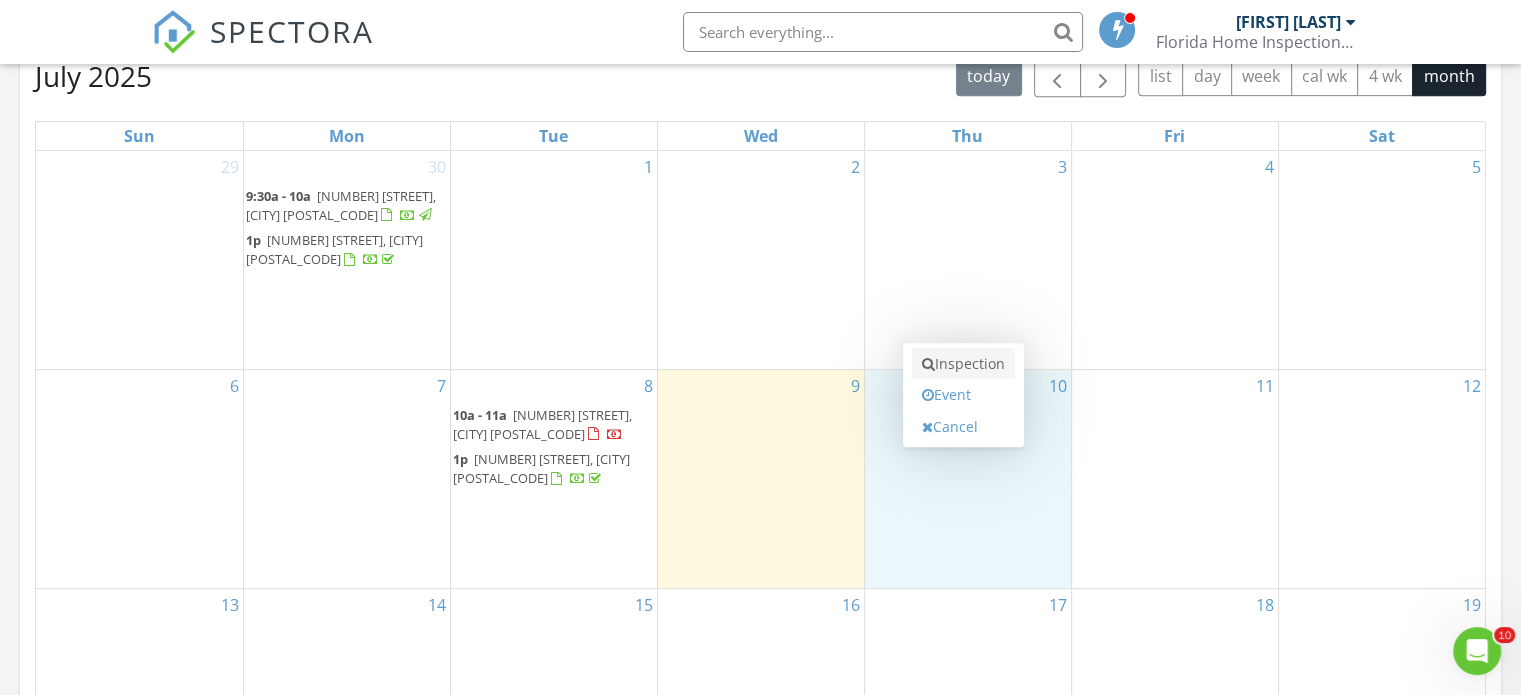 click on "Inspection" at bounding box center [963, 364] 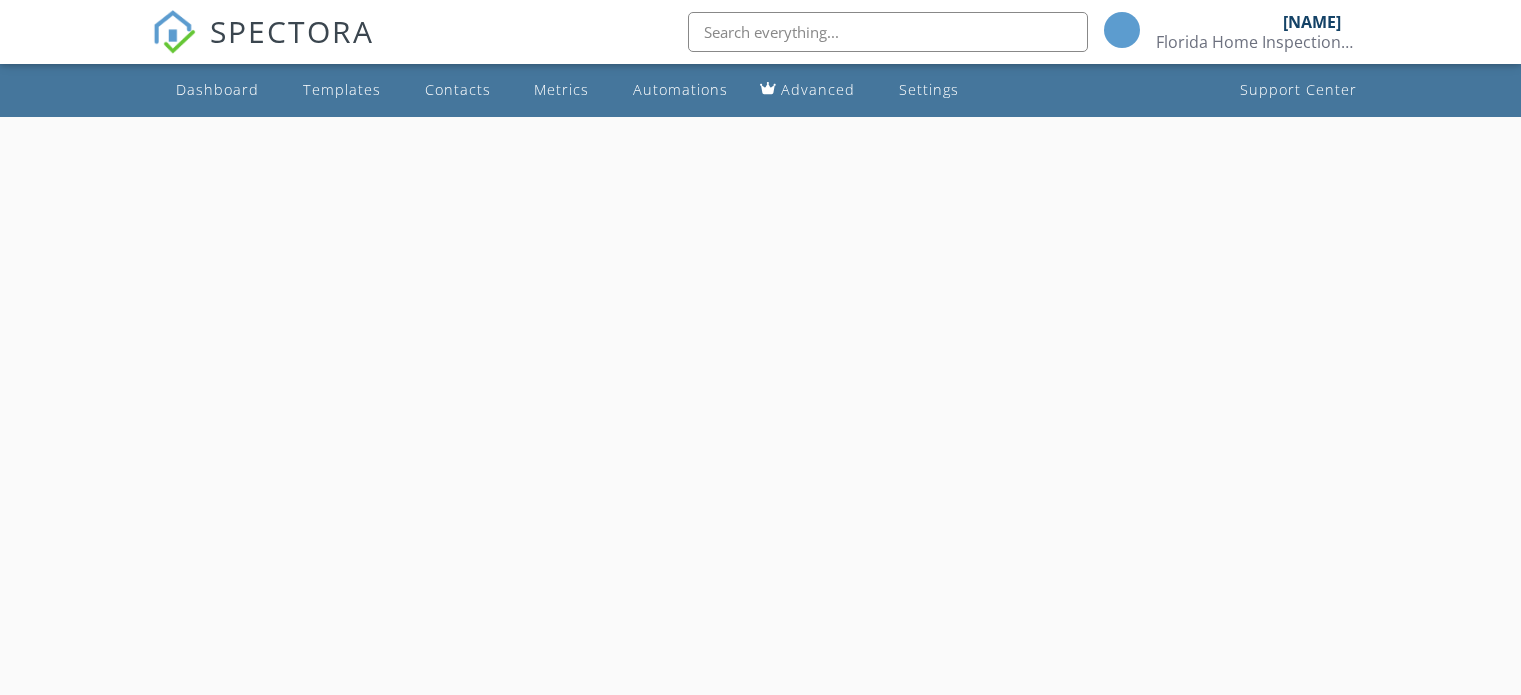 scroll, scrollTop: 0, scrollLeft: 0, axis: both 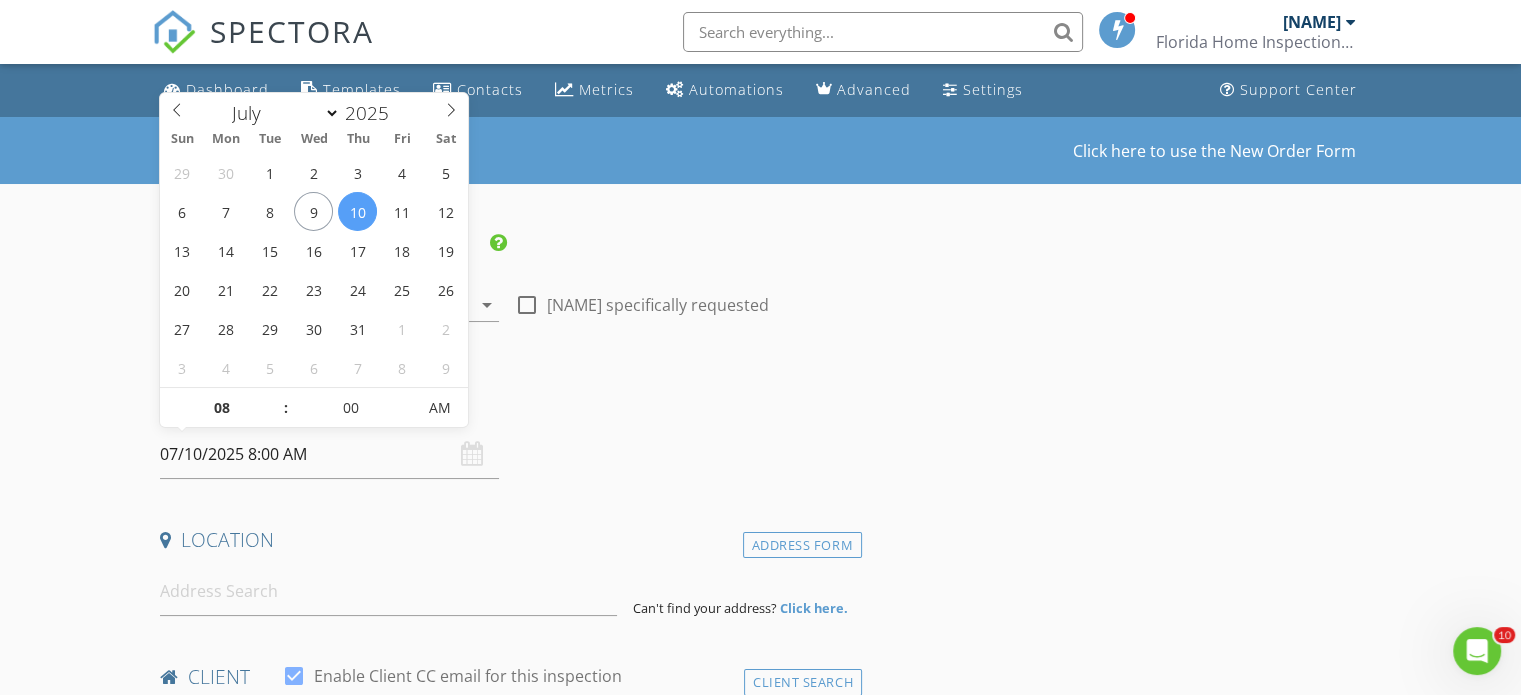 click on "07/10/2025 8:00 AM" at bounding box center [329, 454] 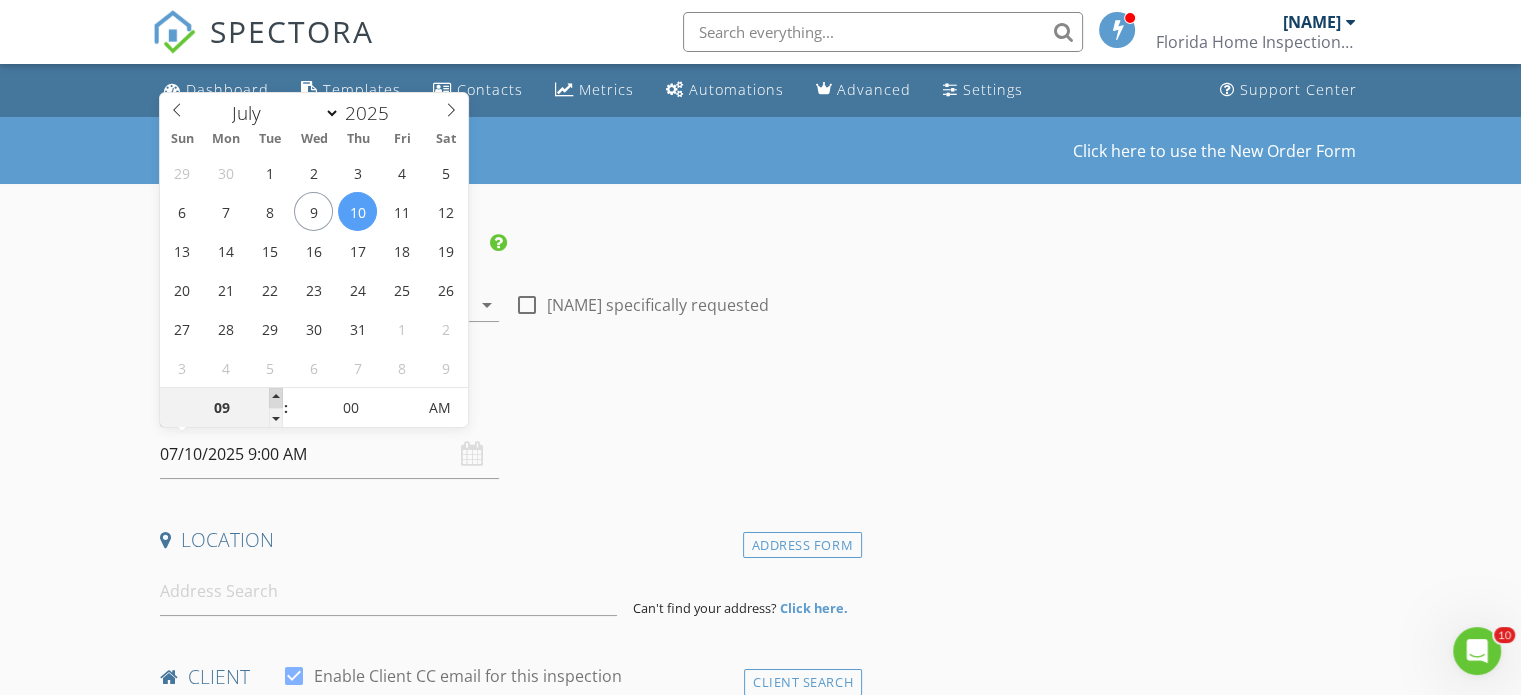 click at bounding box center [276, 398] 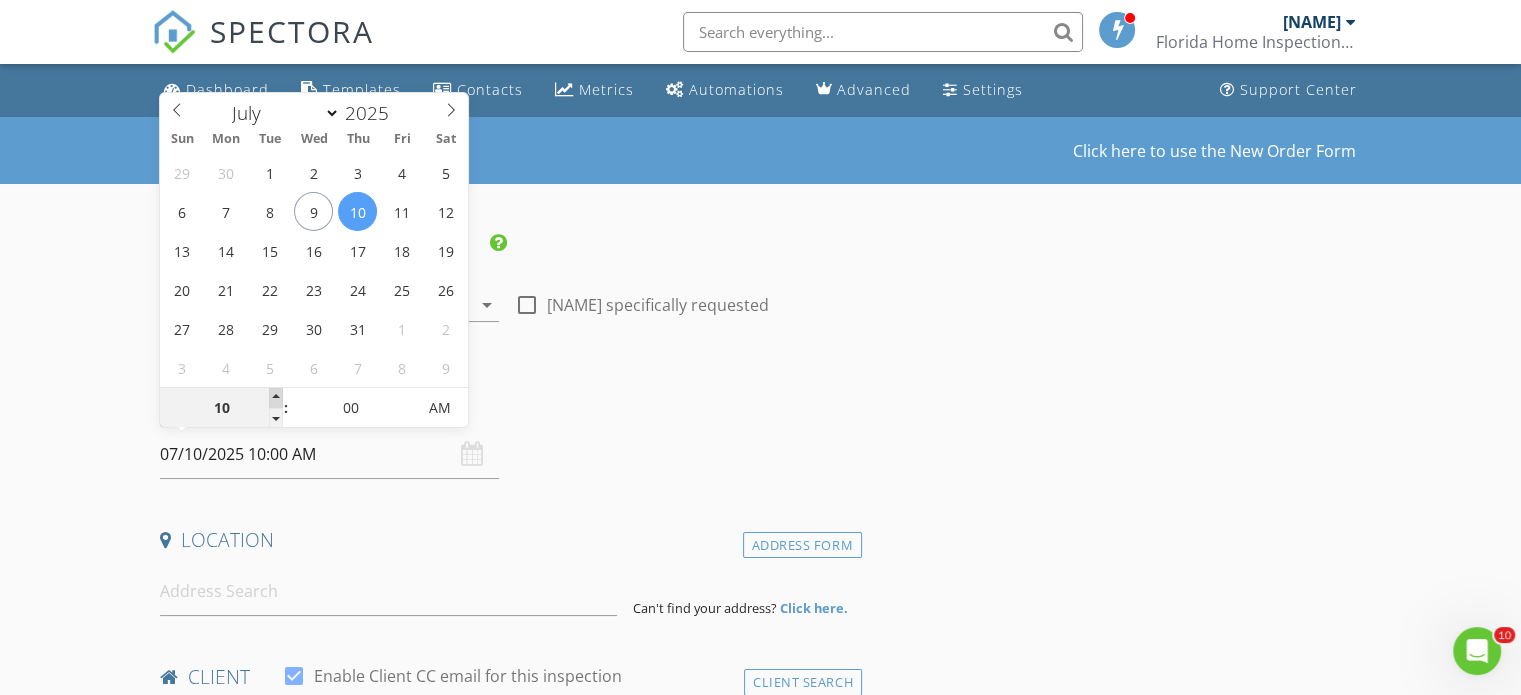click at bounding box center [276, 398] 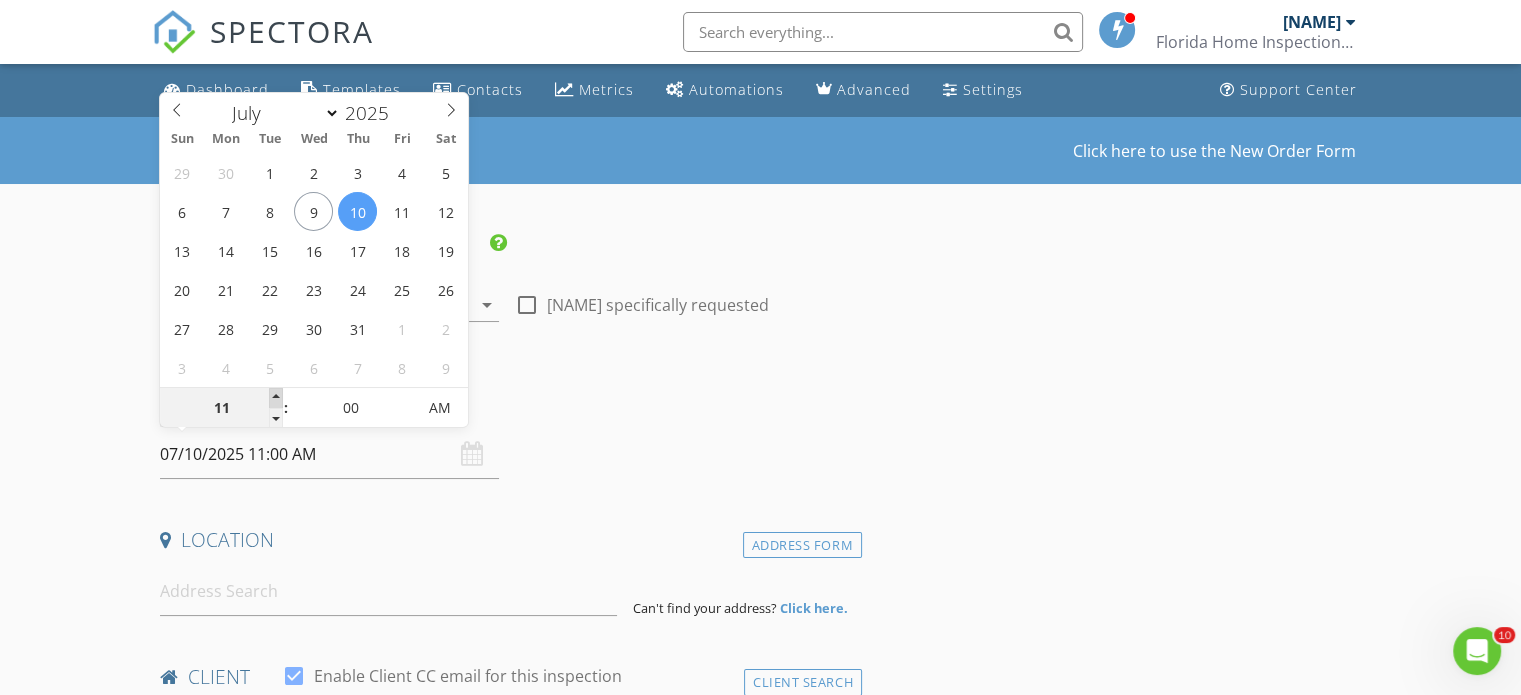 click at bounding box center [276, 398] 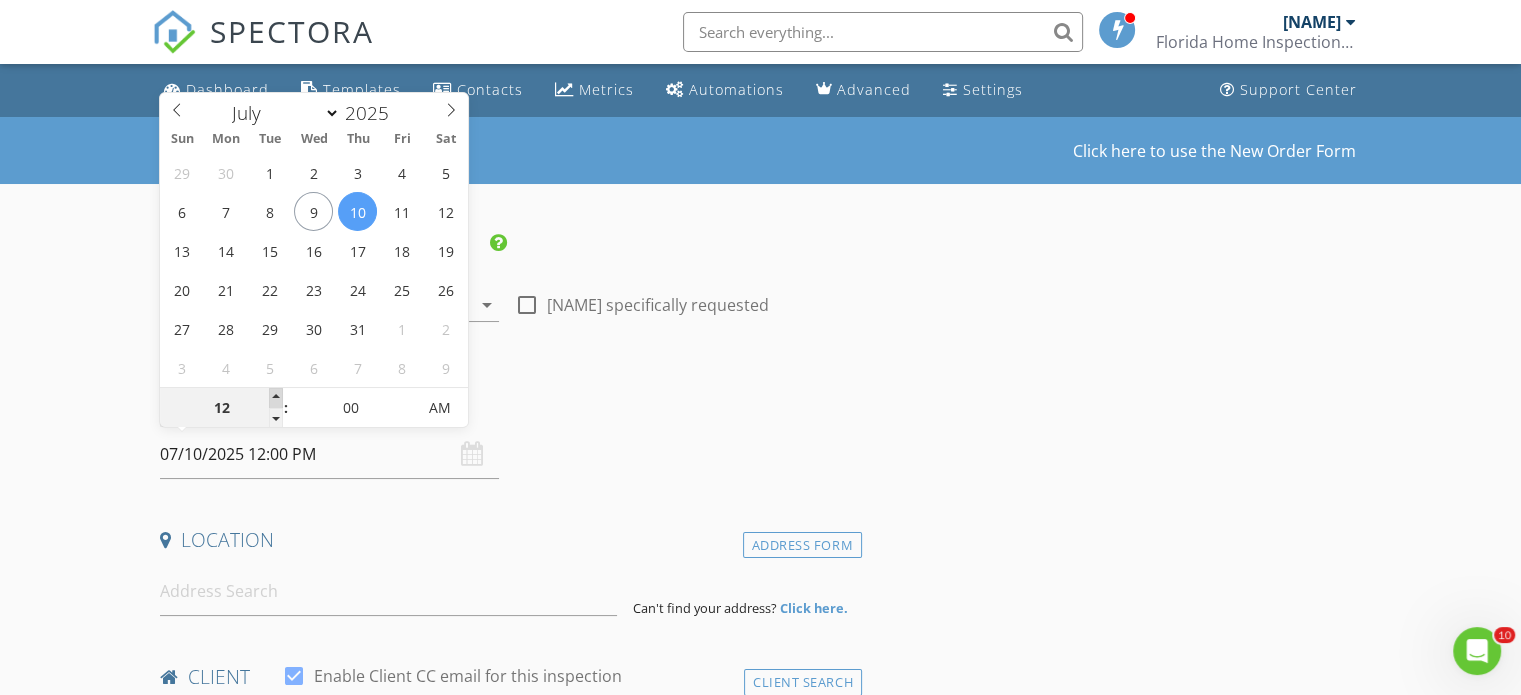 click at bounding box center [276, 398] 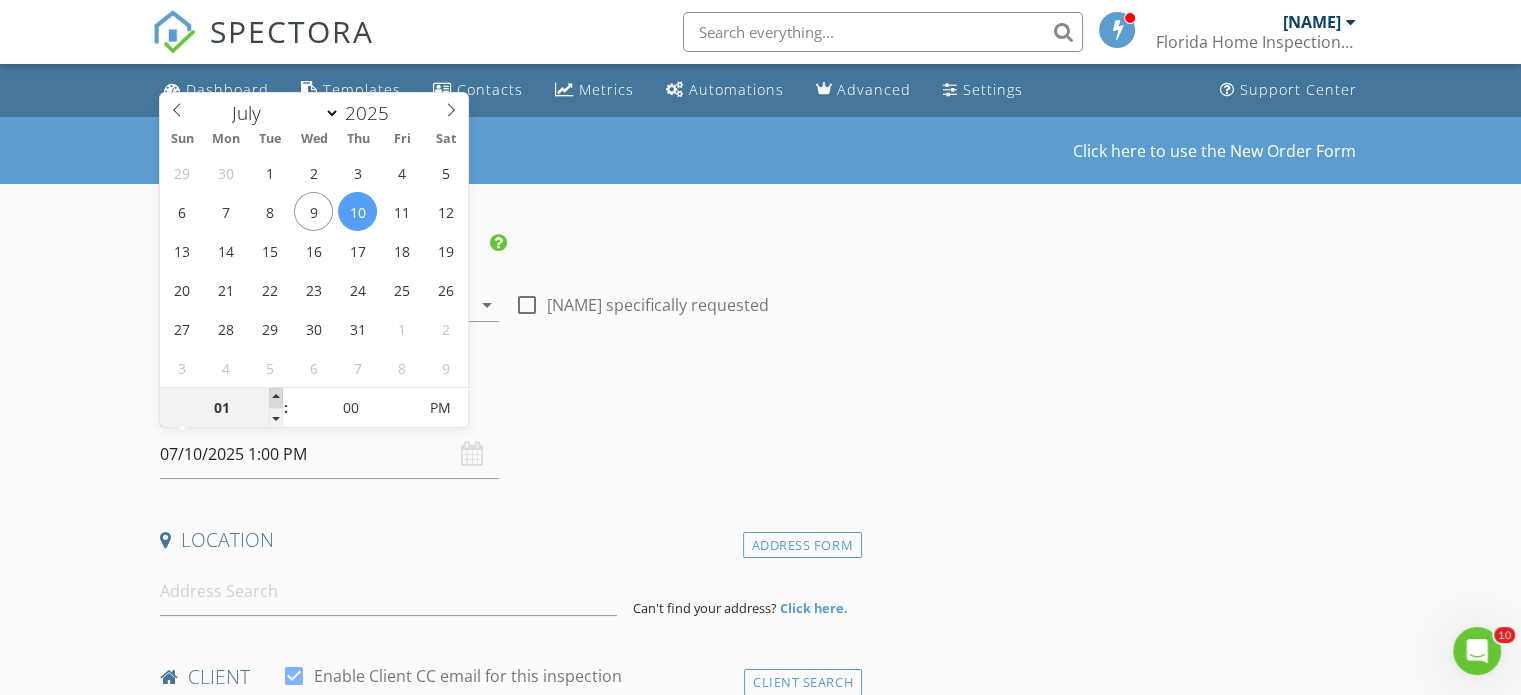 click at bounding box center (276, 398) 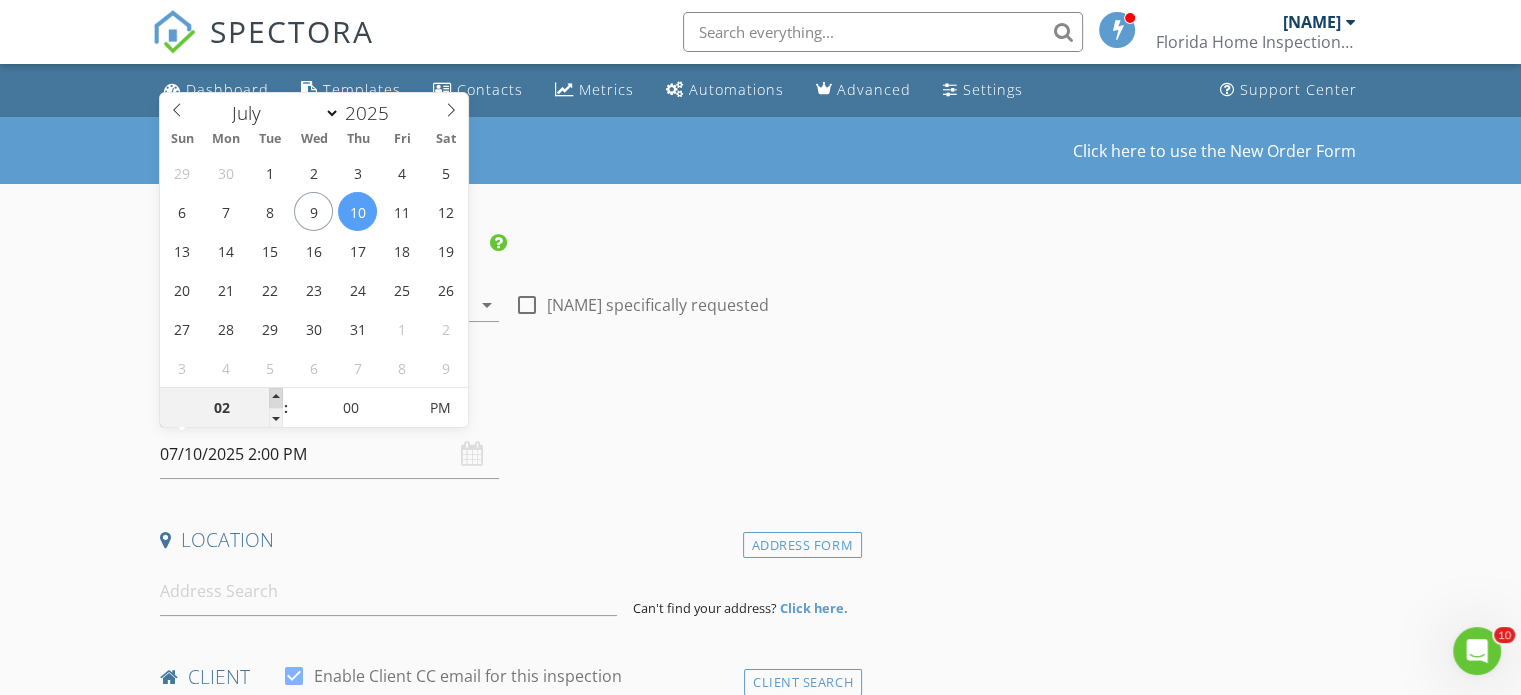 click at bounding box center [276, 398] 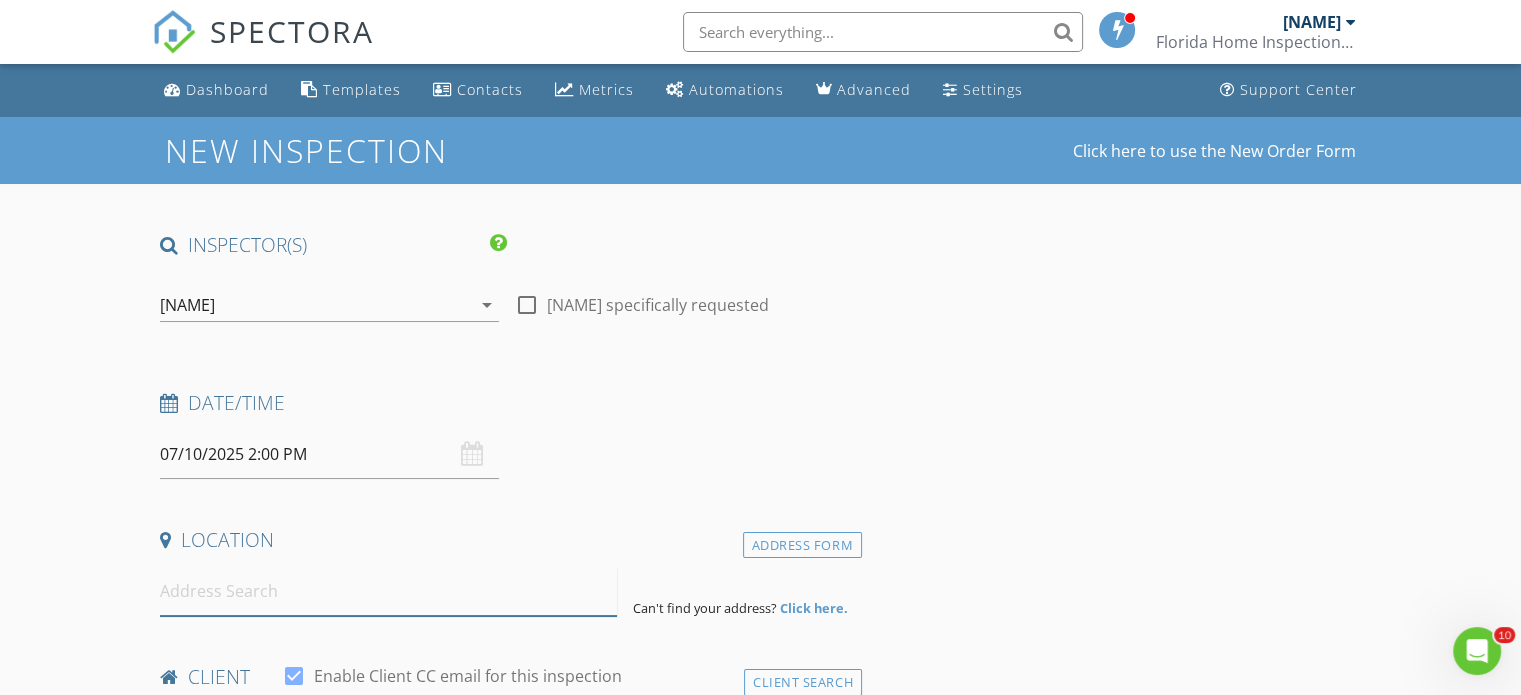 click at bounding box center (388, 591) 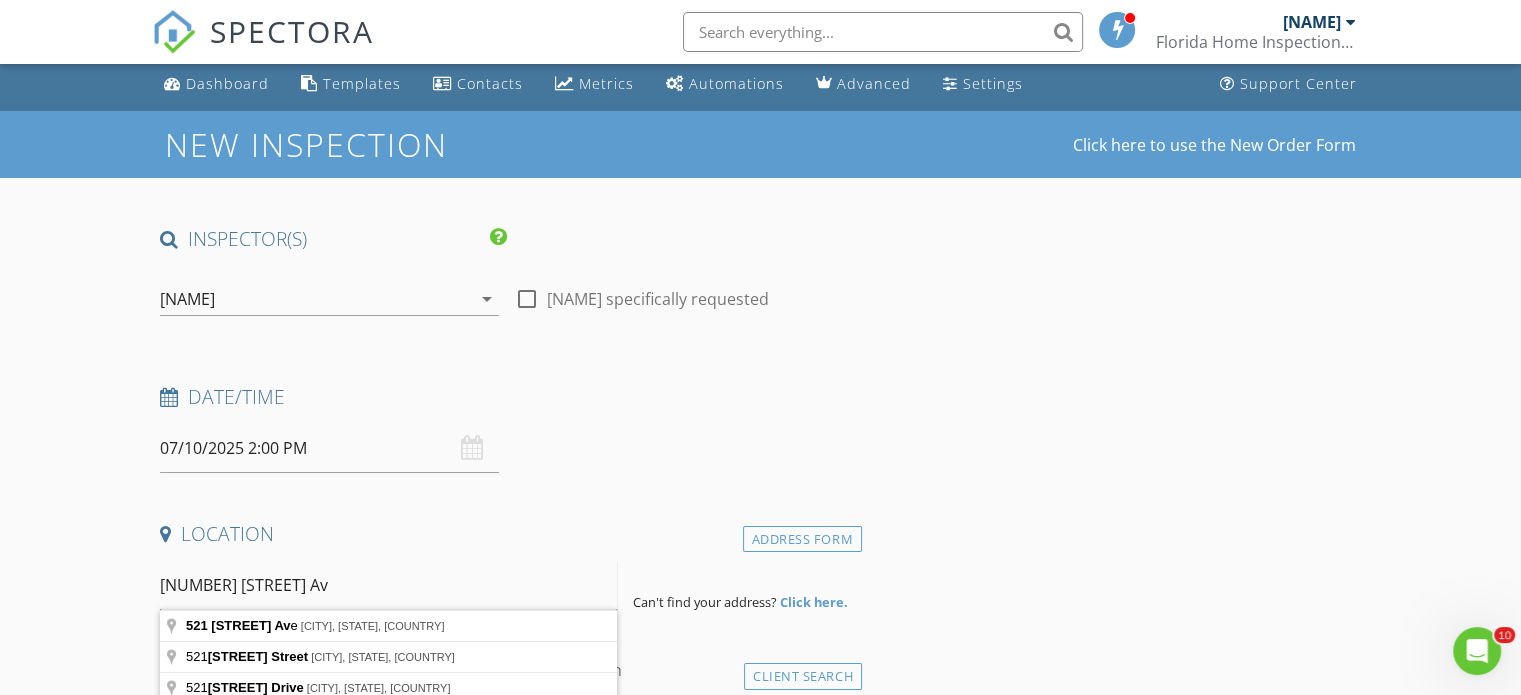 scroll, scrollTop: 100, scrollLeft: 0, axis: vertical 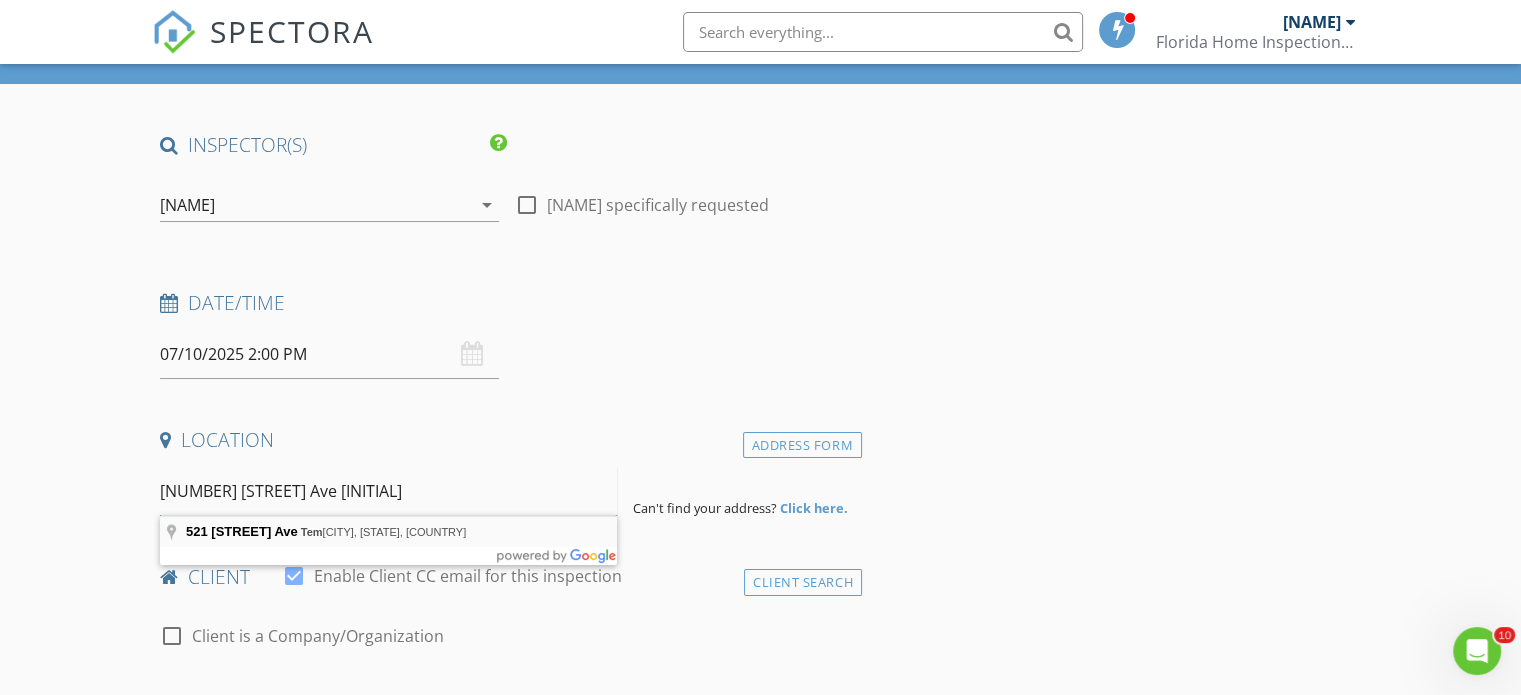 type on "521 Broxburn Ave Tem" 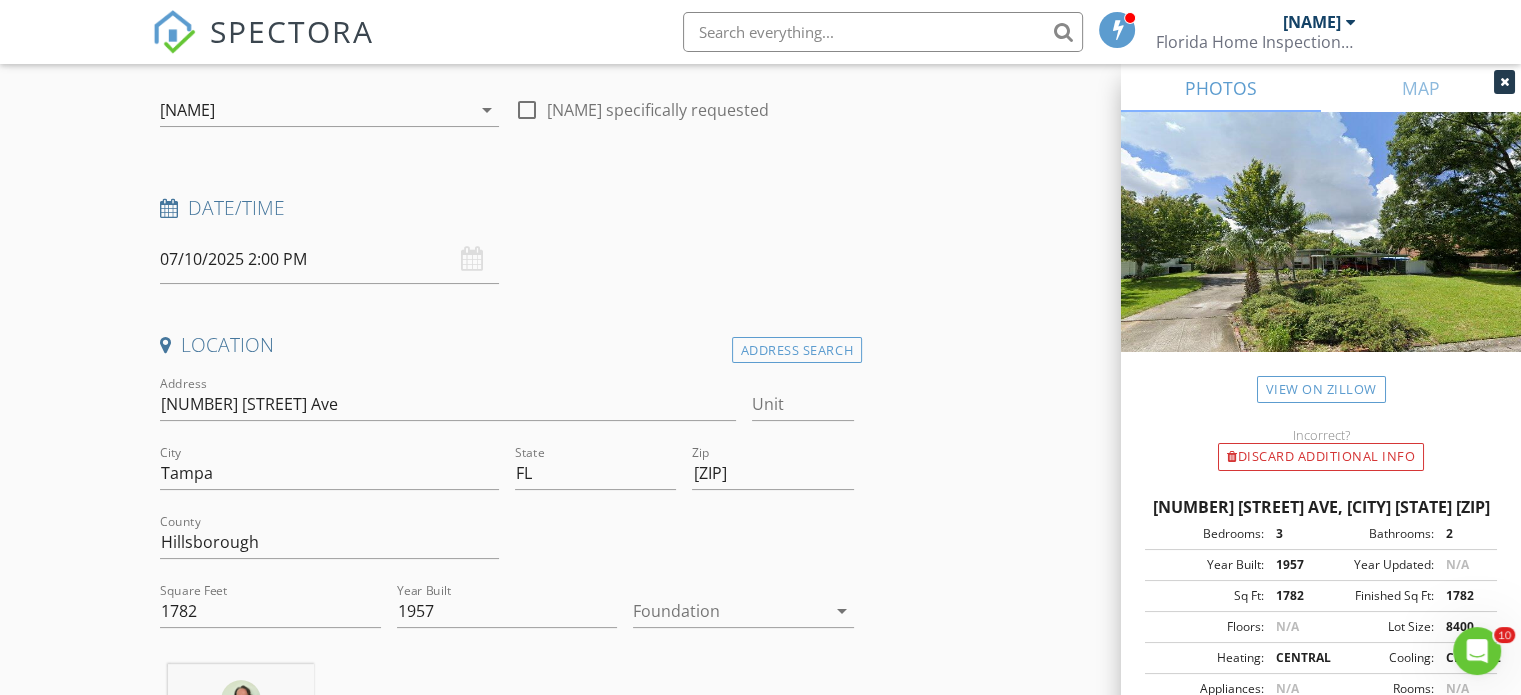 scroll, scrollTop: 200, scrollLeft: 0, axis: vertical 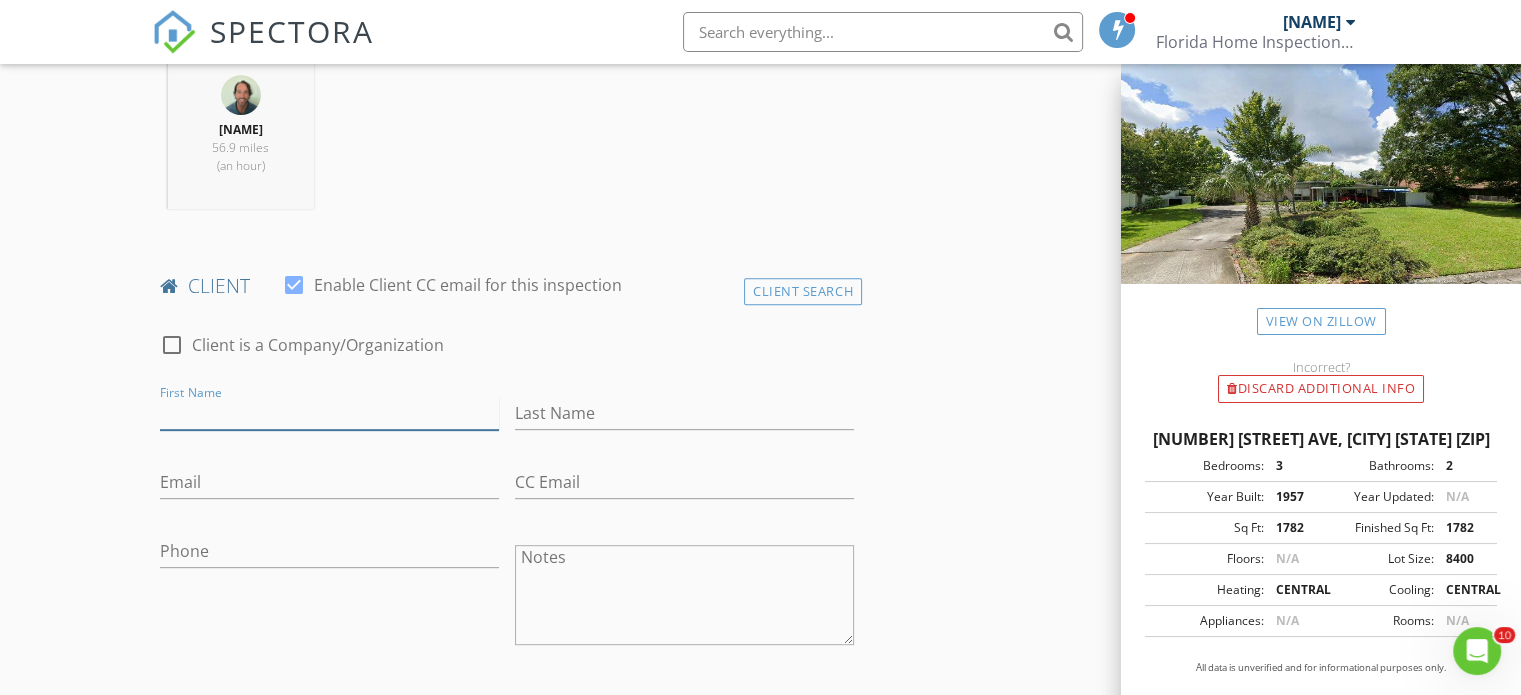 click on "First Name" at bounding box center (329, 413) 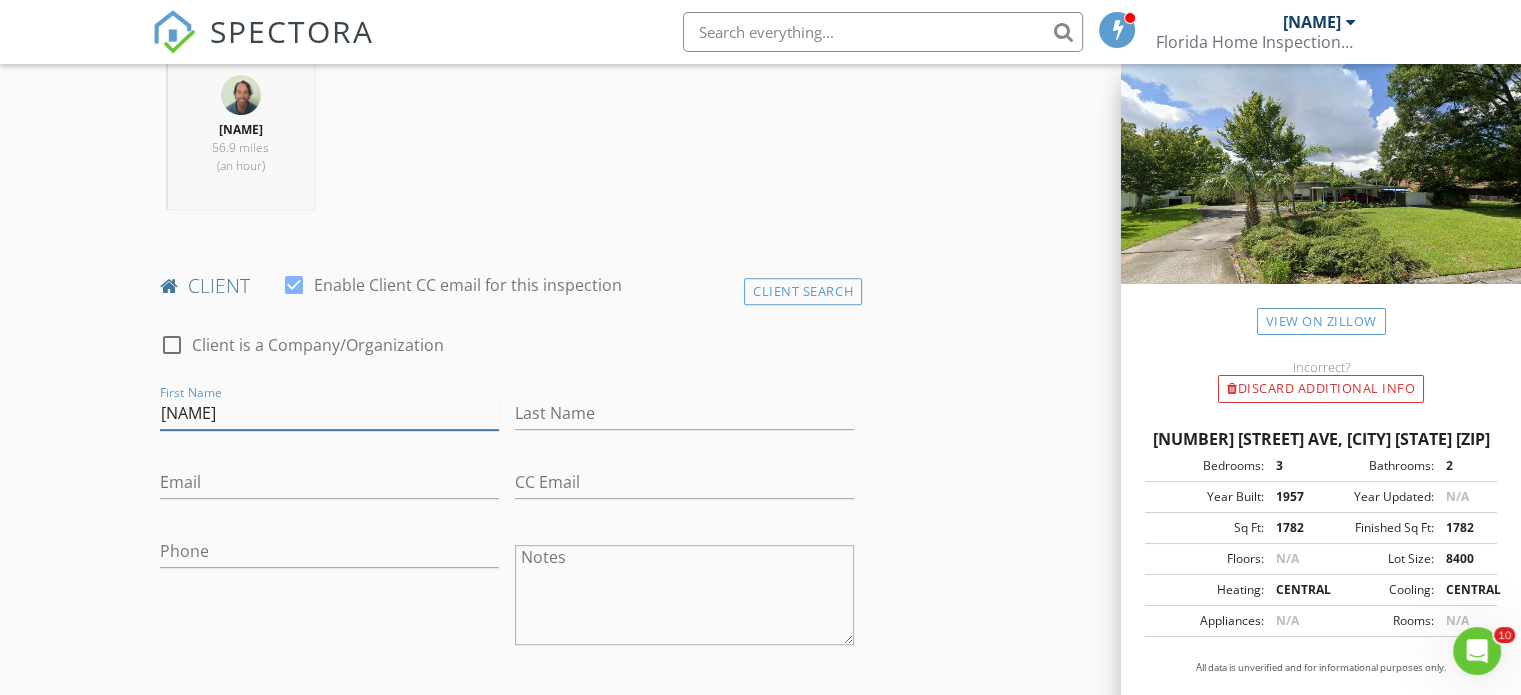 type on "Dino" 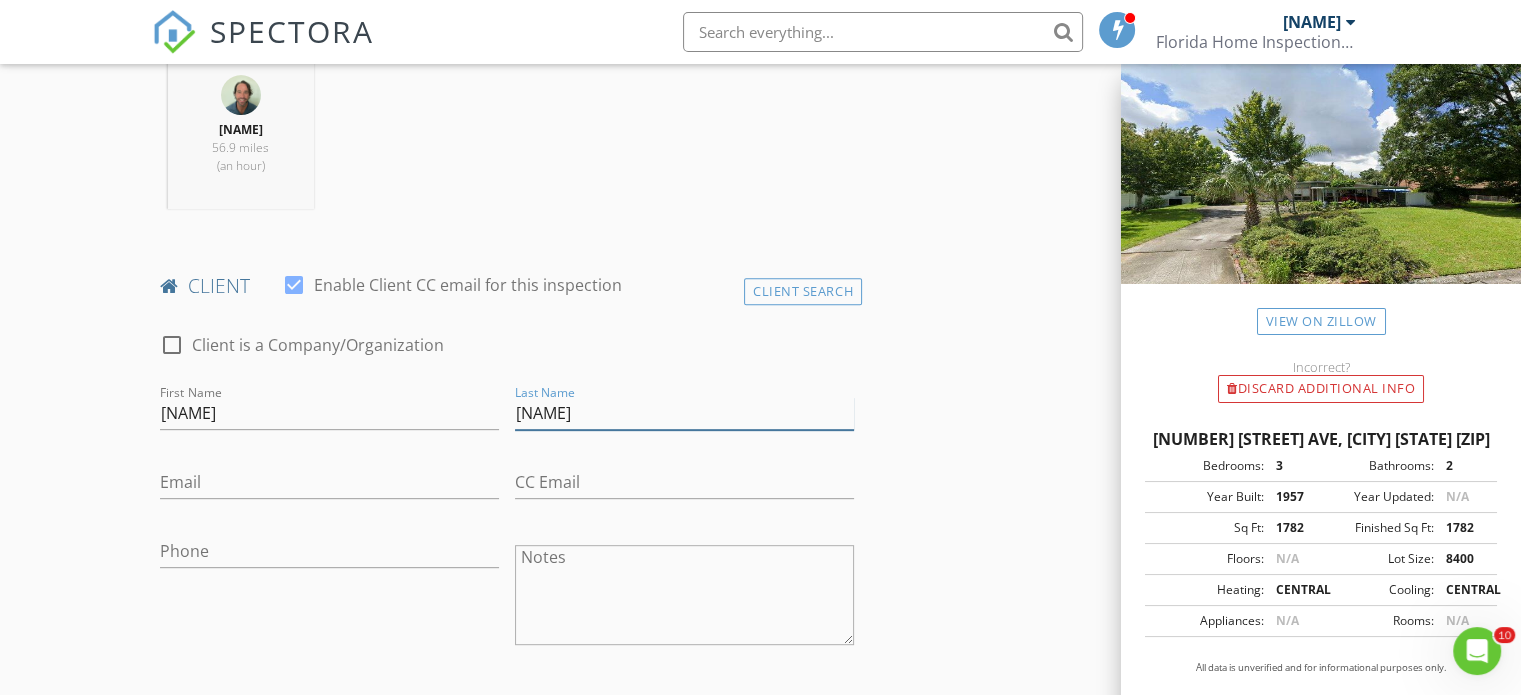 type on "Leto" 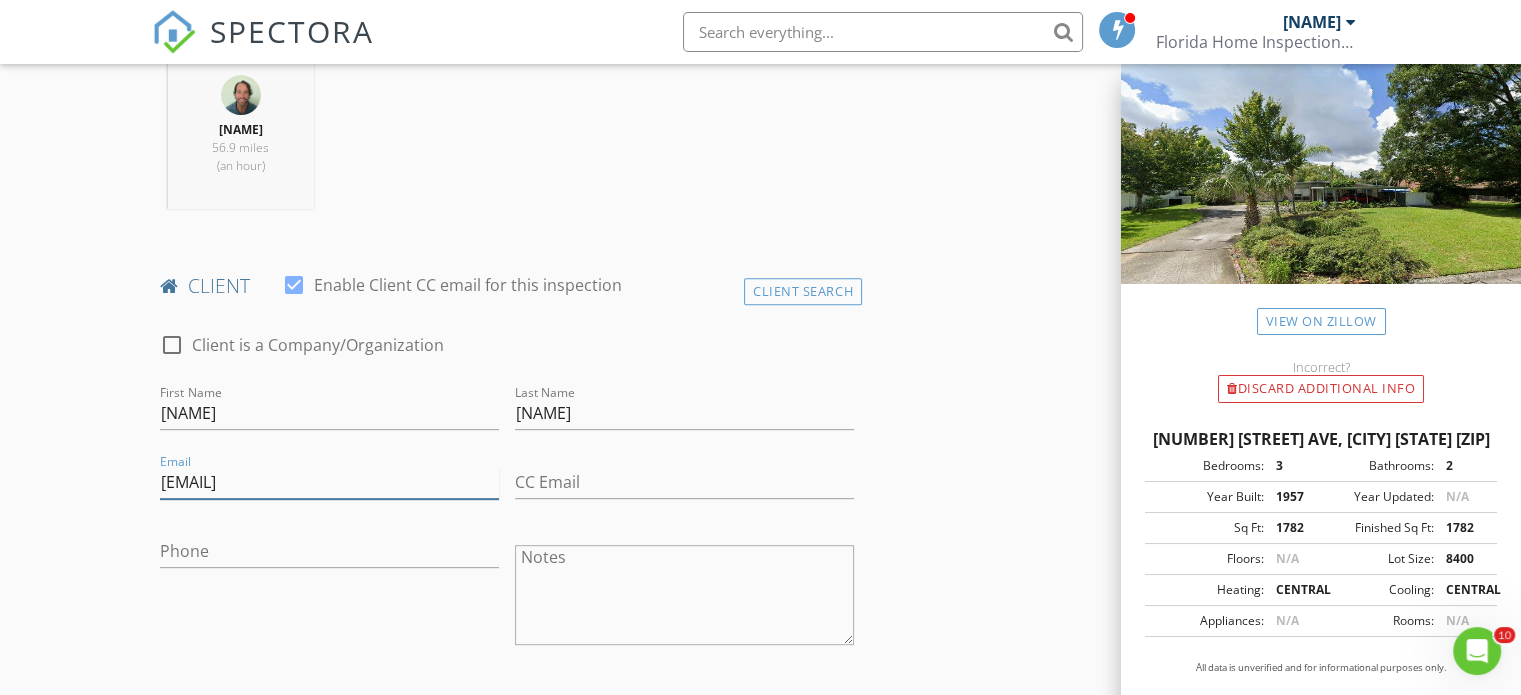 type on "coachsavag@aol.com" 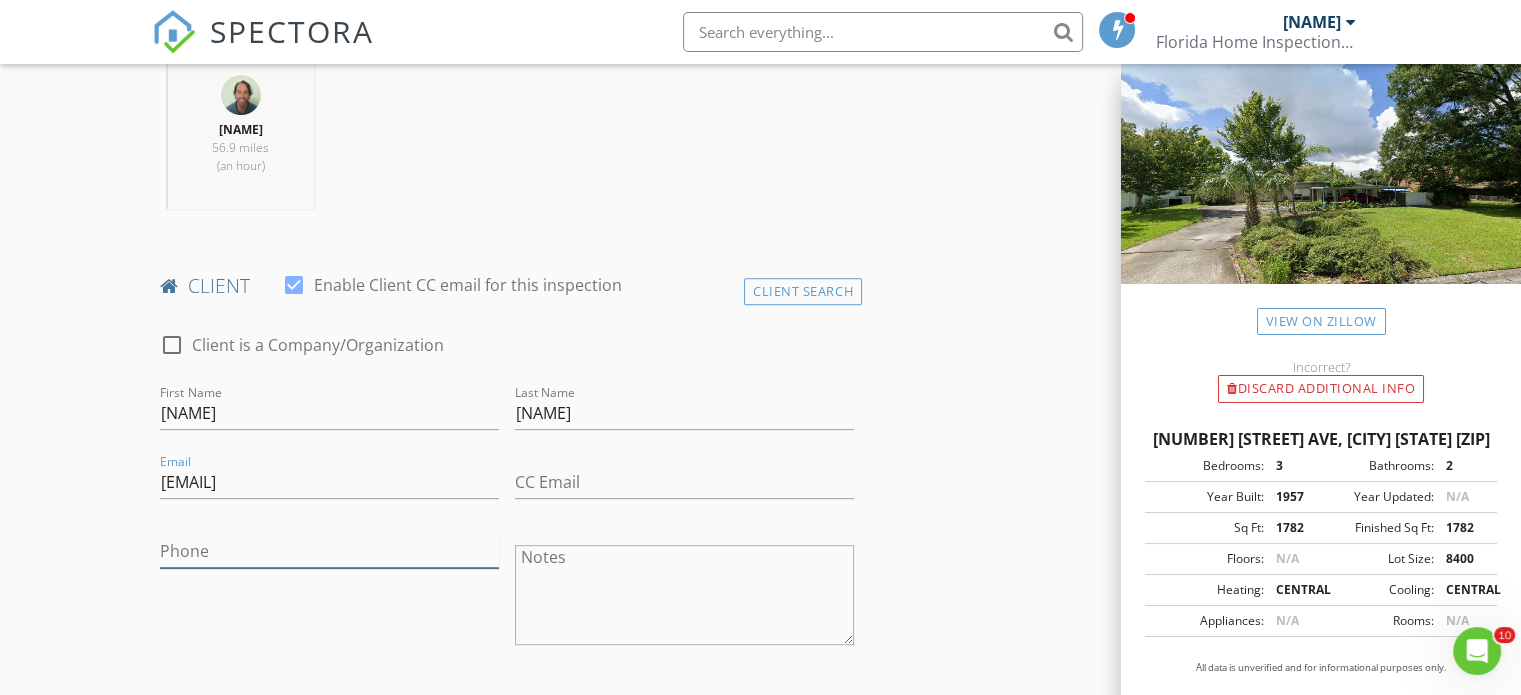 click on "Phone" at bounding box center [329, 551] 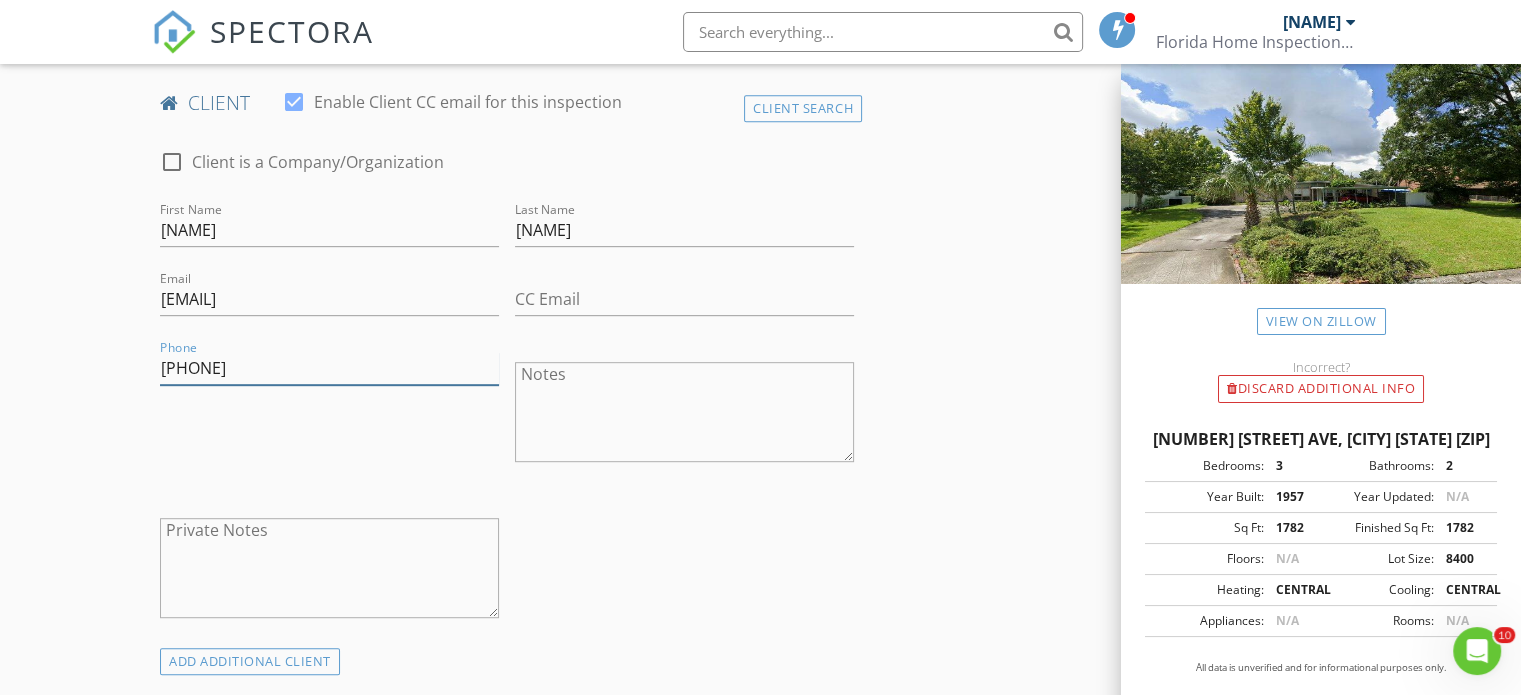 scroll, scrollTop: 1000, scrollLeft: 0, axis: vertical 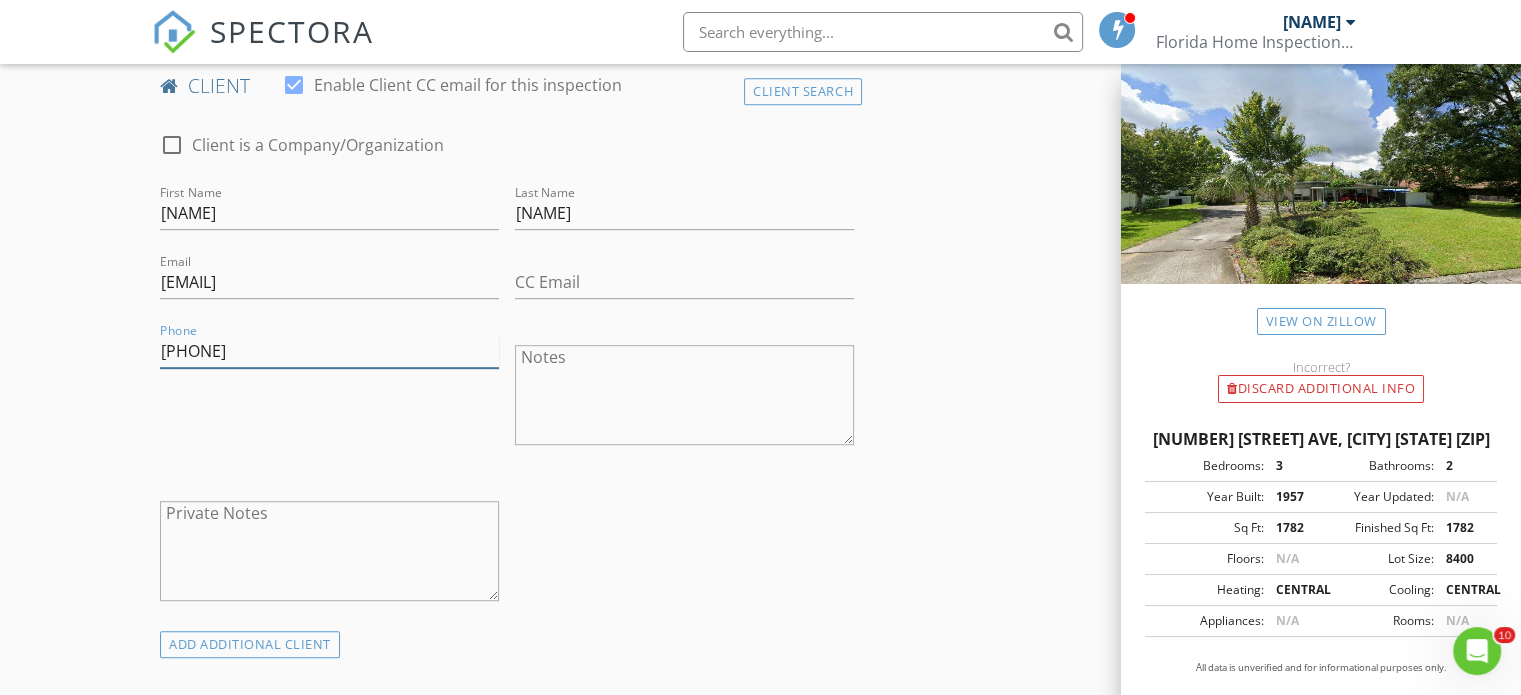 type on "813-294-9672" 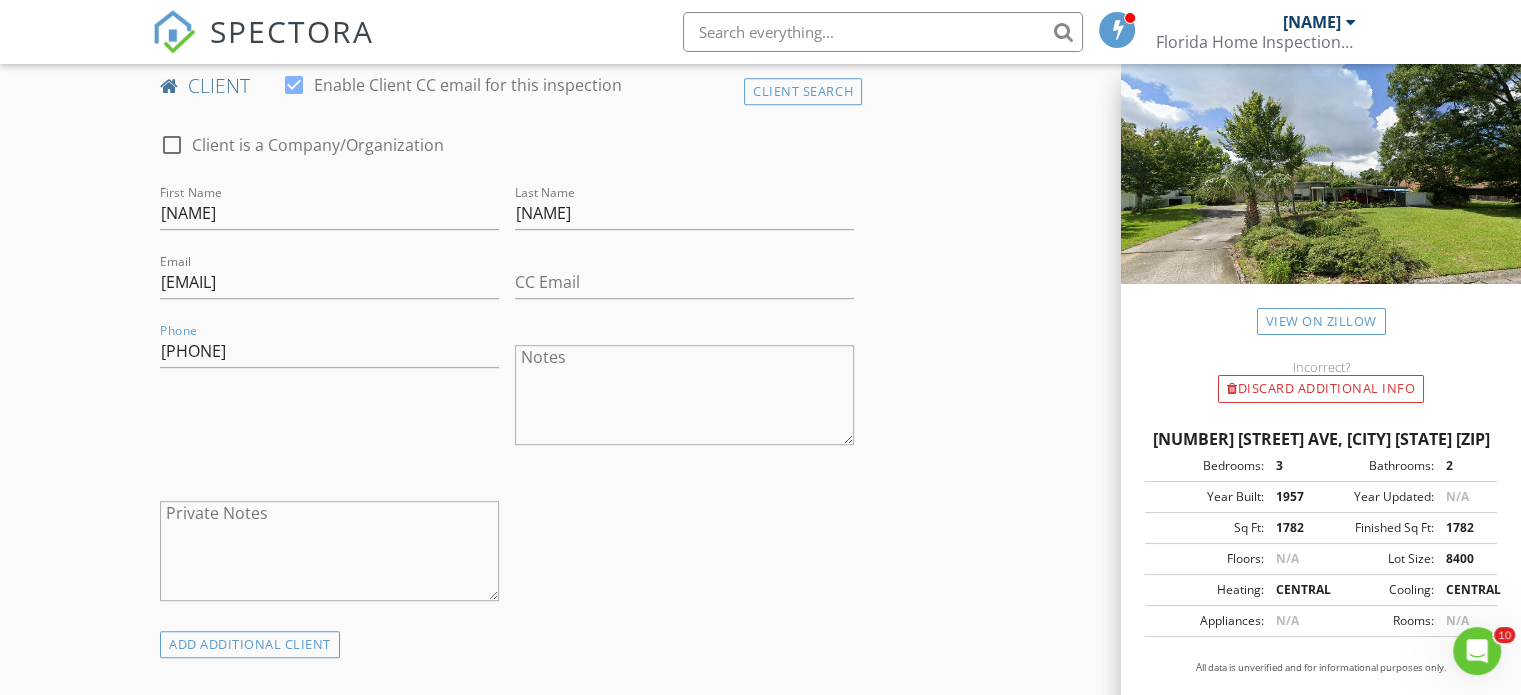 click on "Private Notes" at bounding box center (329, 551) 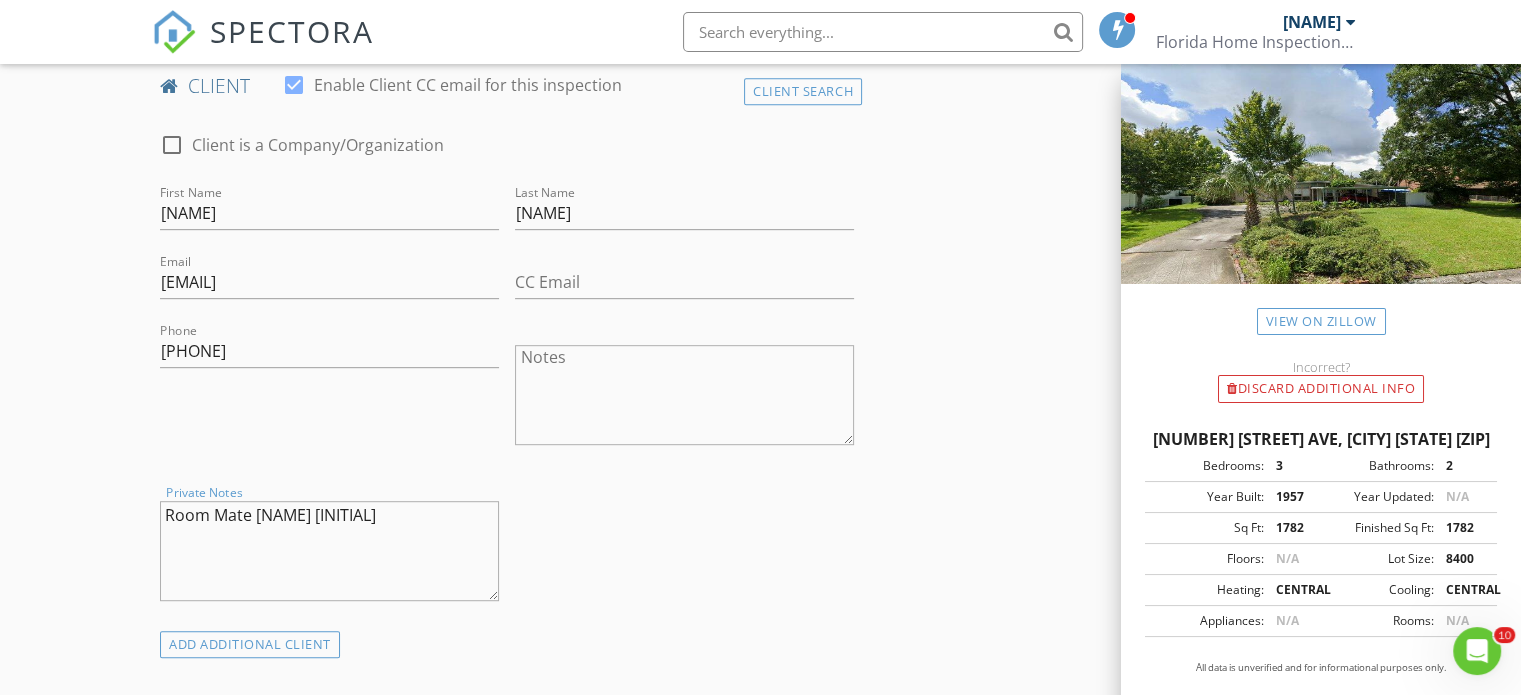 type on "Room Mate Jeff PN" 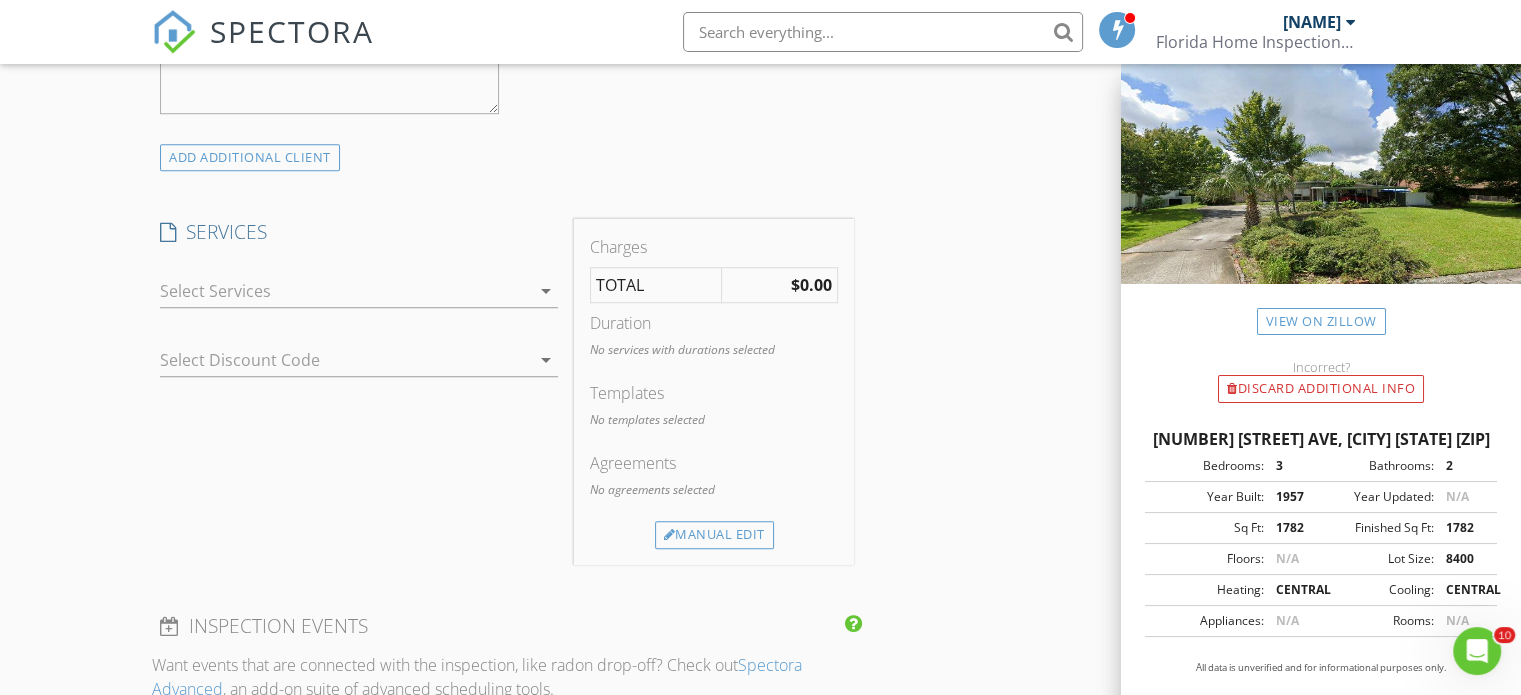 scroll, scrollTop: 1500, scrollLeft: 0, axis: vertical 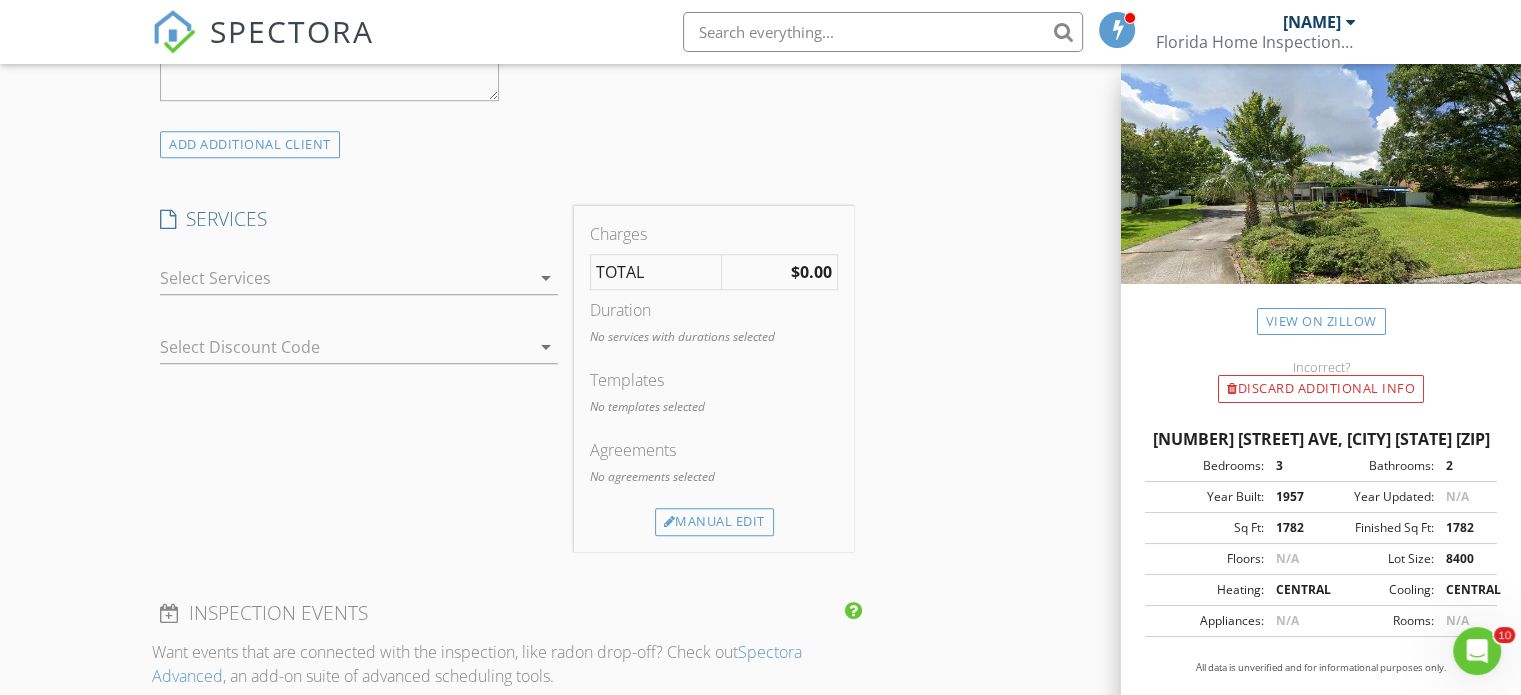 type on "Roommate Jeff N" 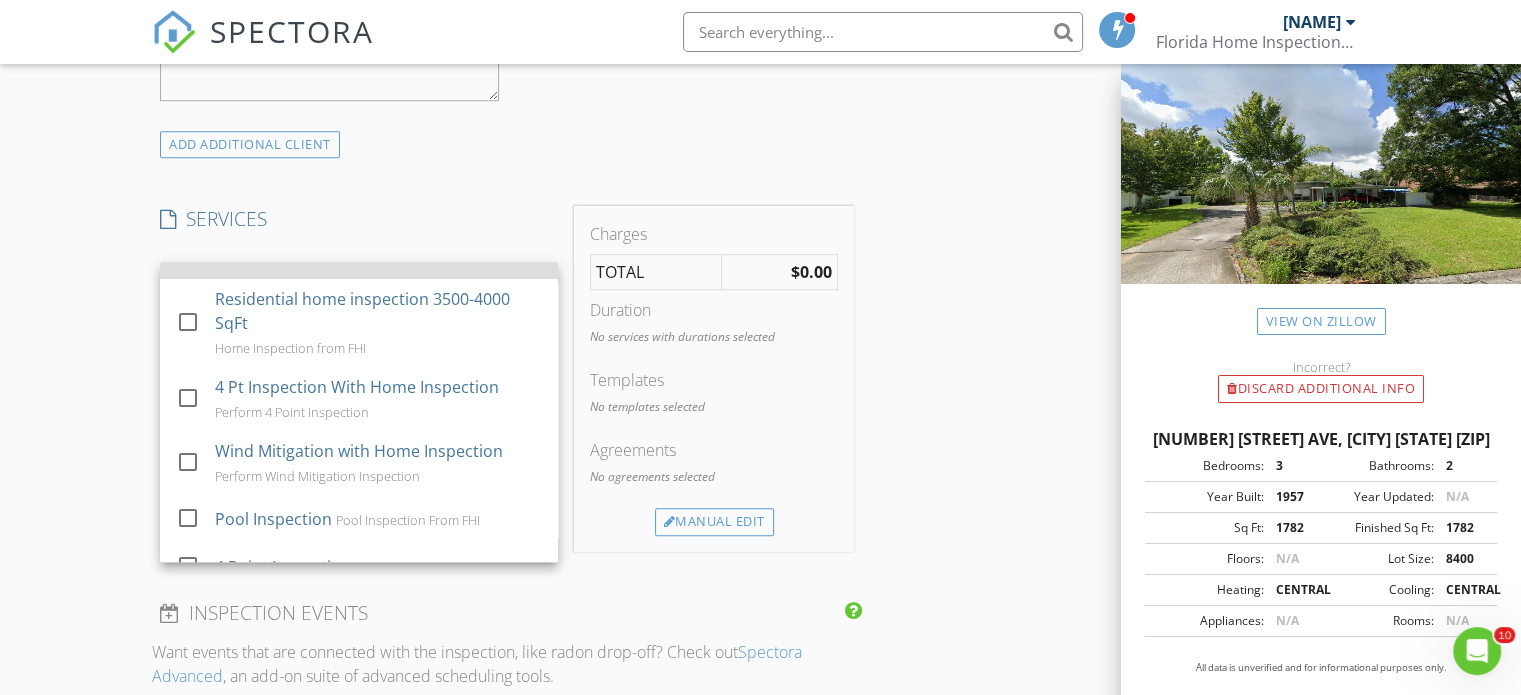 scroll, scrollTop: 500, scrollLeft: 0, axis: vertical 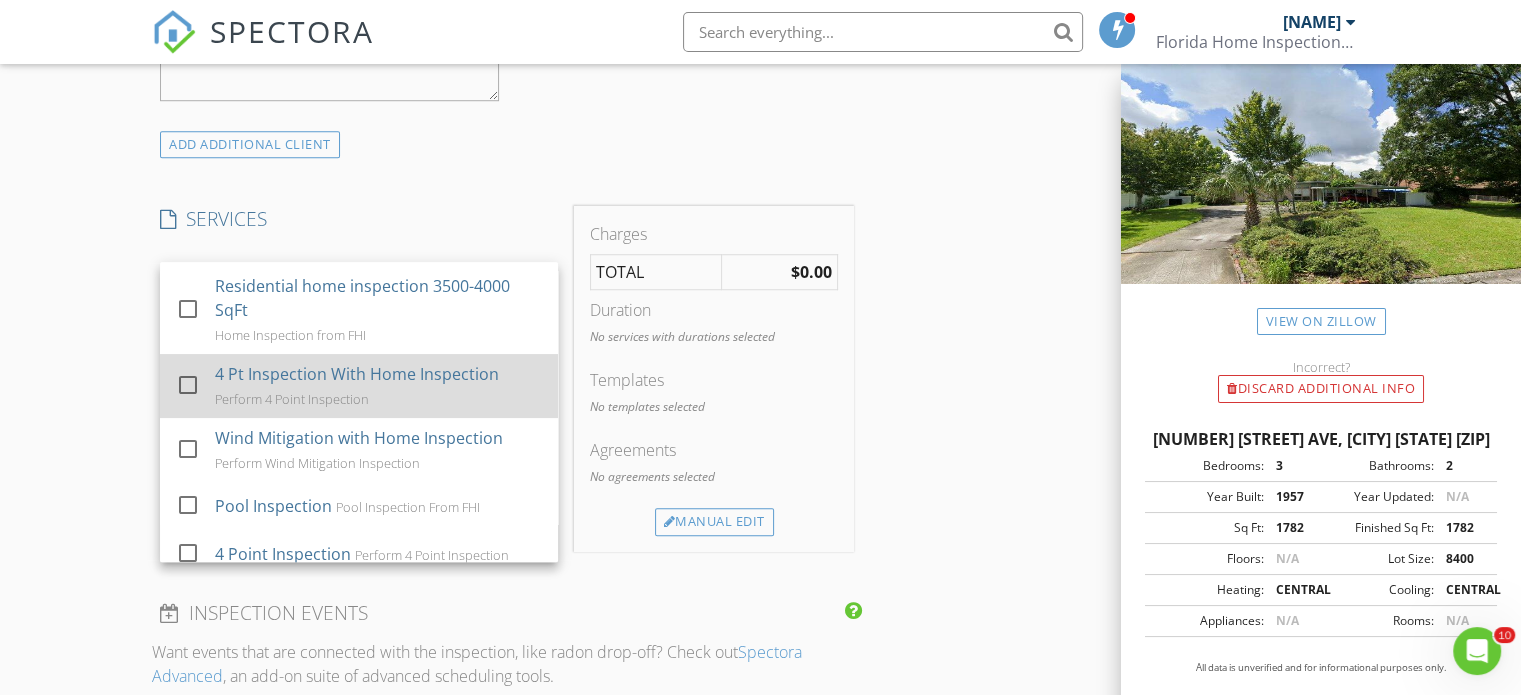 click on "4 Pt Inspection With Home Inspection" at bounding box center [357, 374] 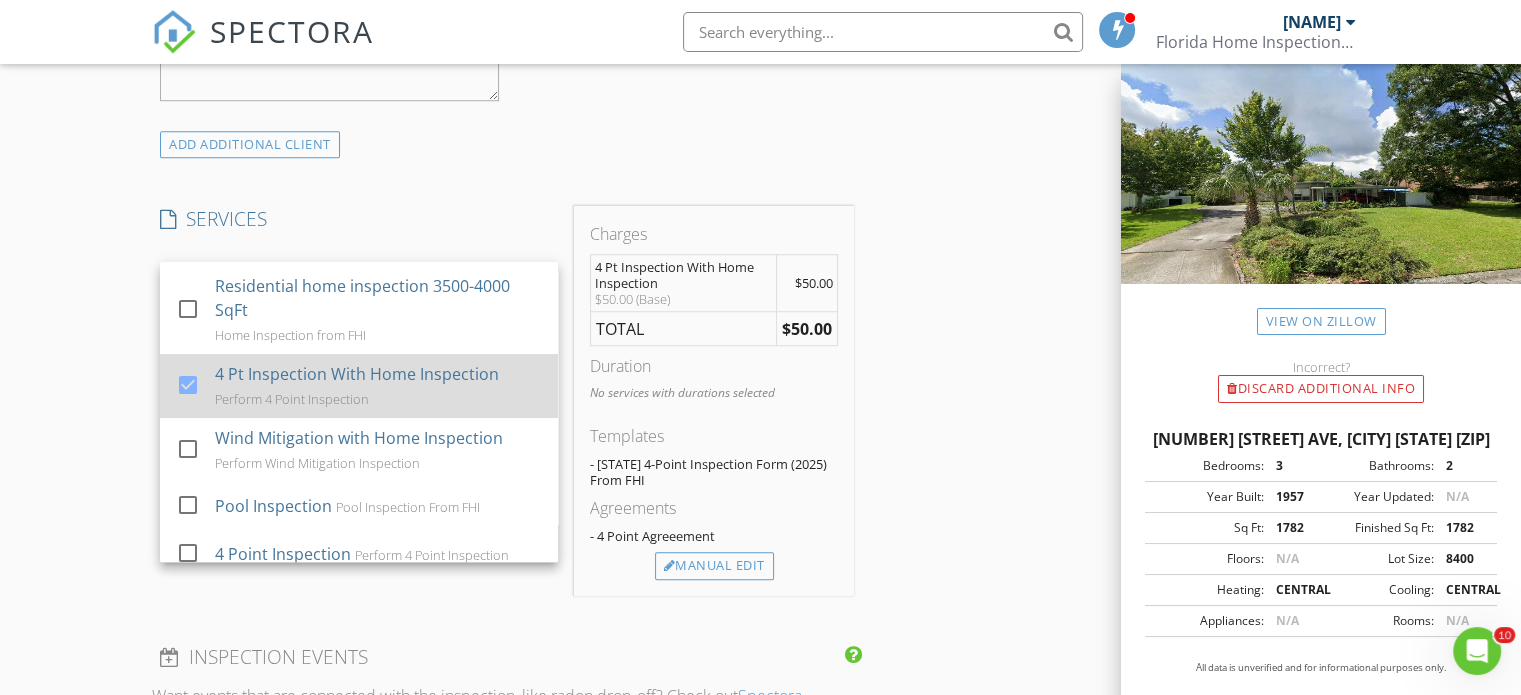 click at bounding box center (188, 385) 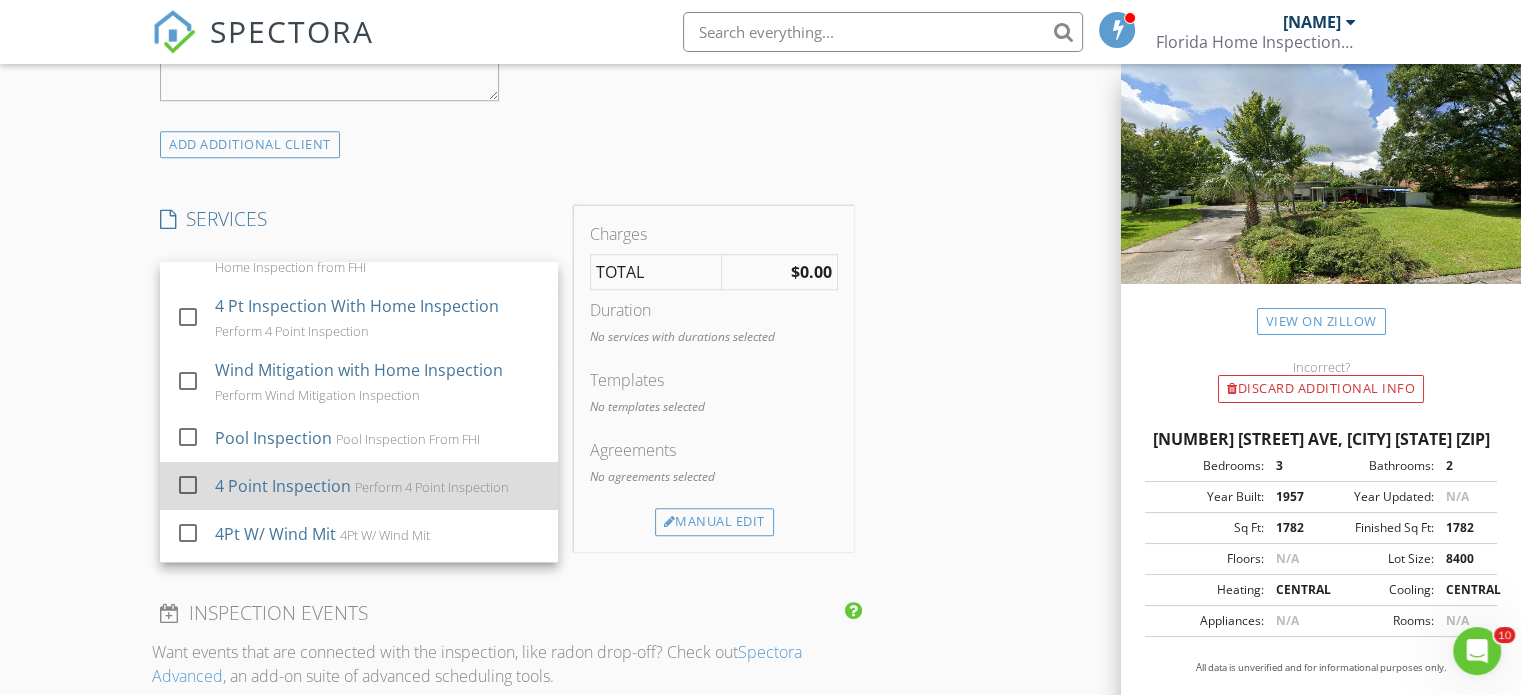 scroll, scrollTop: 700, scrollLeft: 0, axis: vertical 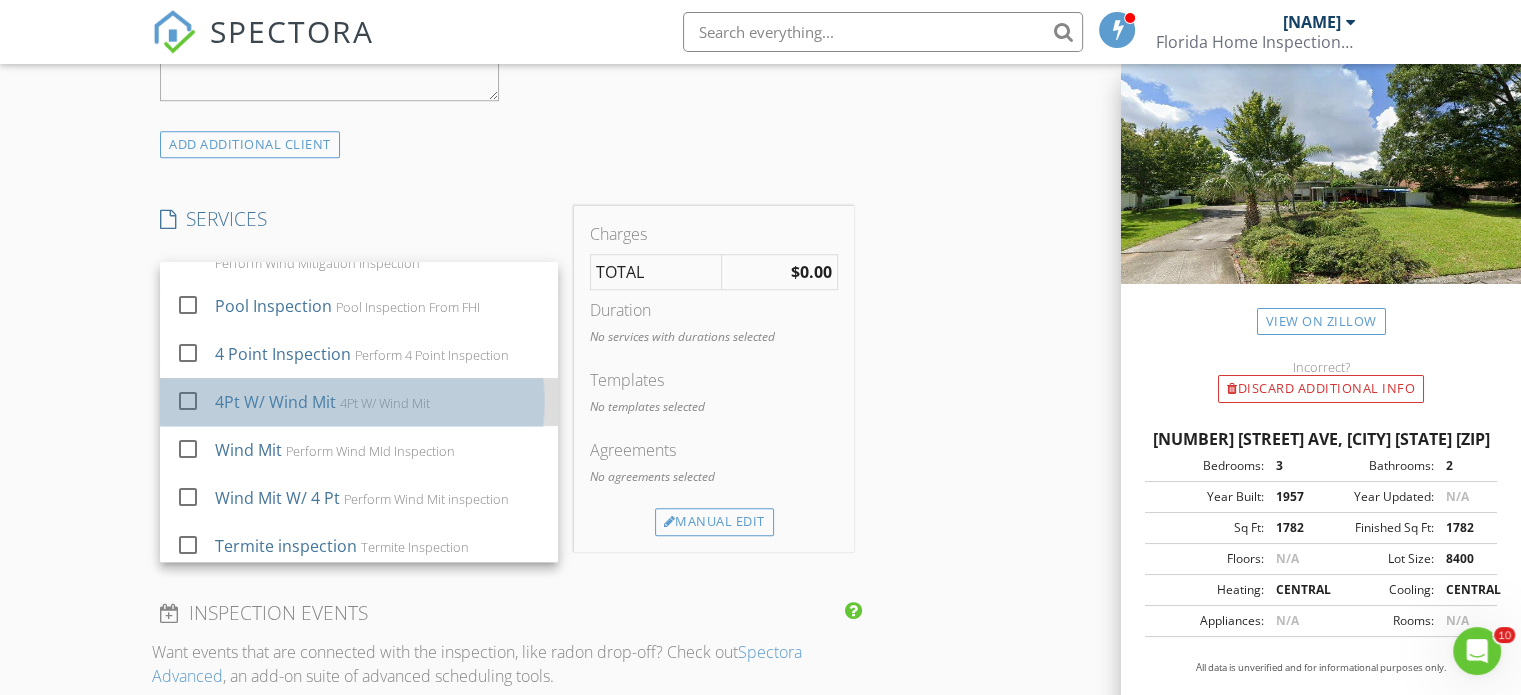 click on "4Pt W/ Wind Mit" at bounding box center (385, 403) 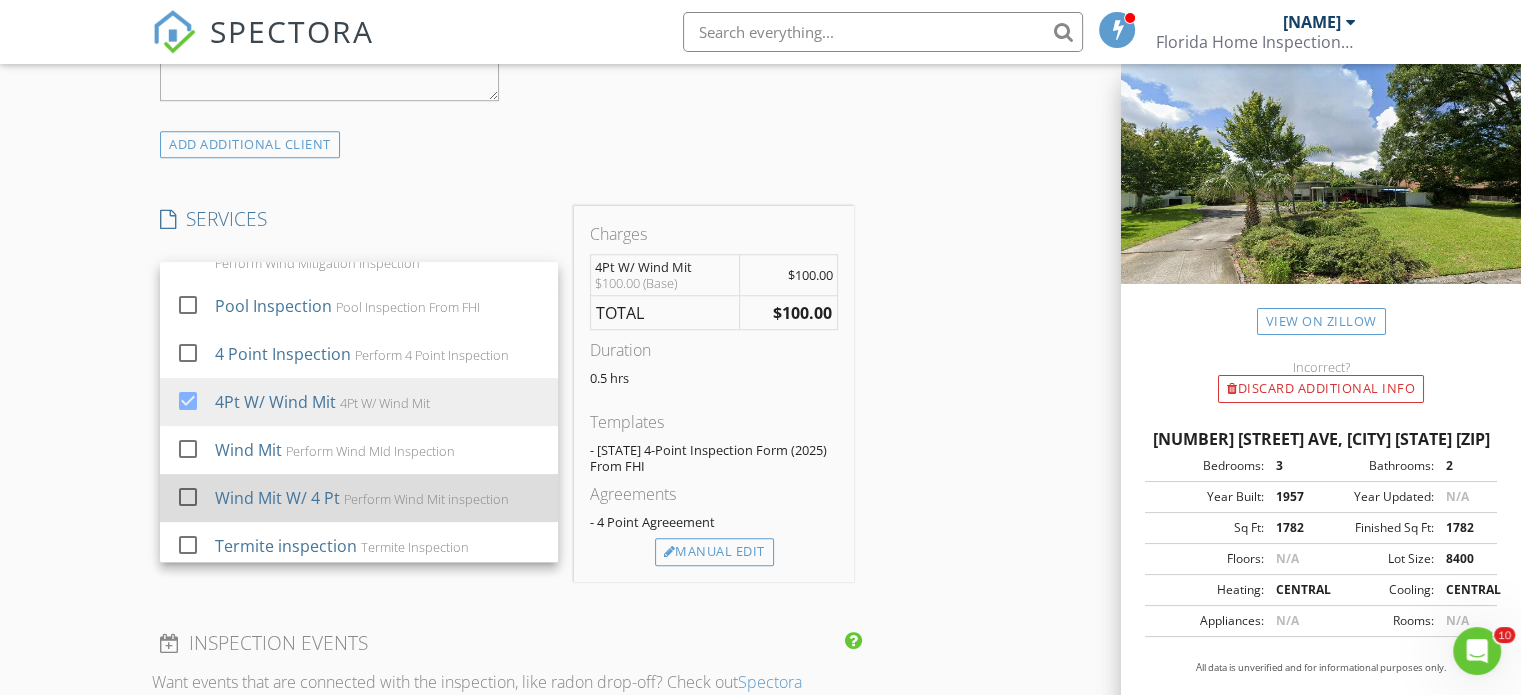 click on "Perform Wind Mit inspection" at bounding box center [426, 499] 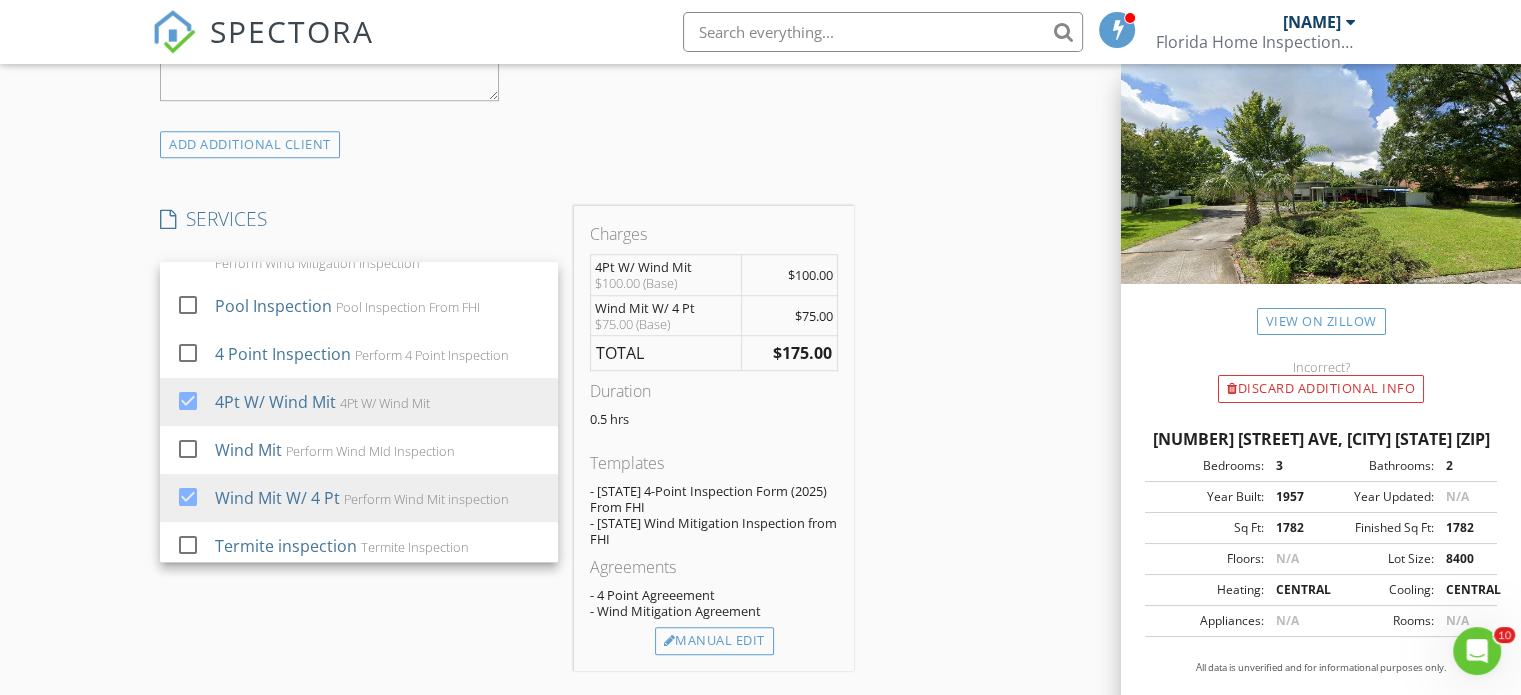 click on "$100.00" at bounding box center (789, 275) 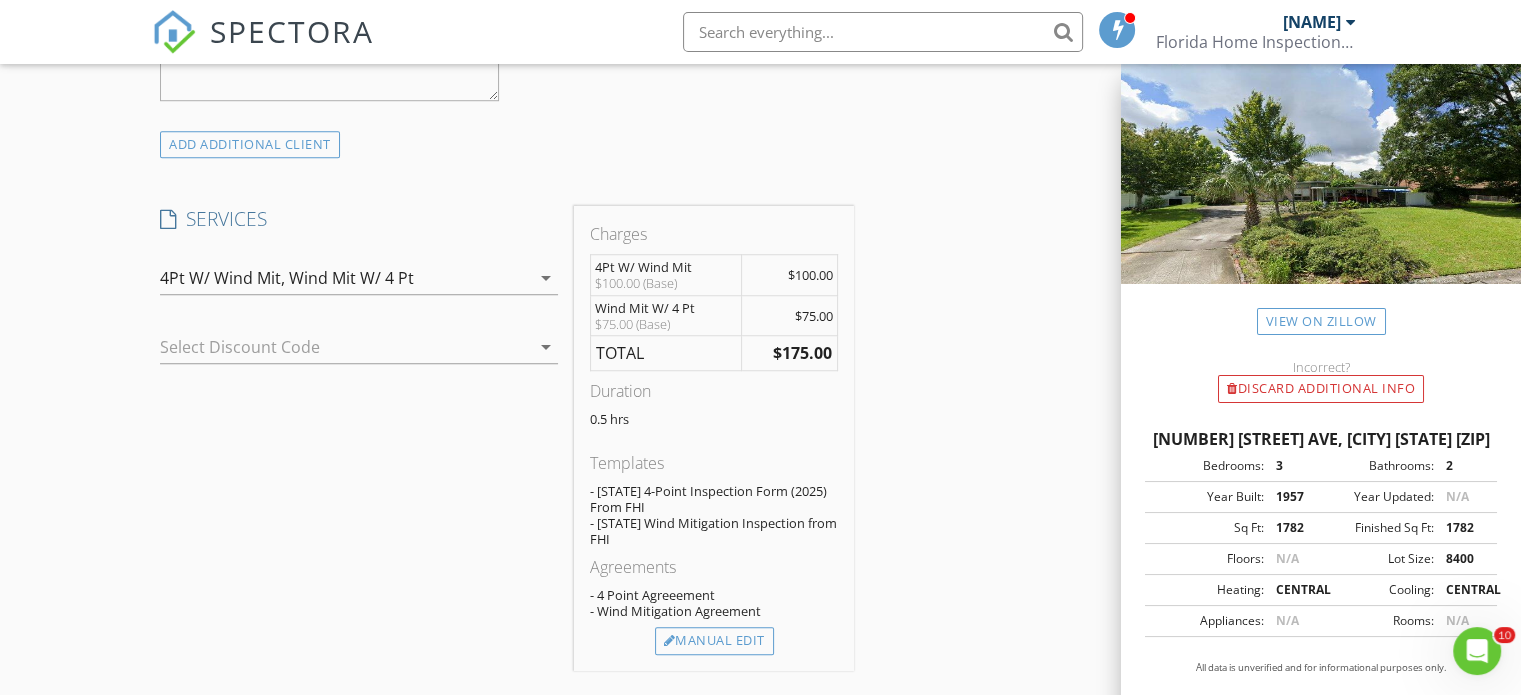 click on "$100.00" at bounding box center (810, 275) 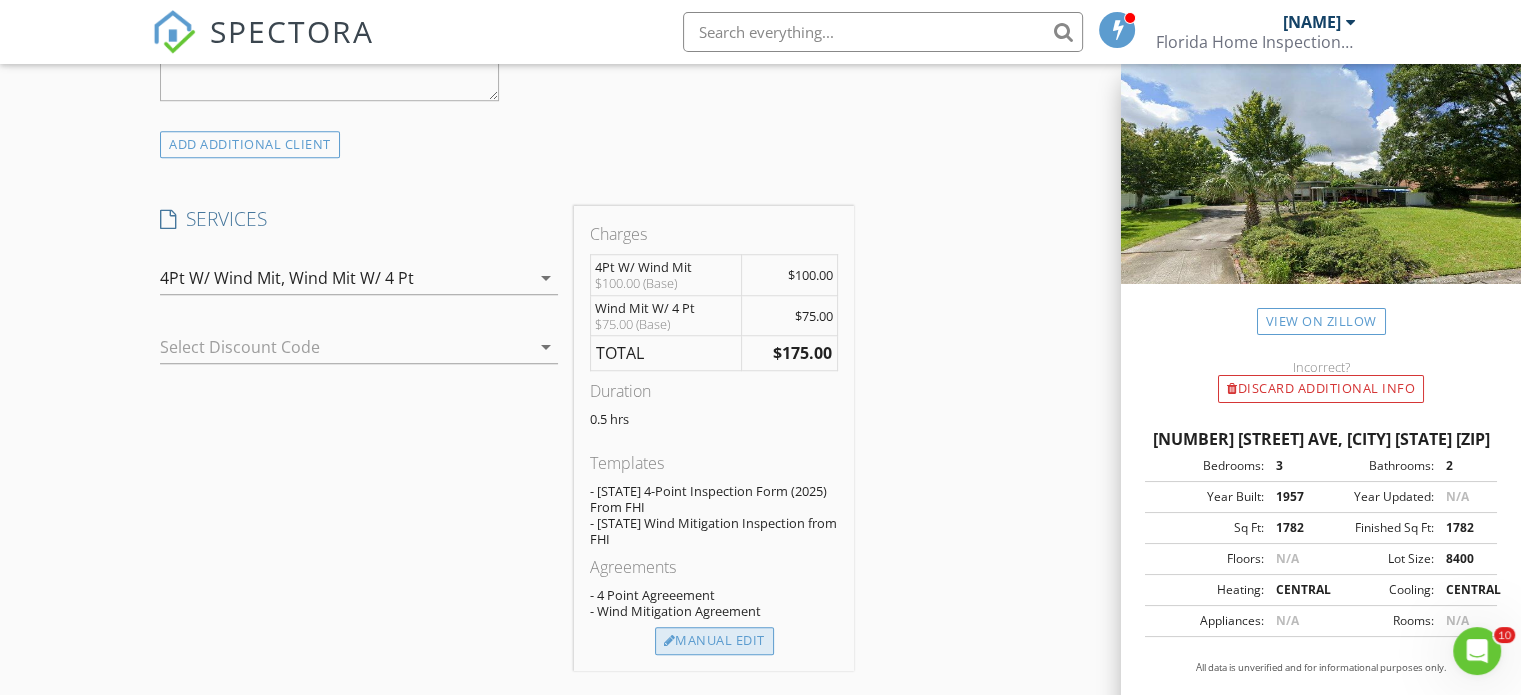click on "Manual Edit" at bounding box center [714, 641] 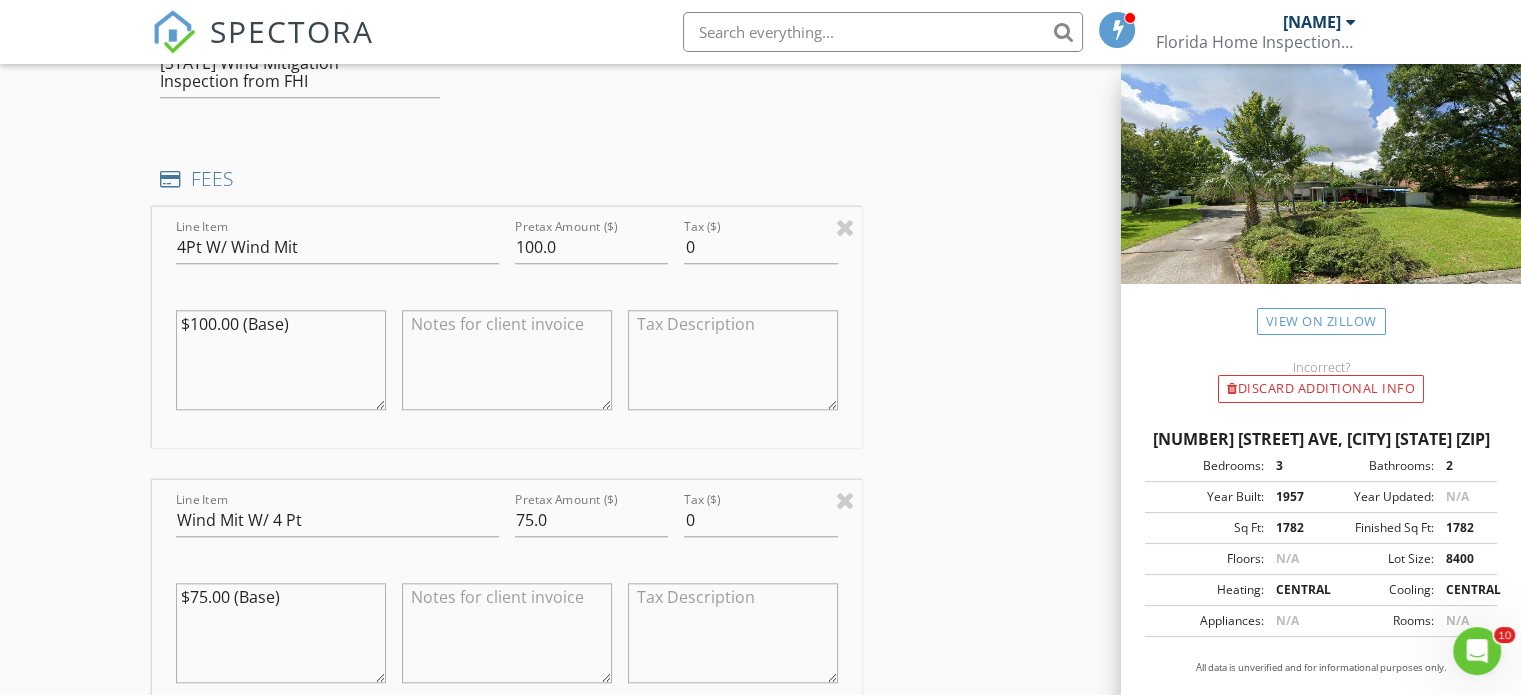 scroll, scrollTop: 1800, scrollLeft: 0, axis: vertical 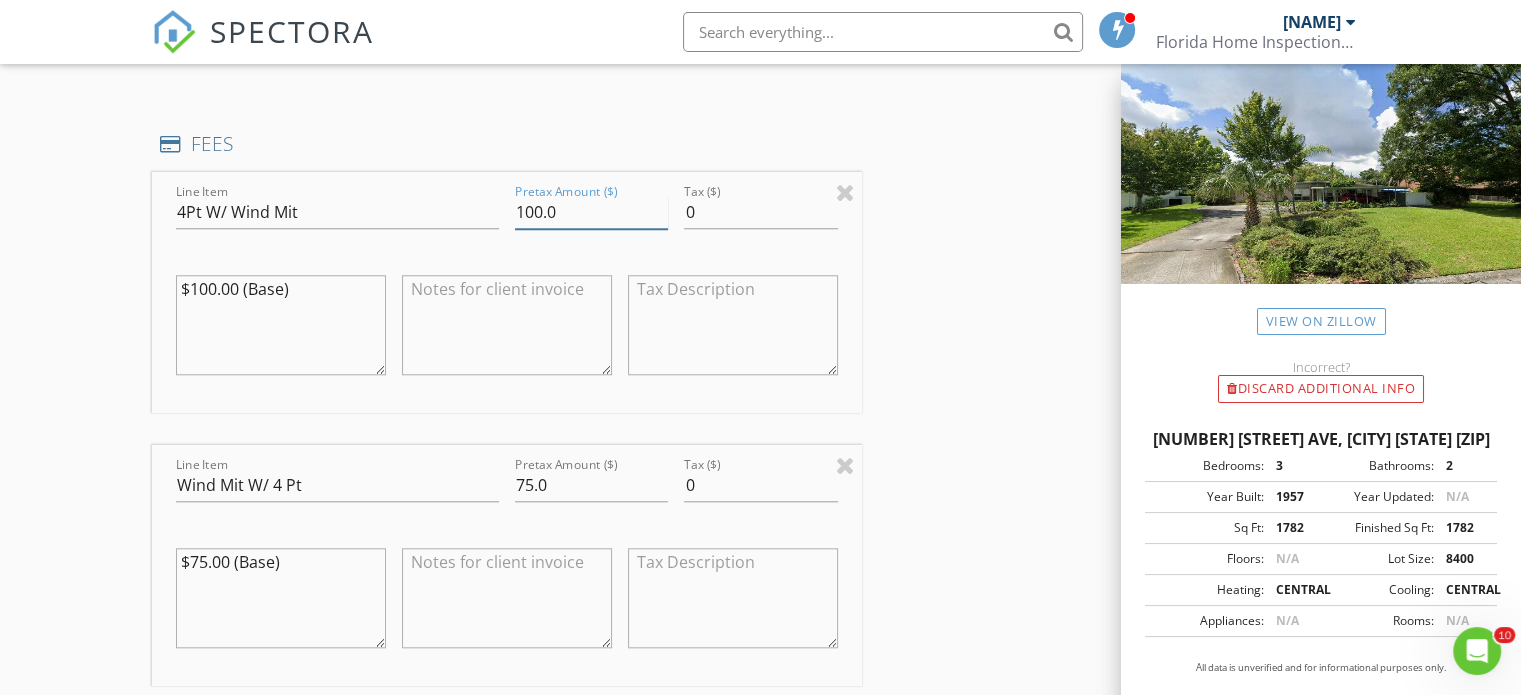 drag, startPoint x: 564, startPoint y: 212, endPoint x: 496, endPoint y: 212, distance: 68 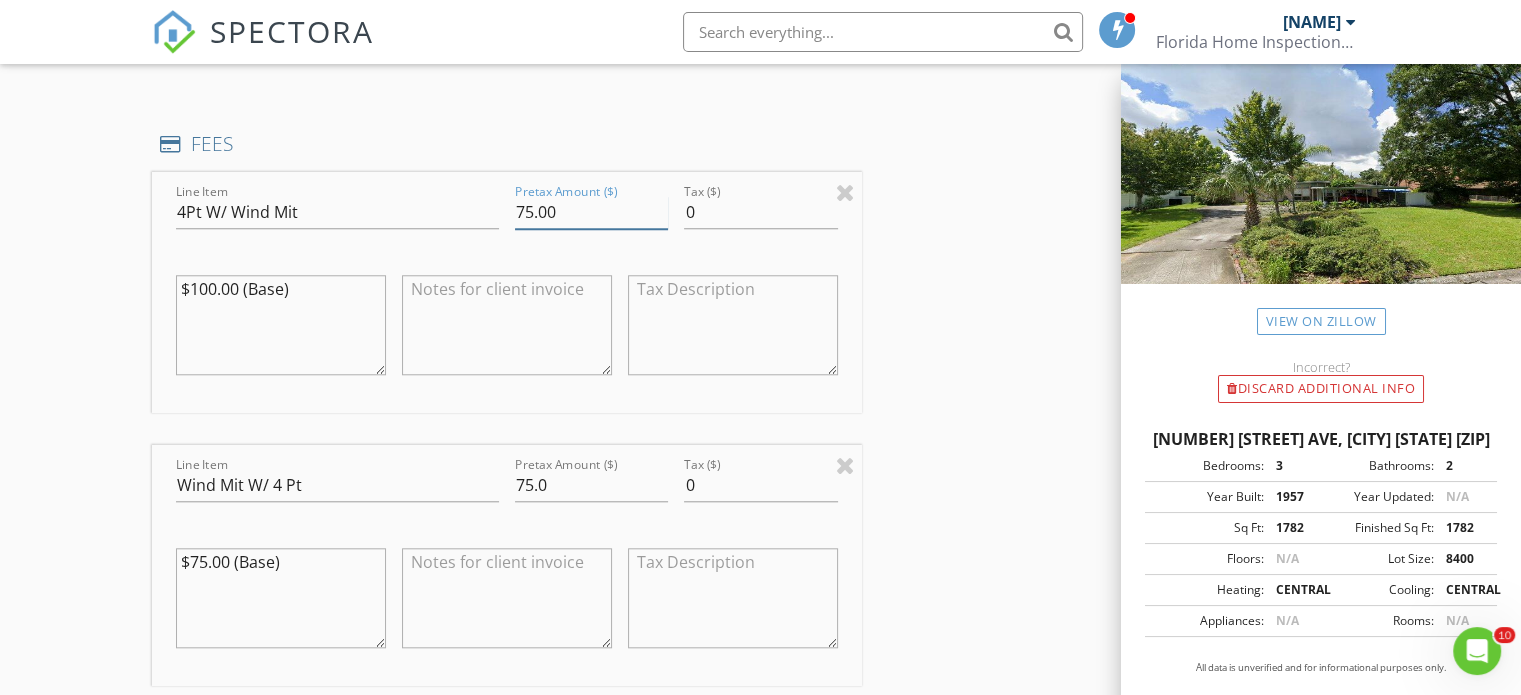 type on "75.00" 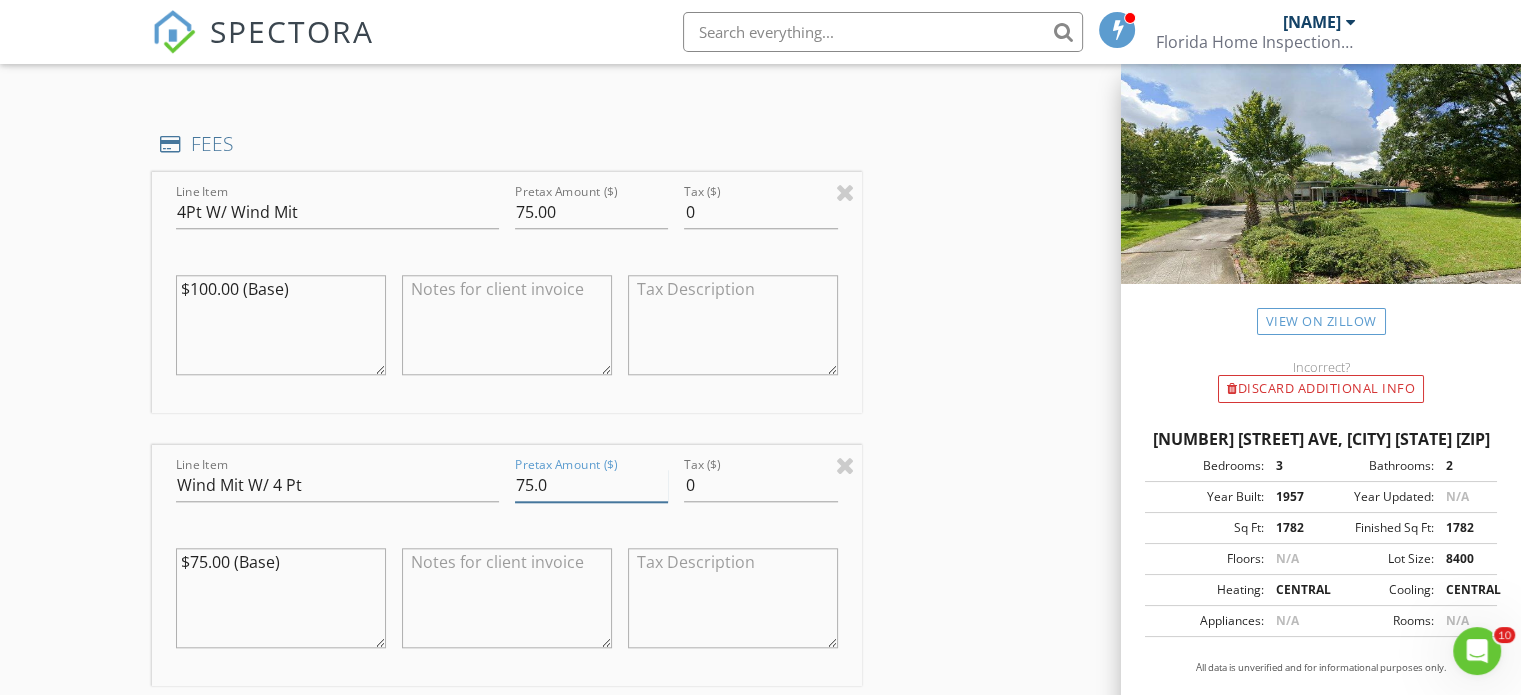 drag, startPoint x: 560, startPoint y: 482, endPoint x: 496, endPoint y: 487, distance: 64.195015 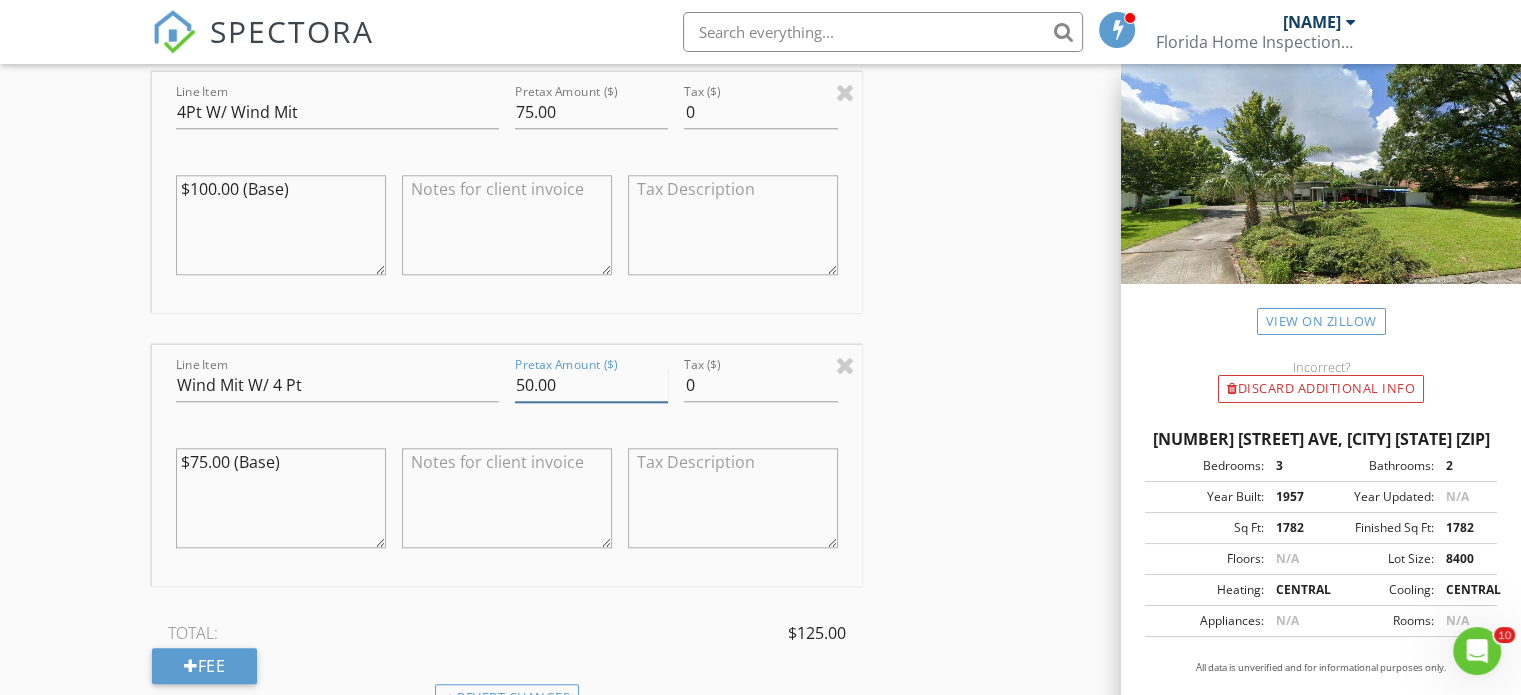 scroll, scrollTop: 1800, scrollLeft: 0, axis: vertical 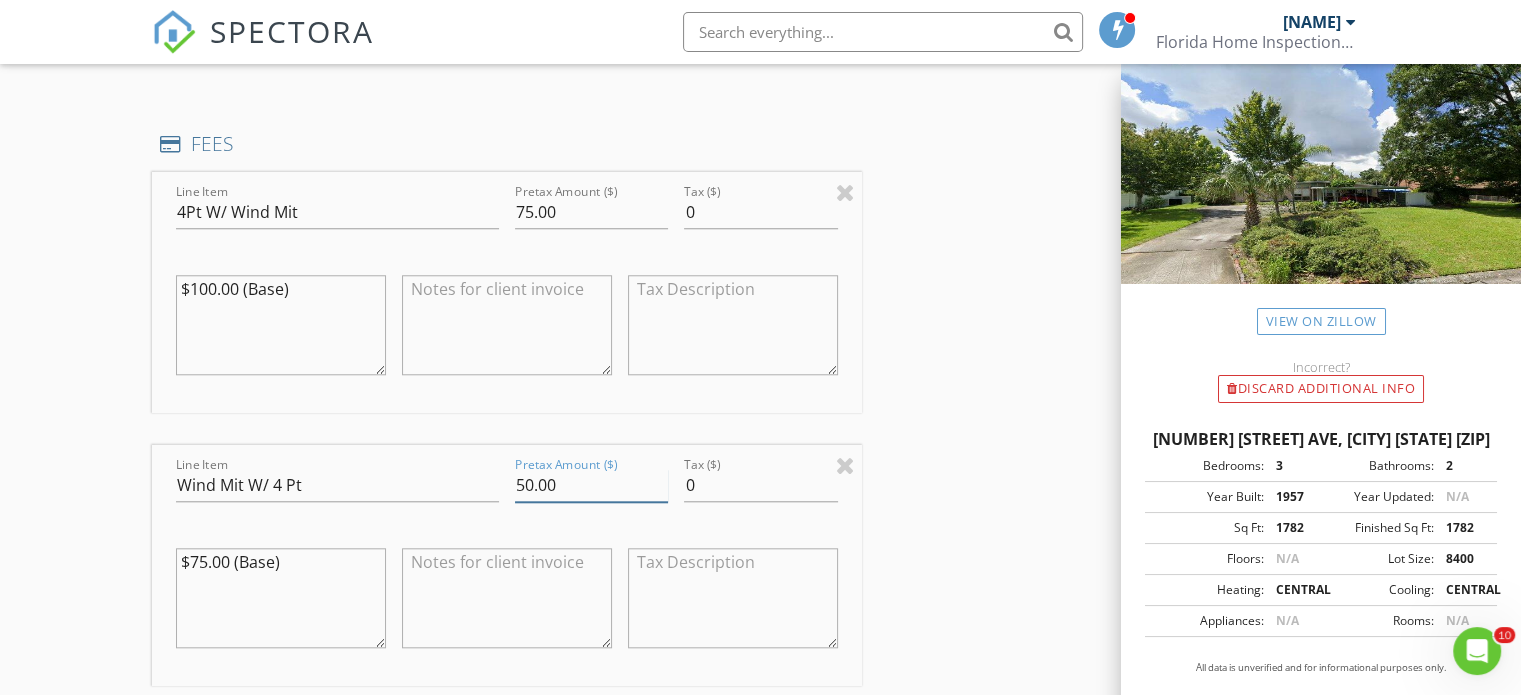 type on "50.00" 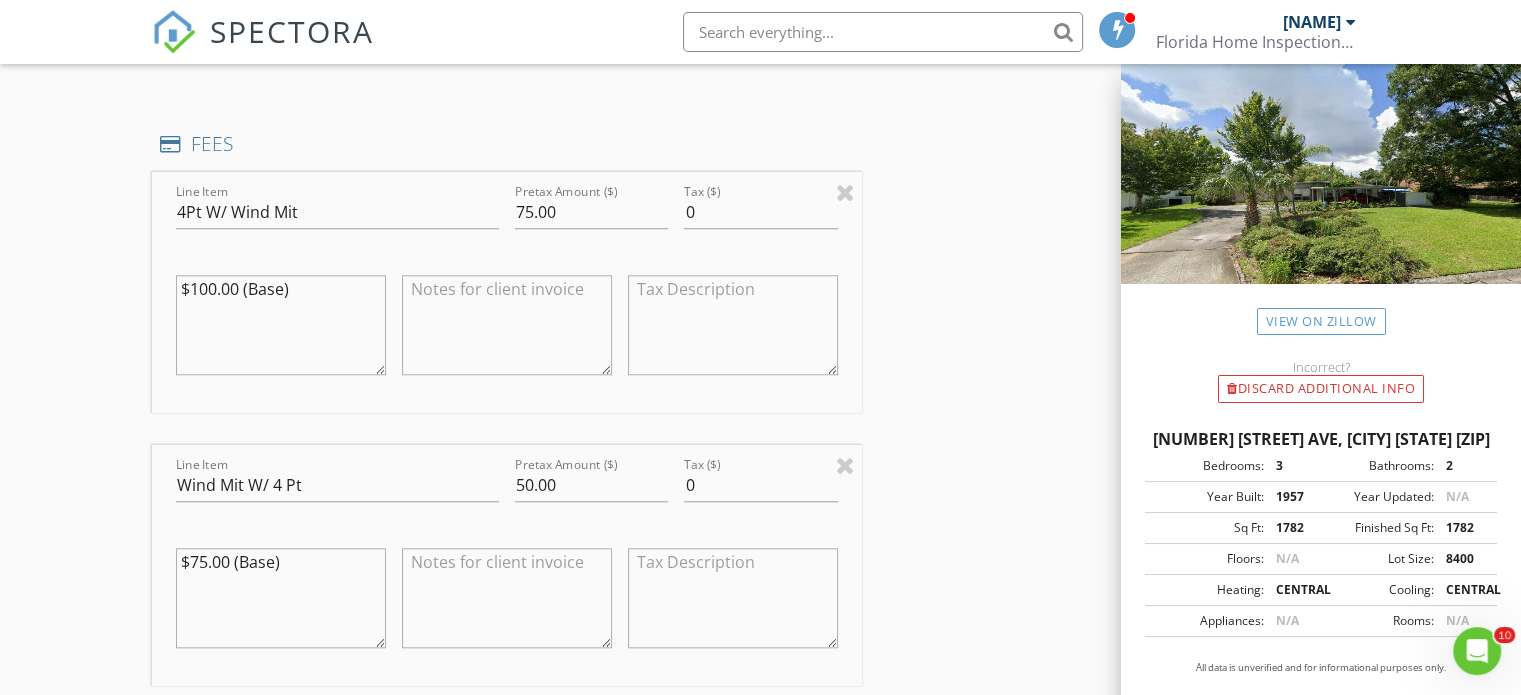 drag, startPoint x: 294, startPoint y: 287, endPoint x: 168, endPoint y: 286, distance: 126.00397 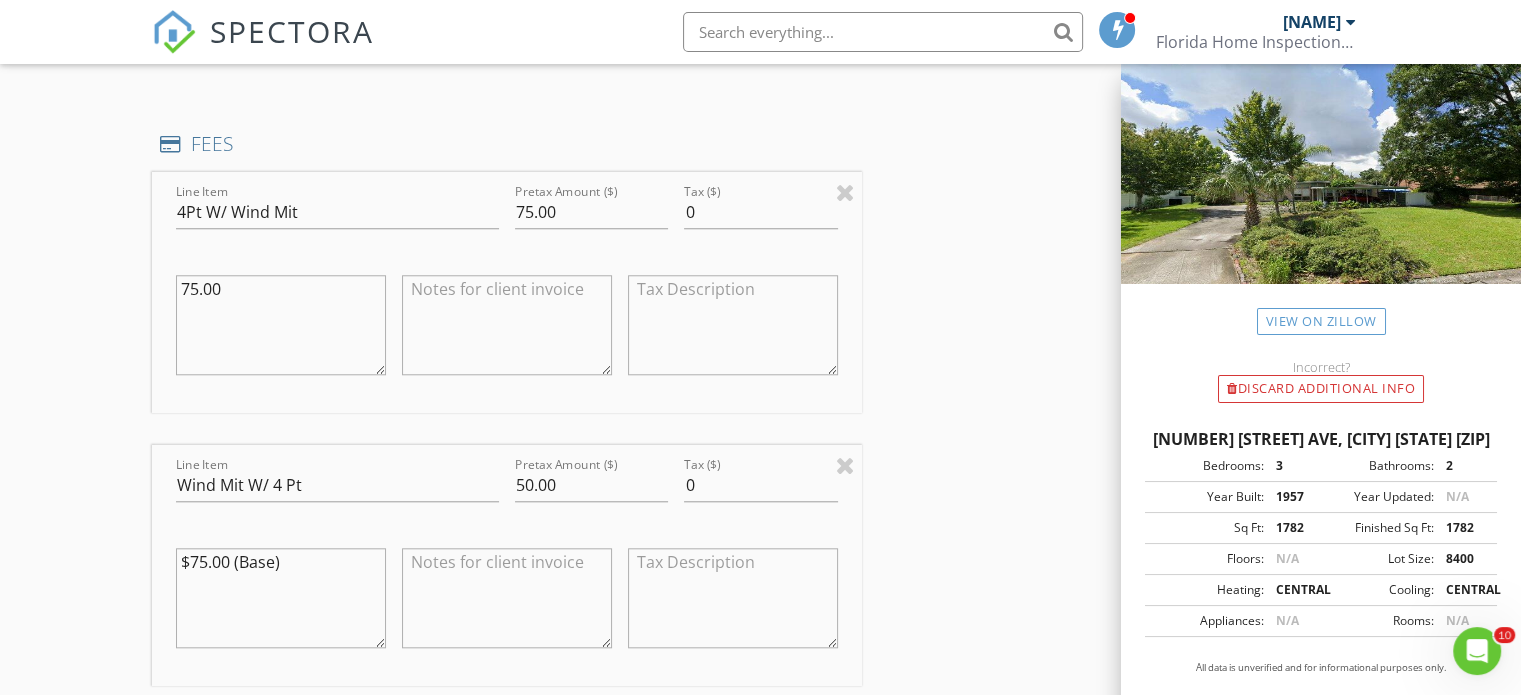 type on "75.00" 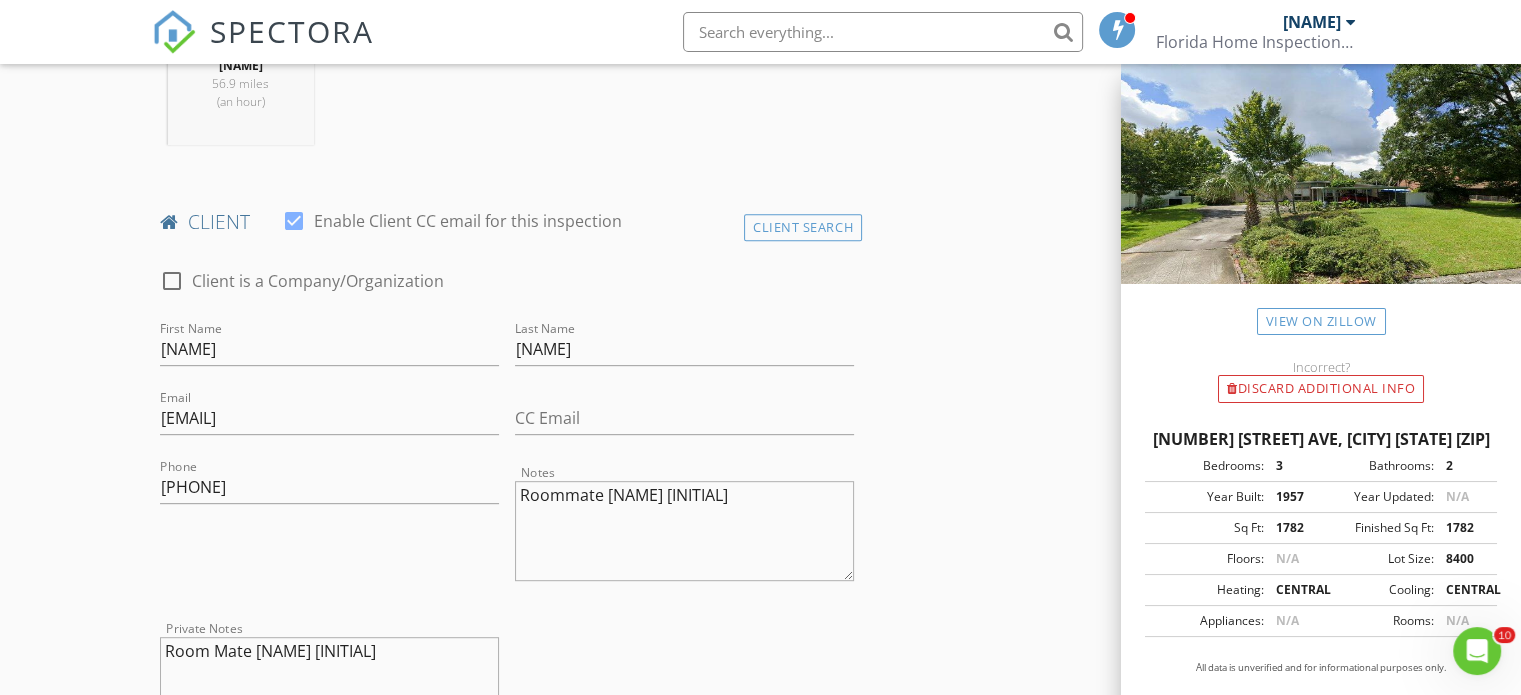 scroll, scrollTop: 900, scrollLeft: 0, axis: vertical 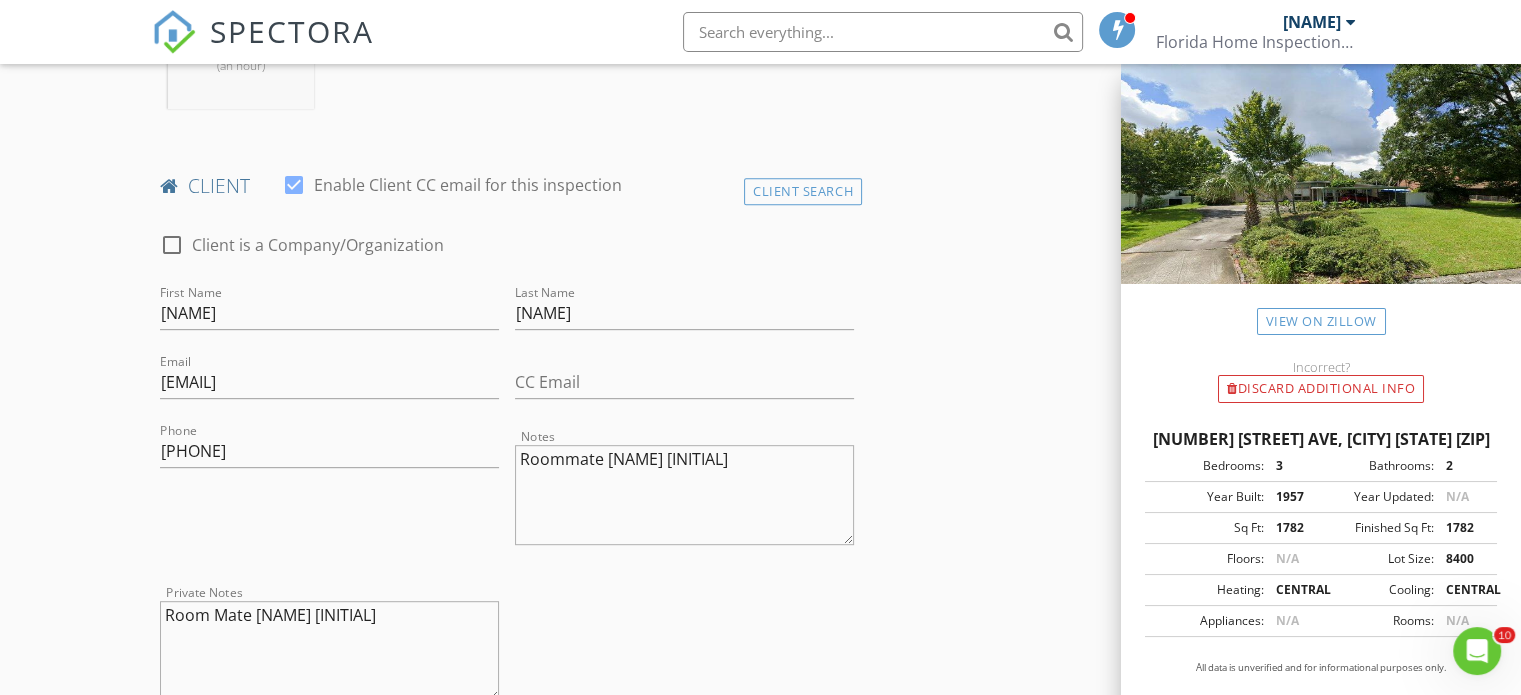 type on "50.00" 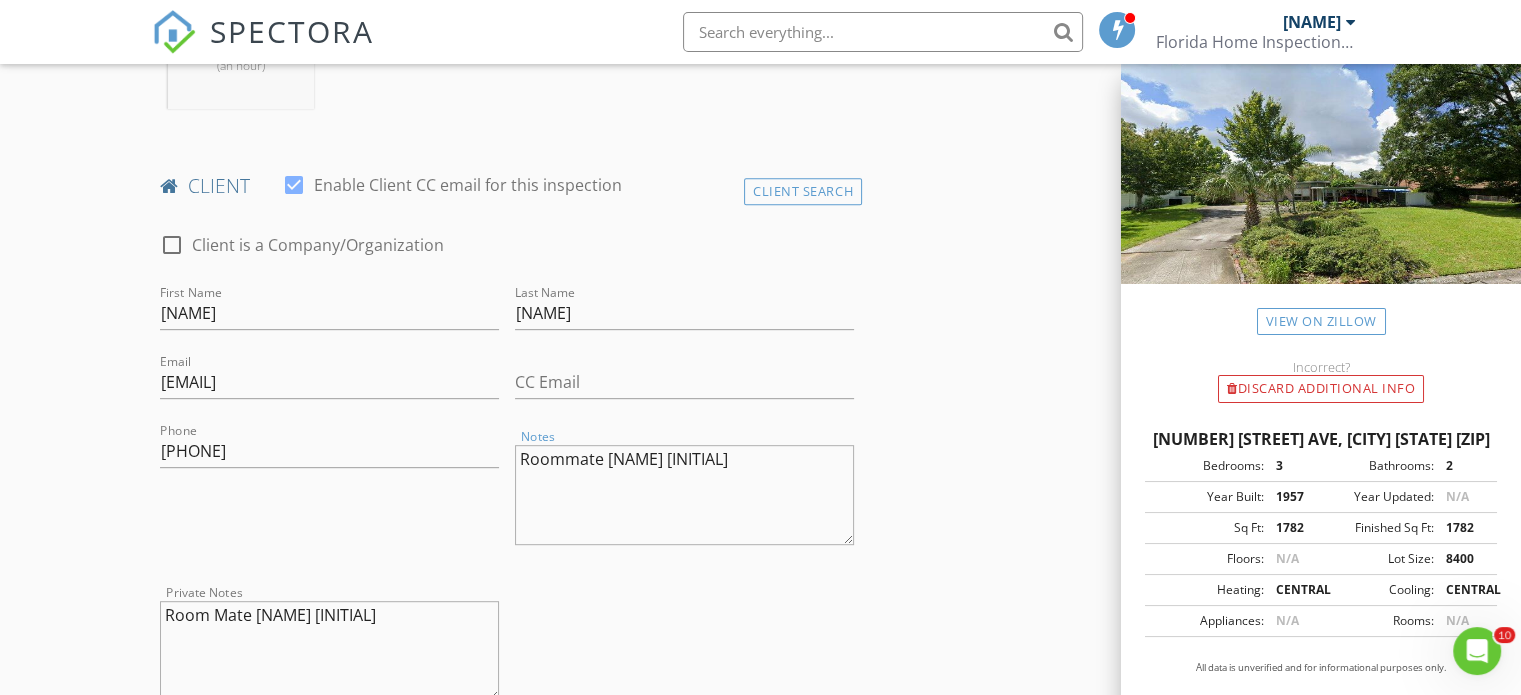 drag, startPoint x: 657, startPoint y: 454, endPoint x: 516, endPoint y: 452, distance: 141.01419 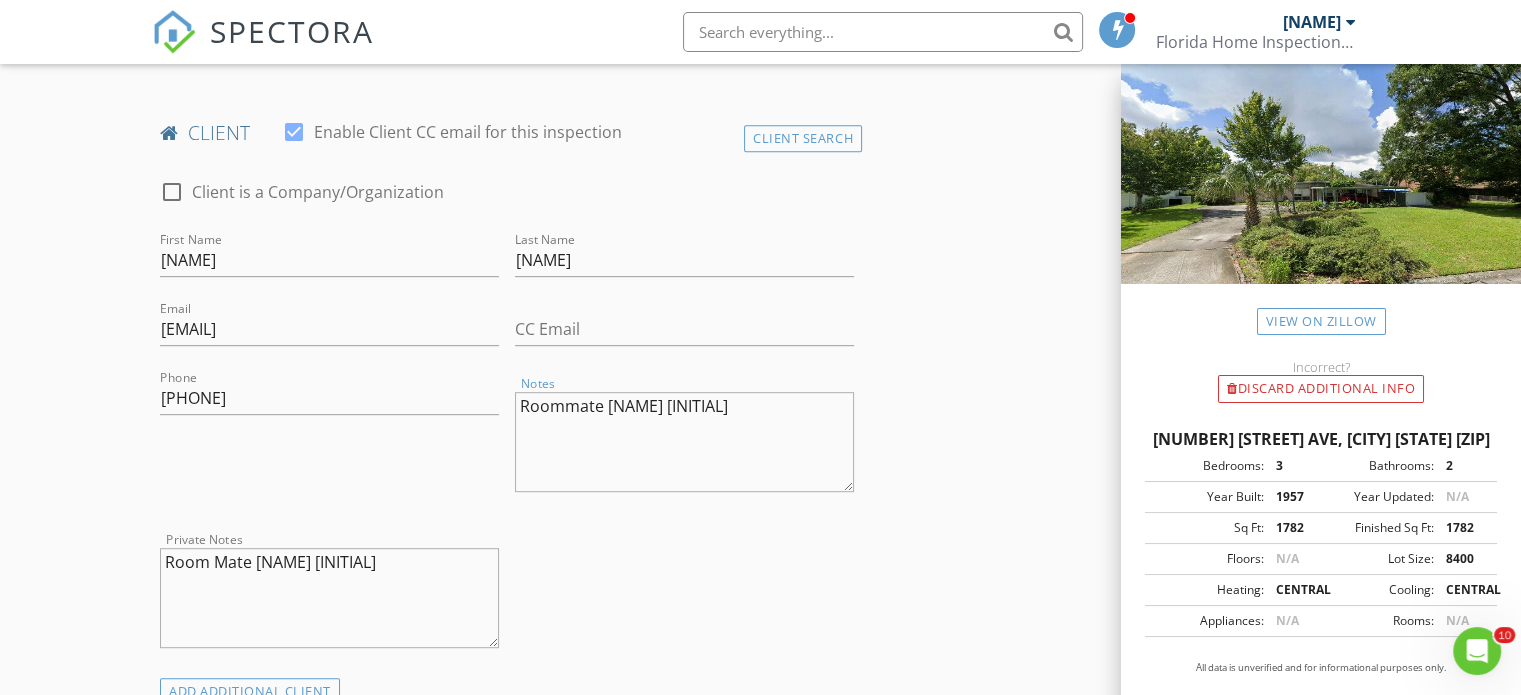 scroll, scrollTop: 1000, scrollLeft: 0, axis: vertical 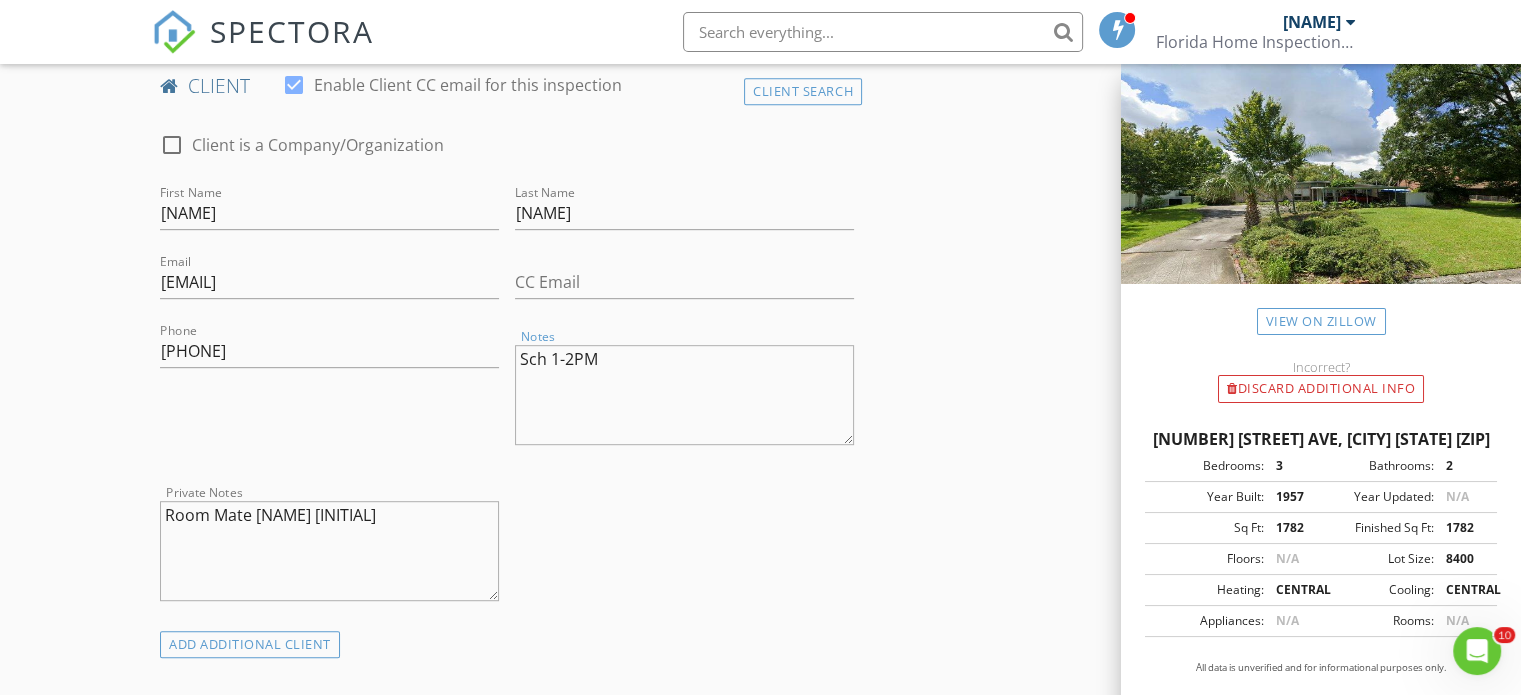 type on "Sch 1-2PM" 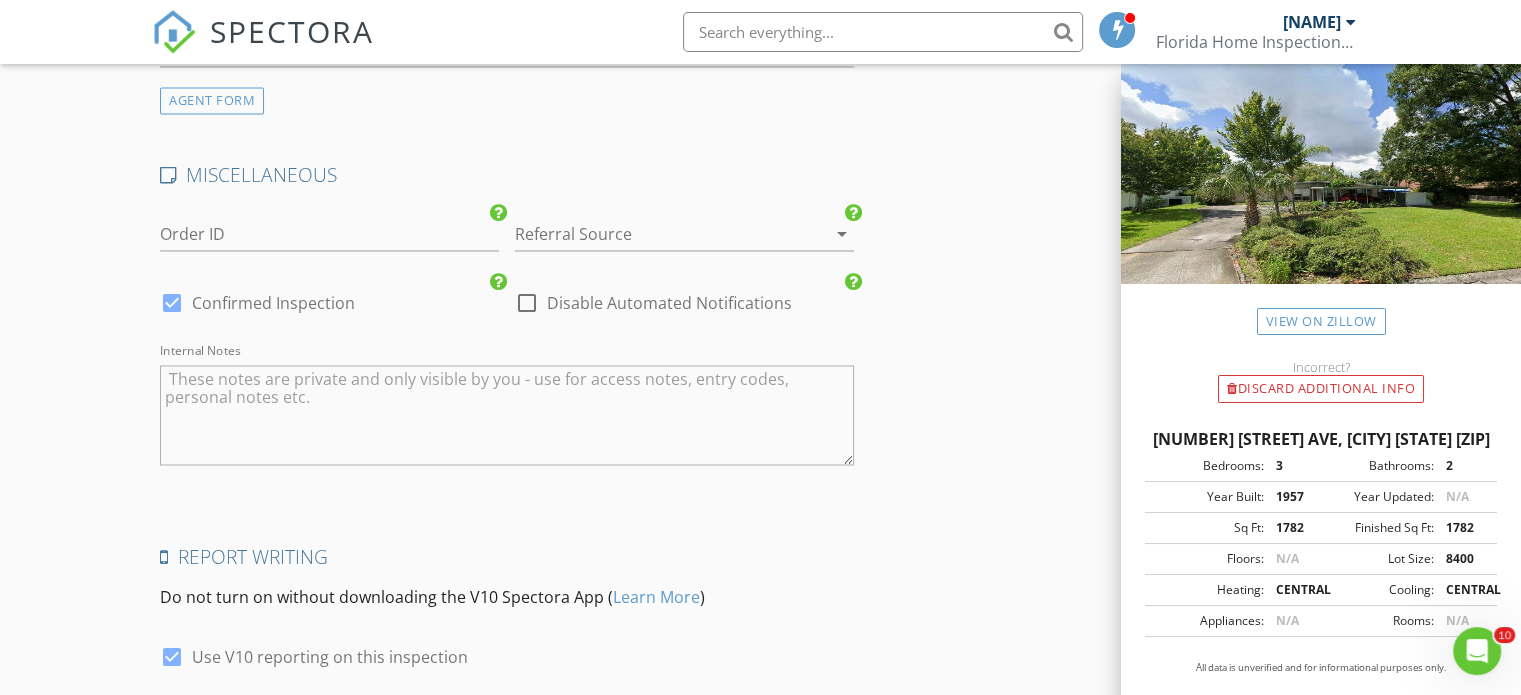 scroll, scrollTop: 3417, scrollLeft: 0, axis: vertical 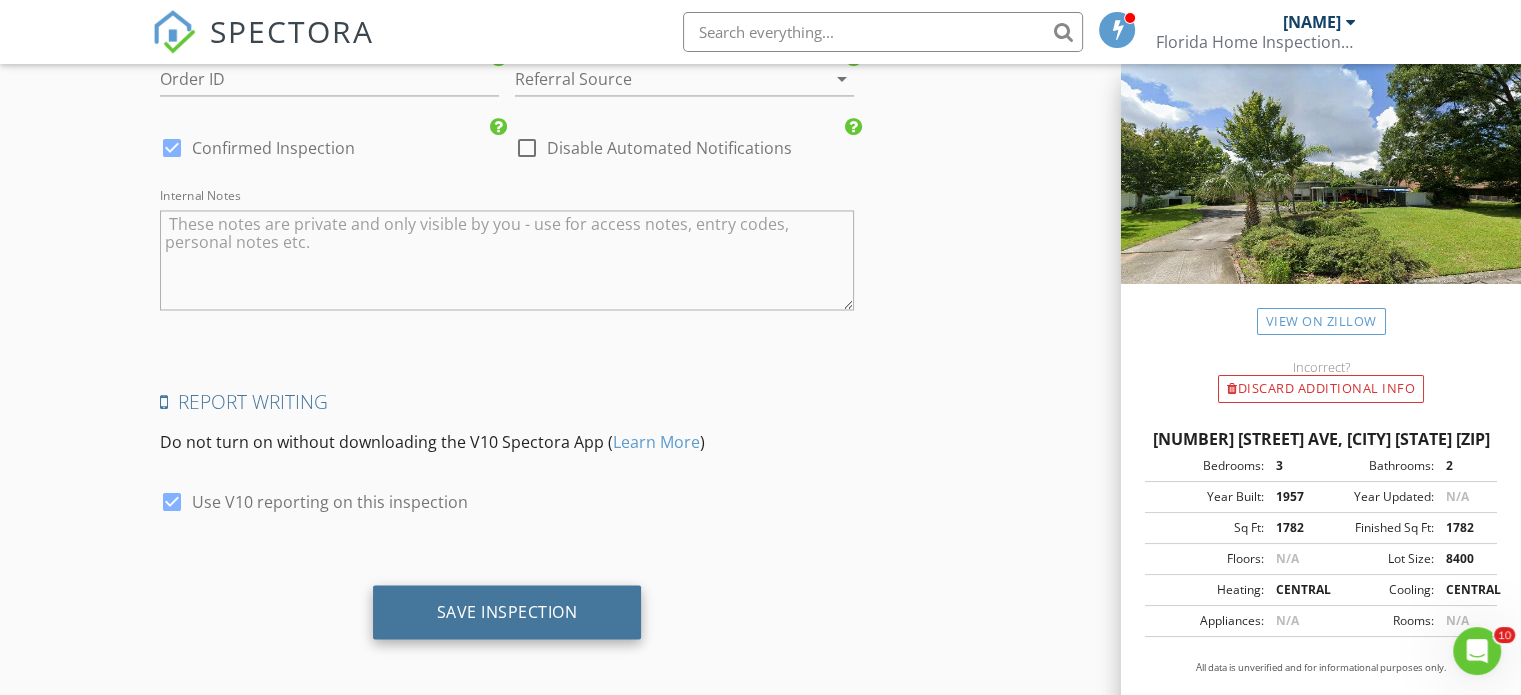 type on "Room Mate Jeff" 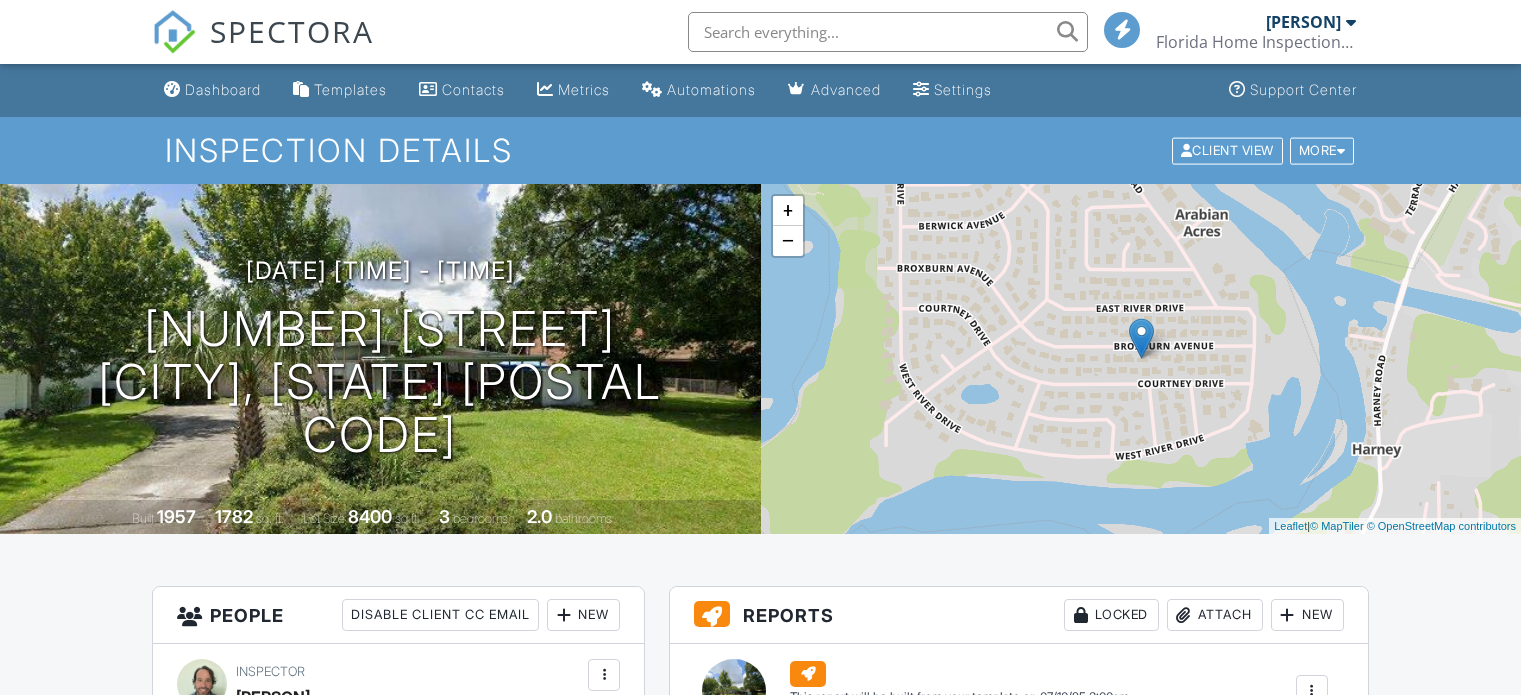 scroll, scrollTop: 0, scrollLeft: 0, axis: both 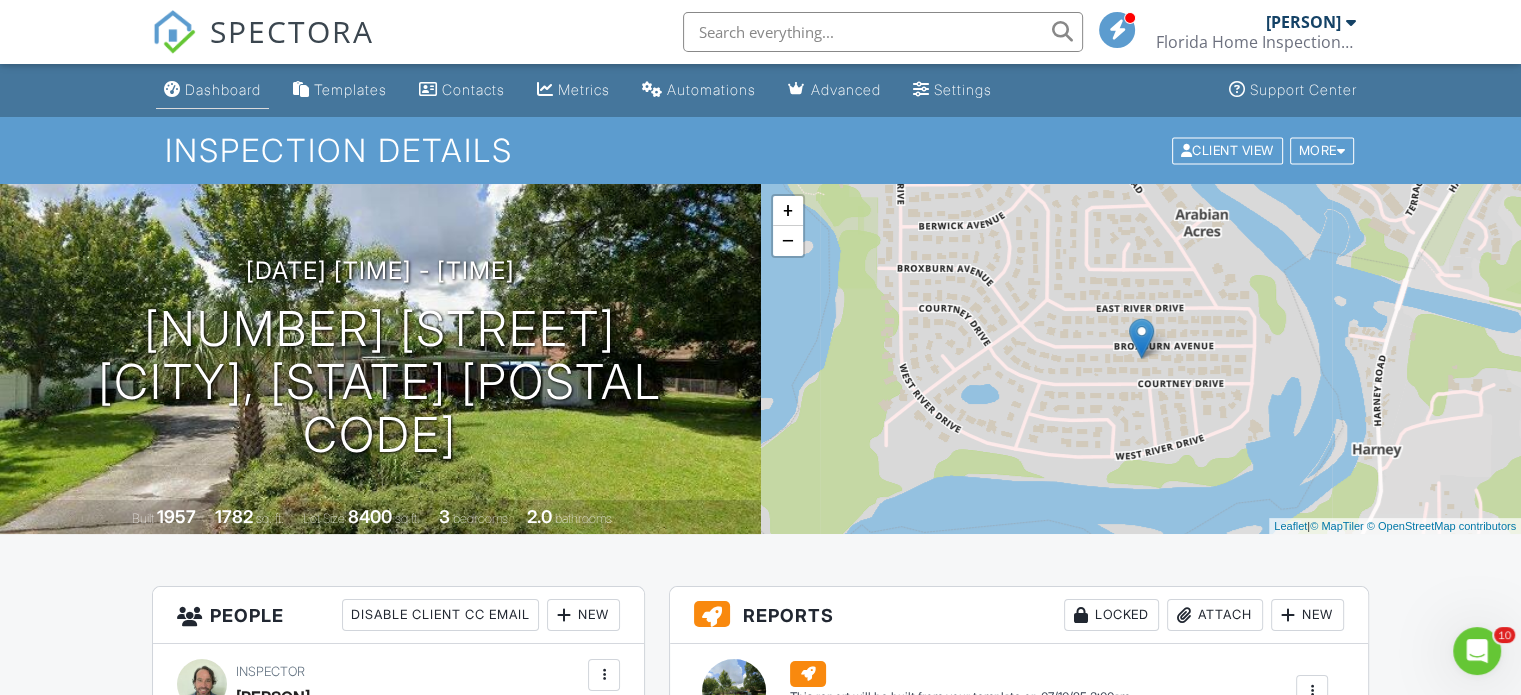click on "Dashboard" at bounding box center [223, 89] 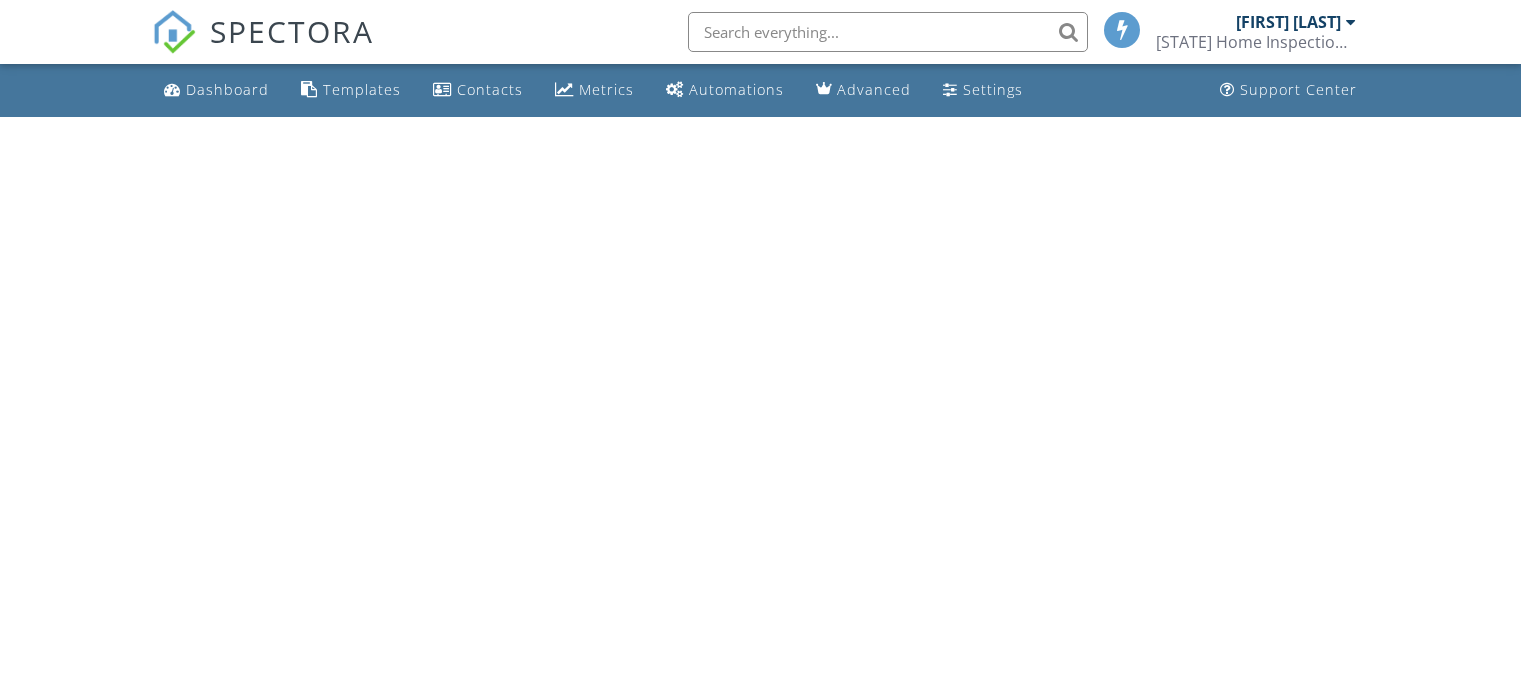 scroll, scrollTop: 0, scrollLeft: 0, axis: both 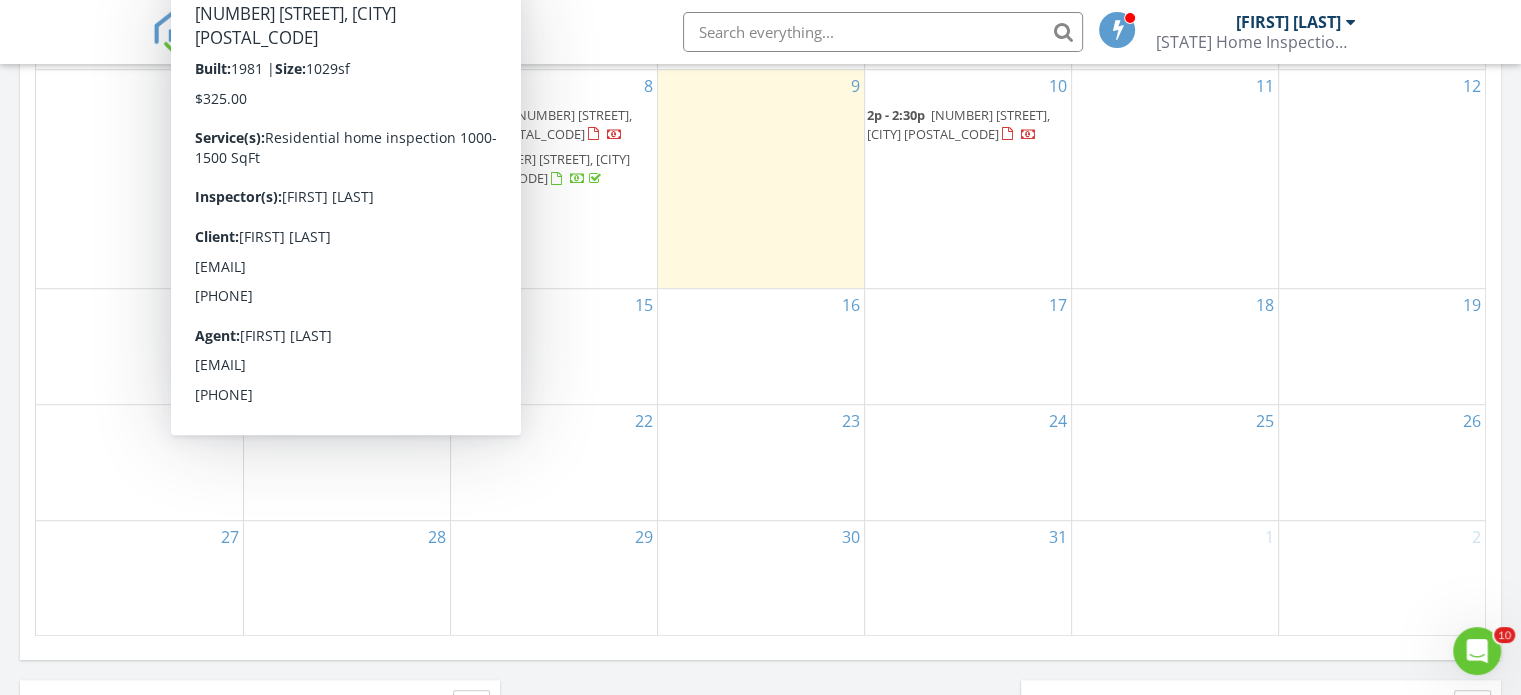 click on "10
2p - 2:30p
521 Broxburn Ave, Tampa 33617" at bounding box center [968, 179] 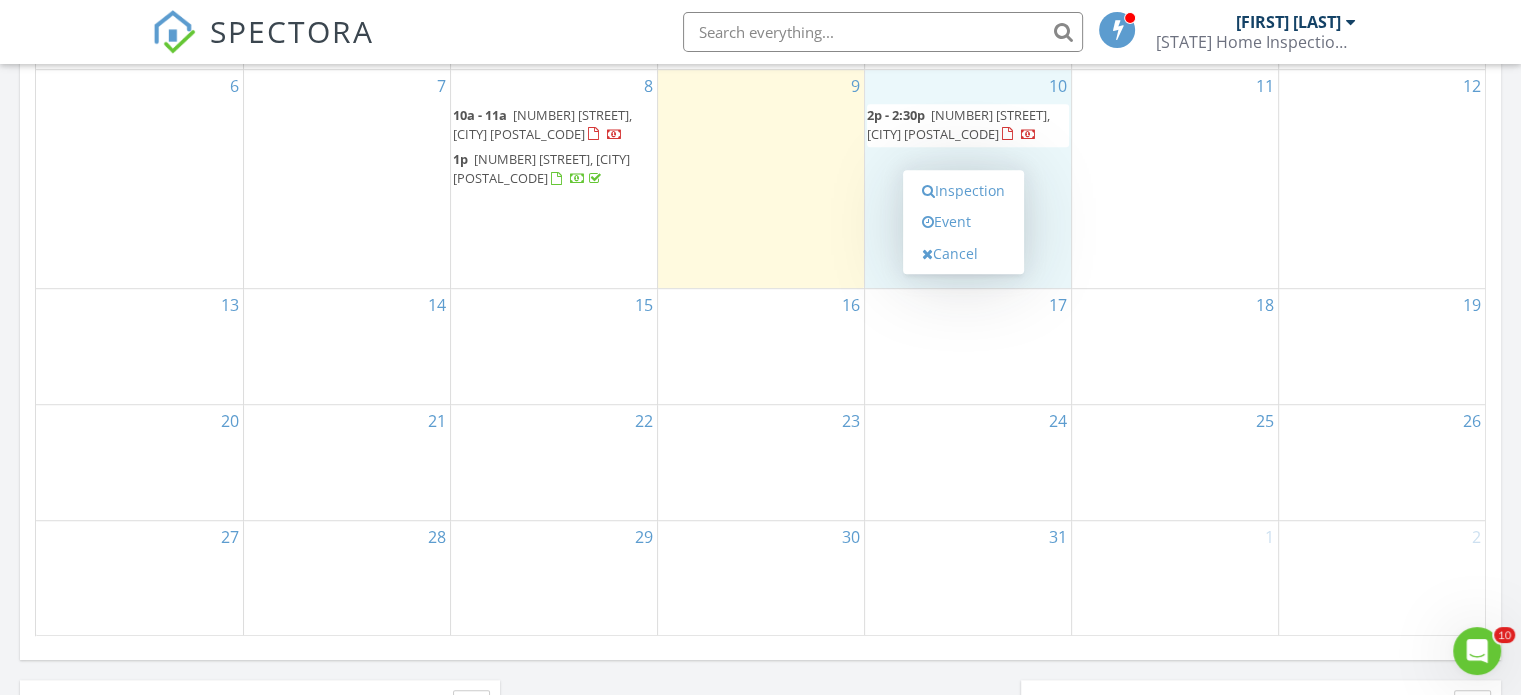 click on "14" at bounding box center [347, 346] 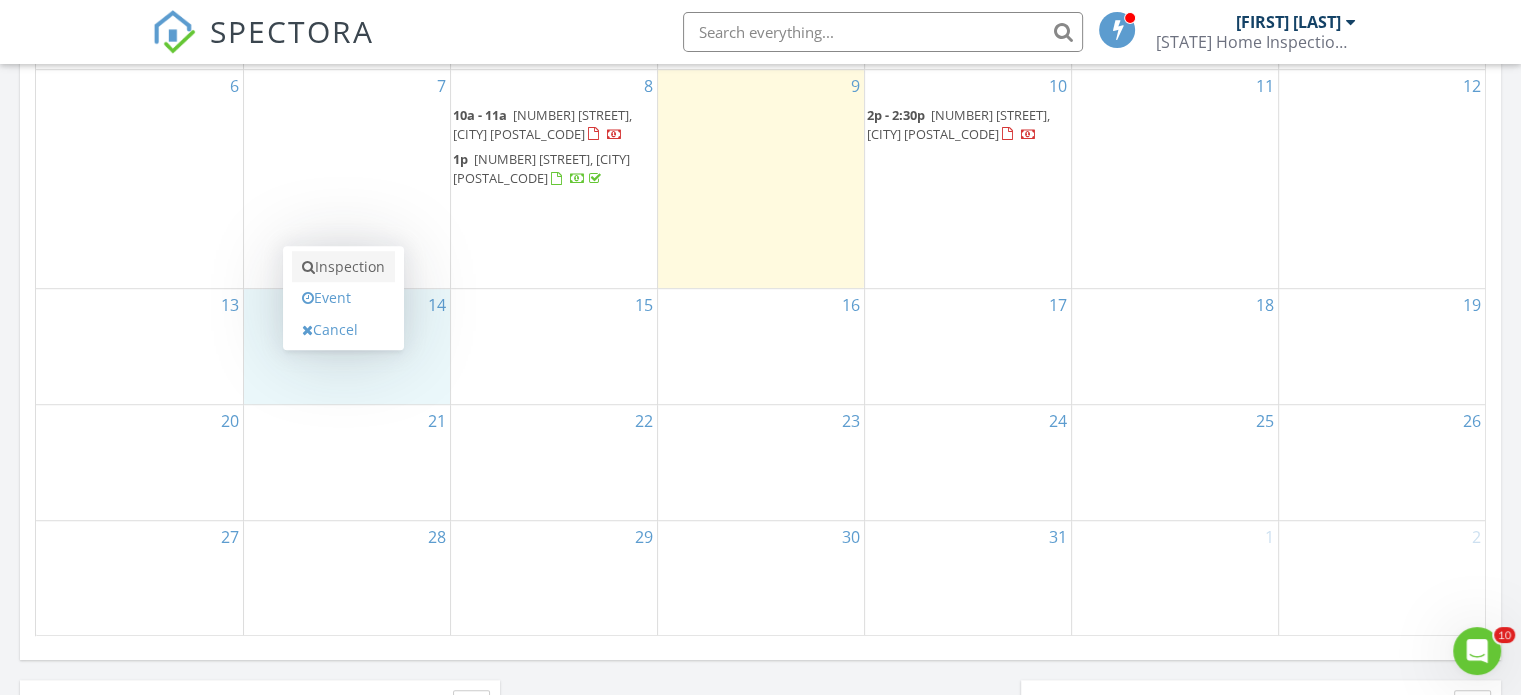 click on "Inspection" at bounding box center (343, 267) 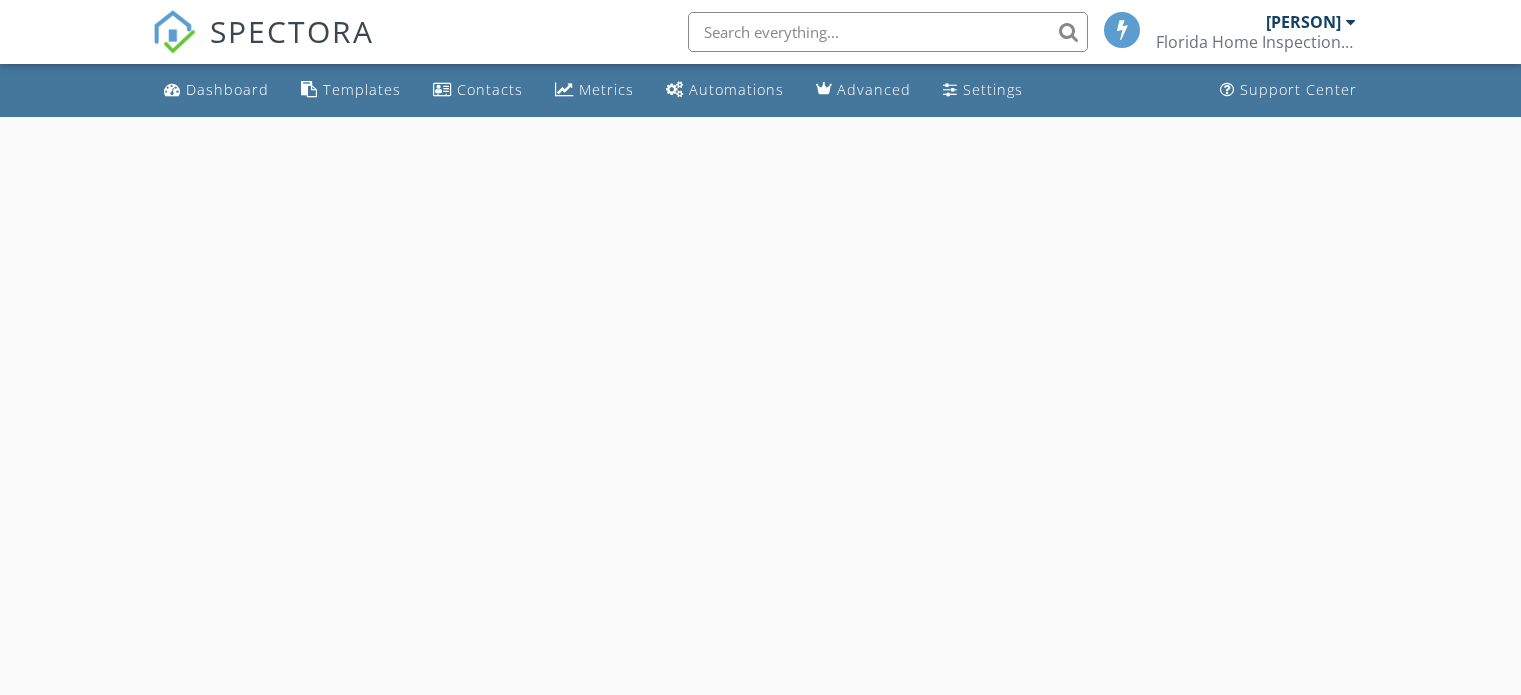 scroll, scrollTop: 0, scrollLeft: 0, axis: both 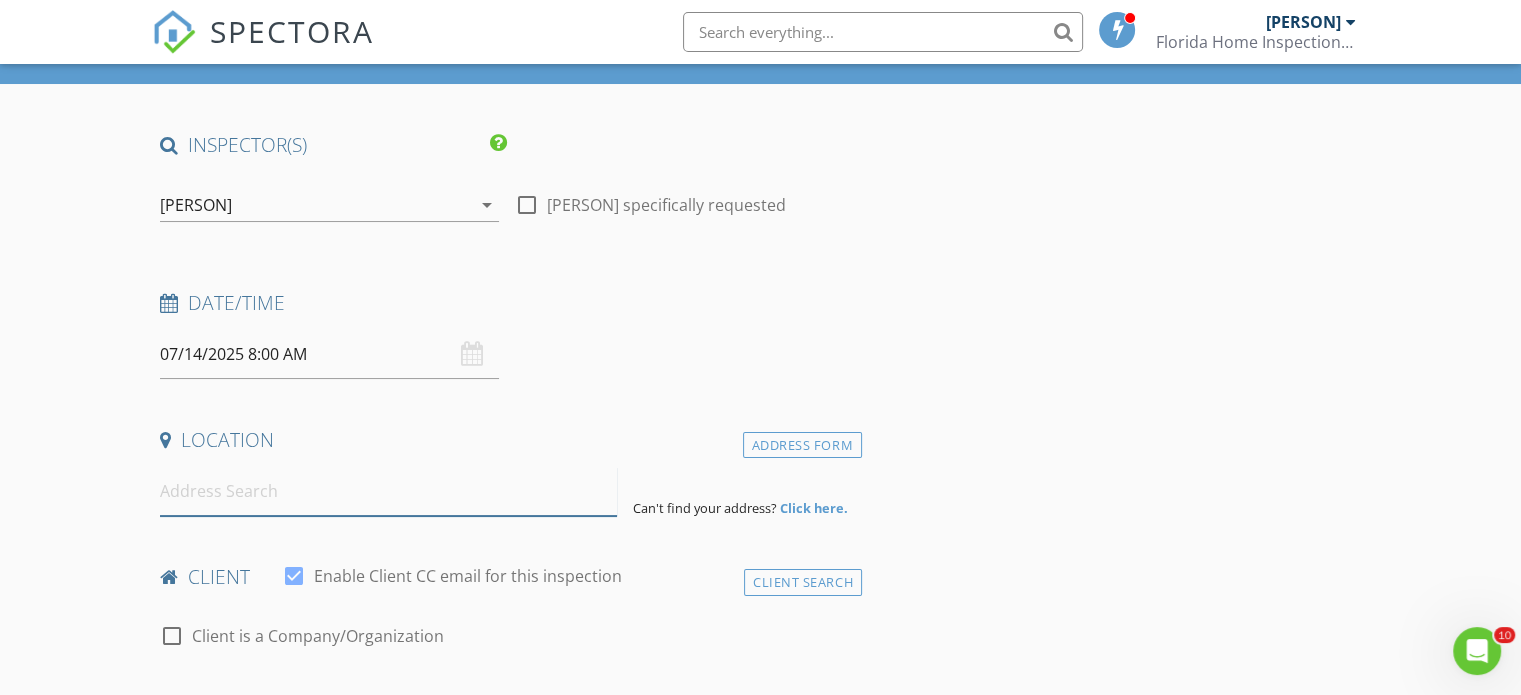 click at bounding box center [388, 491] 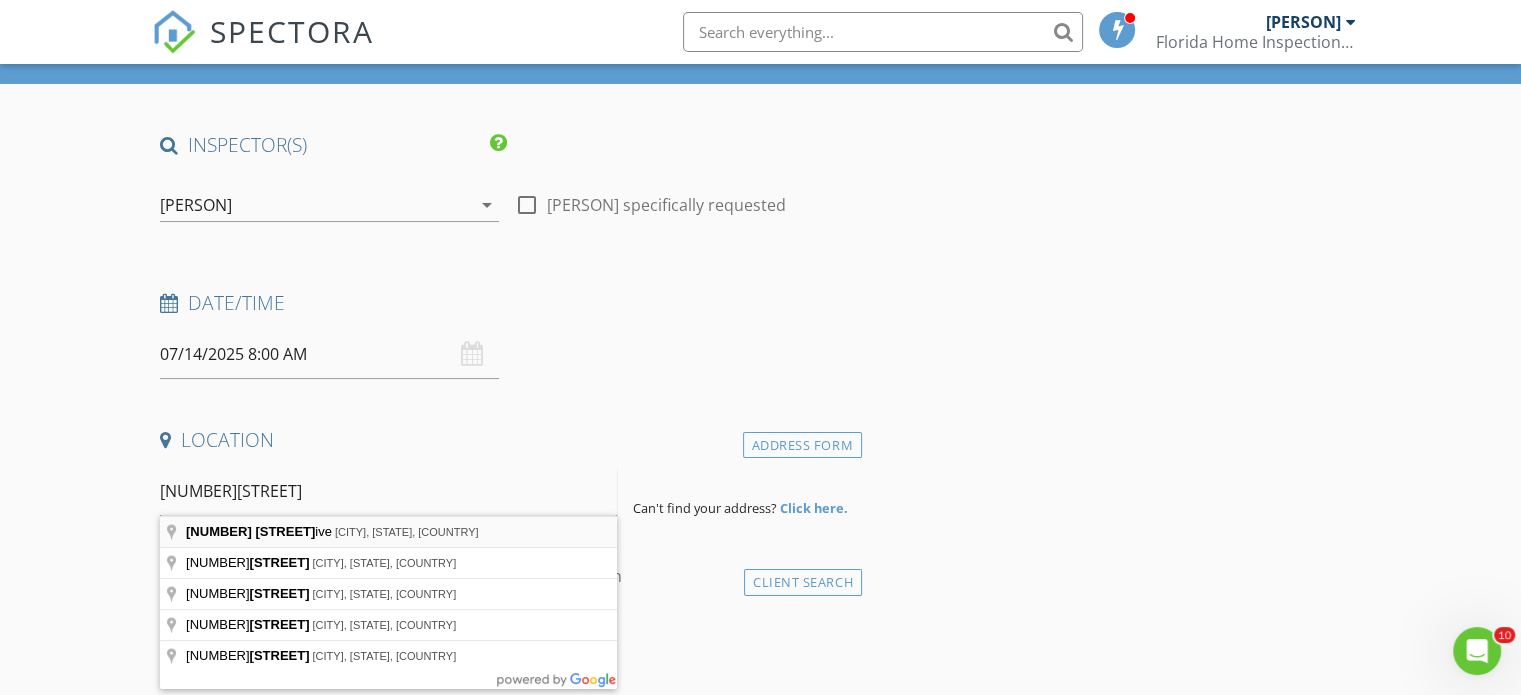 type on "[NUMBER][STREET]" 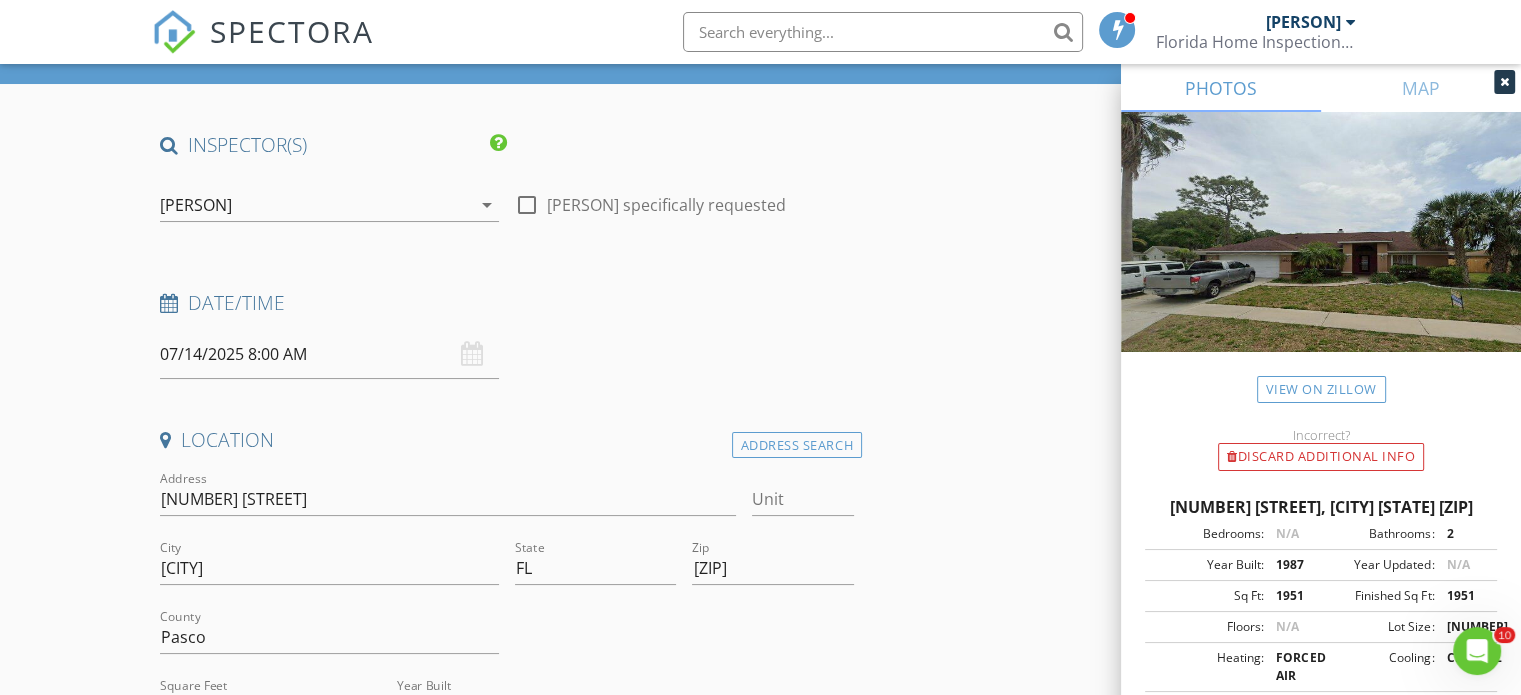 click on "07/14/2025 8:00 AM" at bounding box center [329, 354] 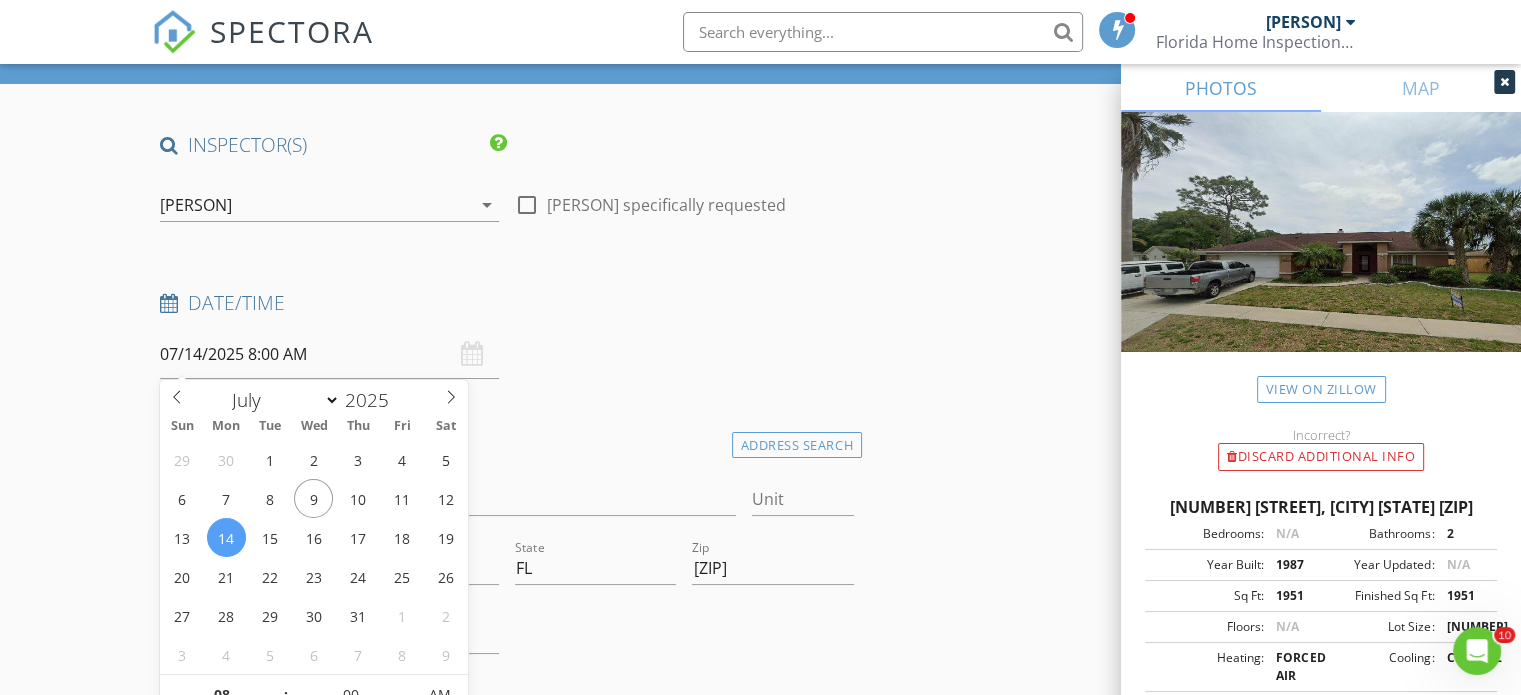 click on "07/14/2025 8:00 AM" at bounding box center [329, 354] 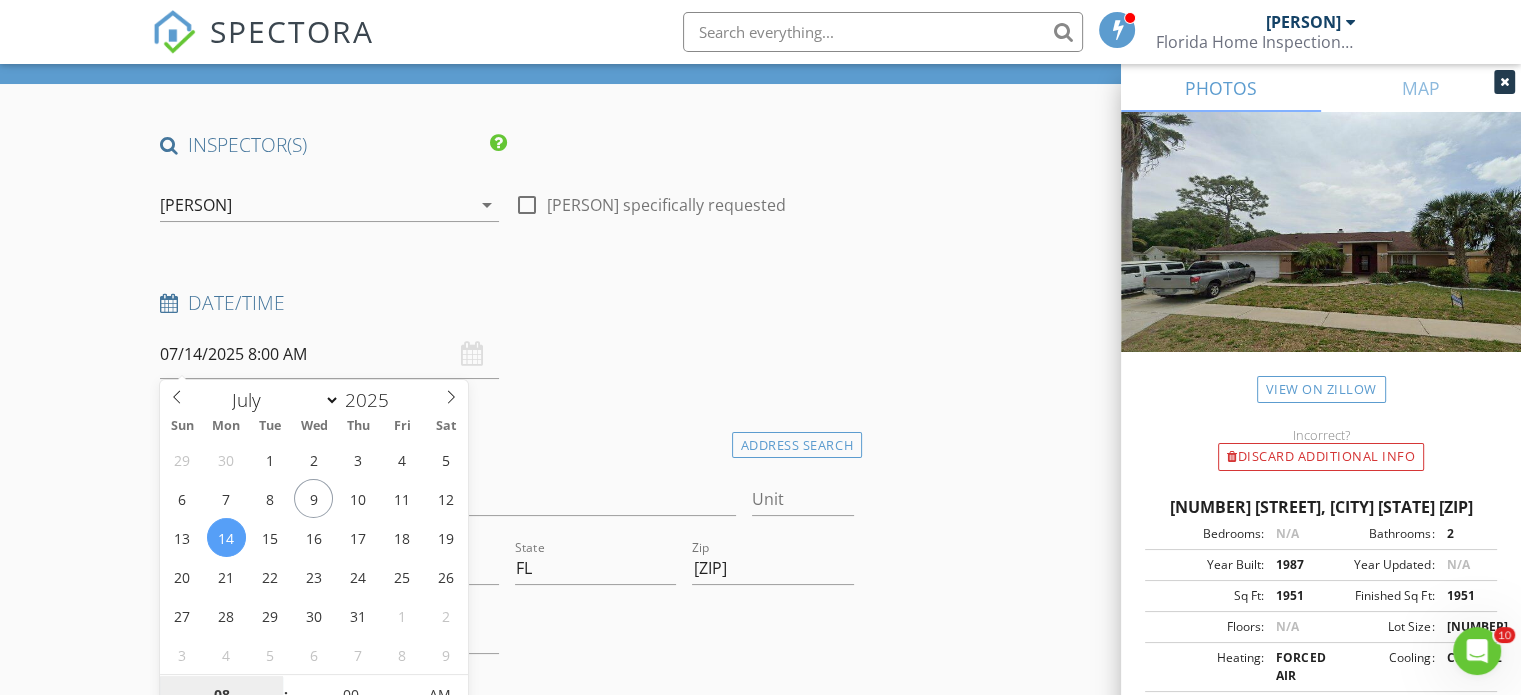 scroll, scrollTop: 119, scrollLeft: 0, axis: vertical 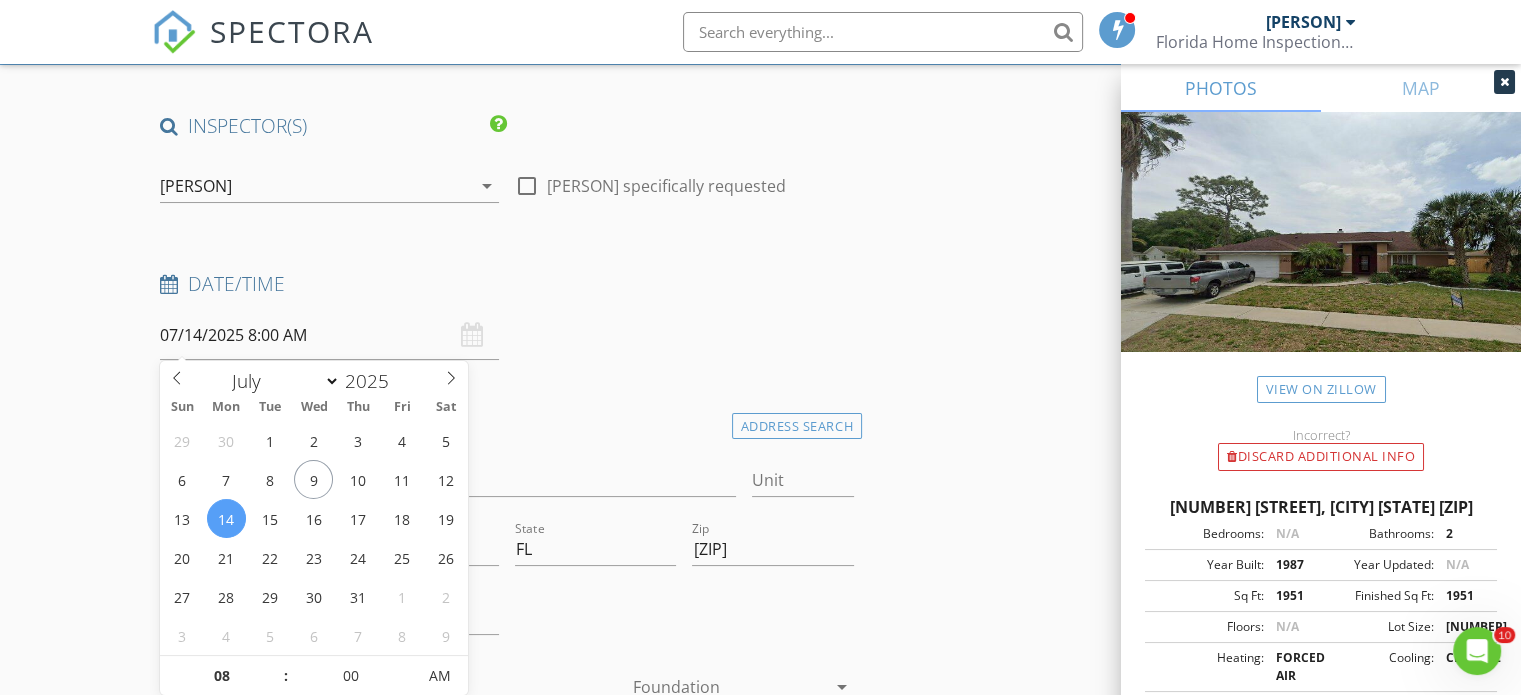 click on "INSPECTOR(S)
check_box   Josh Reinoehl   PRIMARY   Josh Reinoehl arrow_drop_down   check_box_outline_blank Josh Reinoehl specifically requested
Date/Time
07/14/2025 8:00 AM
Location
Address Search       Address 8950 Brooker Dr   Unit   City New Port Richey   State FL   Zip 34655   County Pasco     Square Feet 1951   Year Built 1987   Foundation arrow_drop_down     Josh Reinoehl     24.9 miles     (an hour)
client
check_box Enable Client CC email for this inspection   Client Search     check_box_outline_blank Client is a Company/Organization     First Name   Last Name   Email   CC Email   Phone           Notes   Private Notes
ADD ADDITIONAL client
SERVICES
check_box_outline_blank   Residential Inspection up to 1000sqFt   Home Inspection from FHI check_box_outline_blank" at bounding box center (507, 1693) 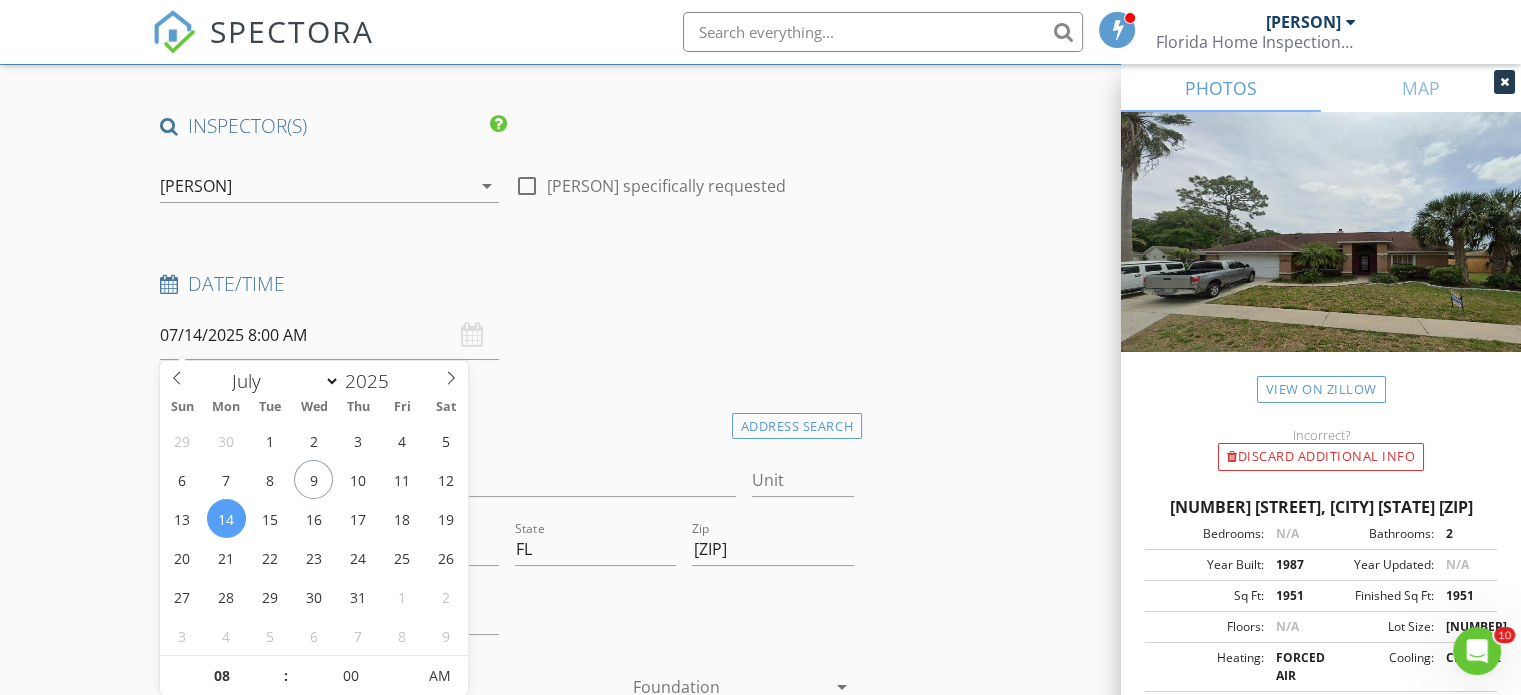 click on "07/14/2025 8:00 AM" at bounding box center (329, 335) 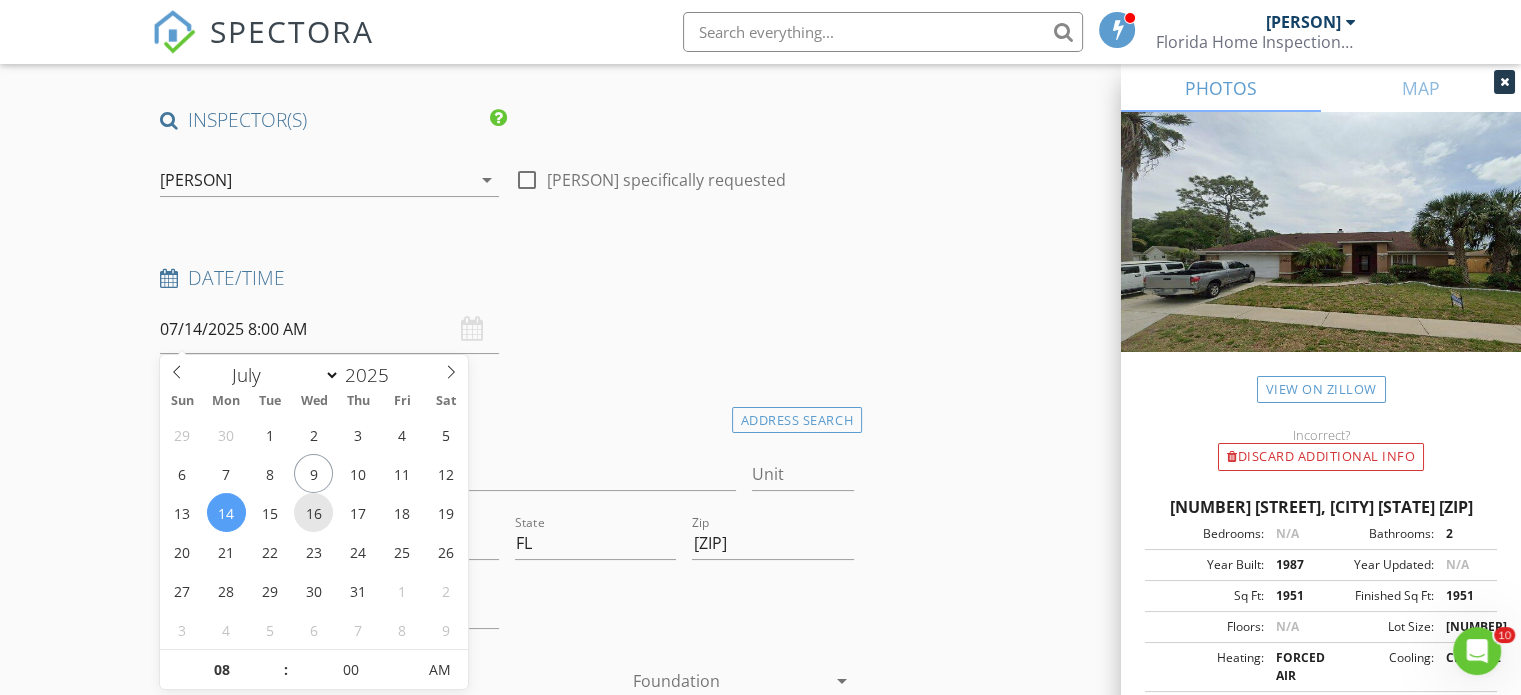 scroll, scrollTop: 419, scrollLeft: 0, axis: vertical 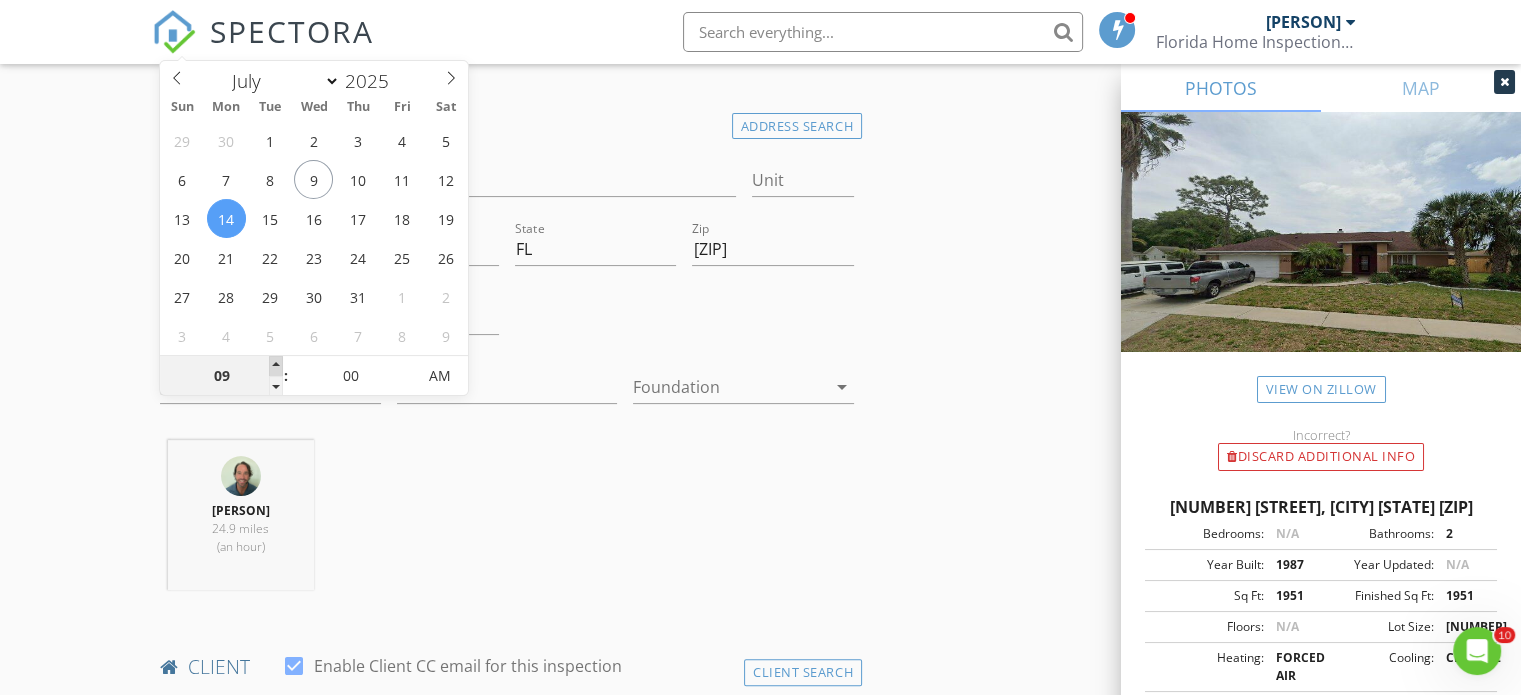 click at bounding box center (276, 366) 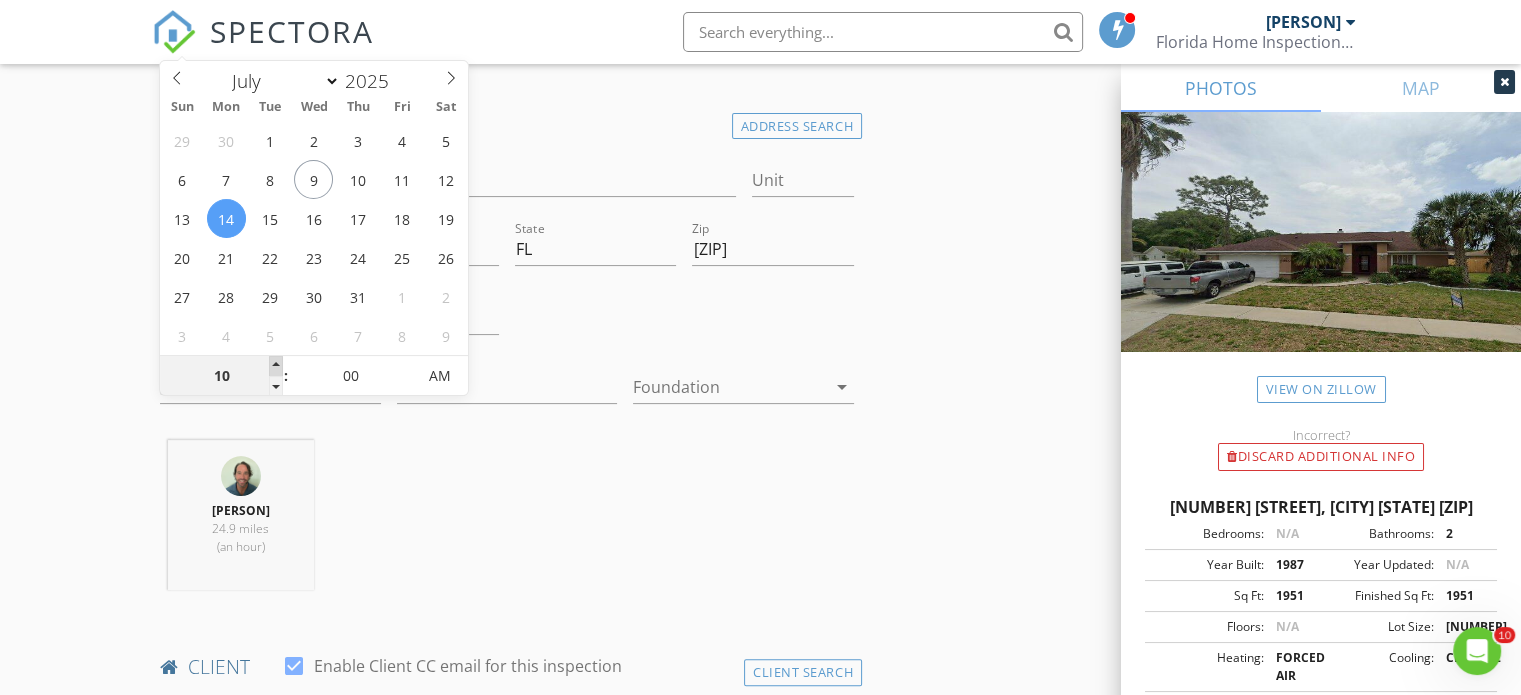 click at bounding box center (276, 366) 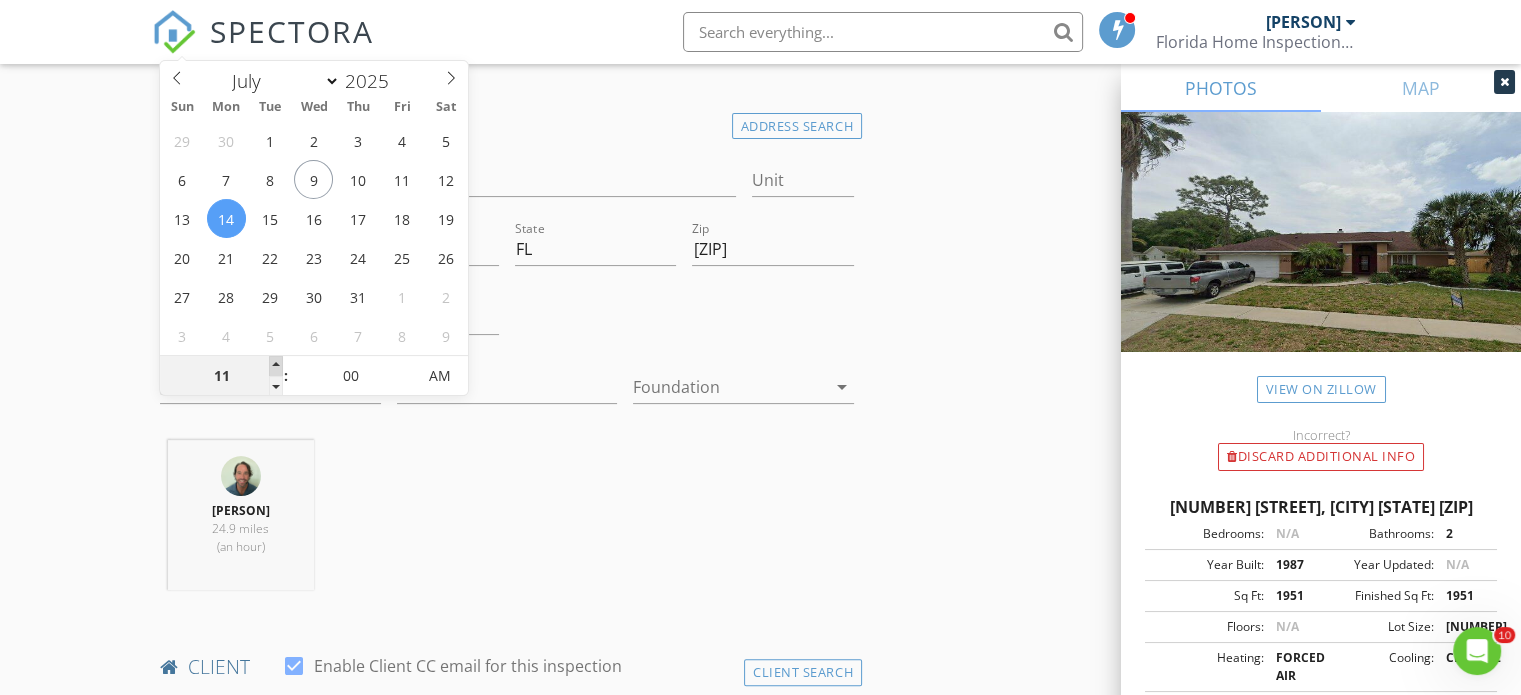 click at bounding box center [276, 366] 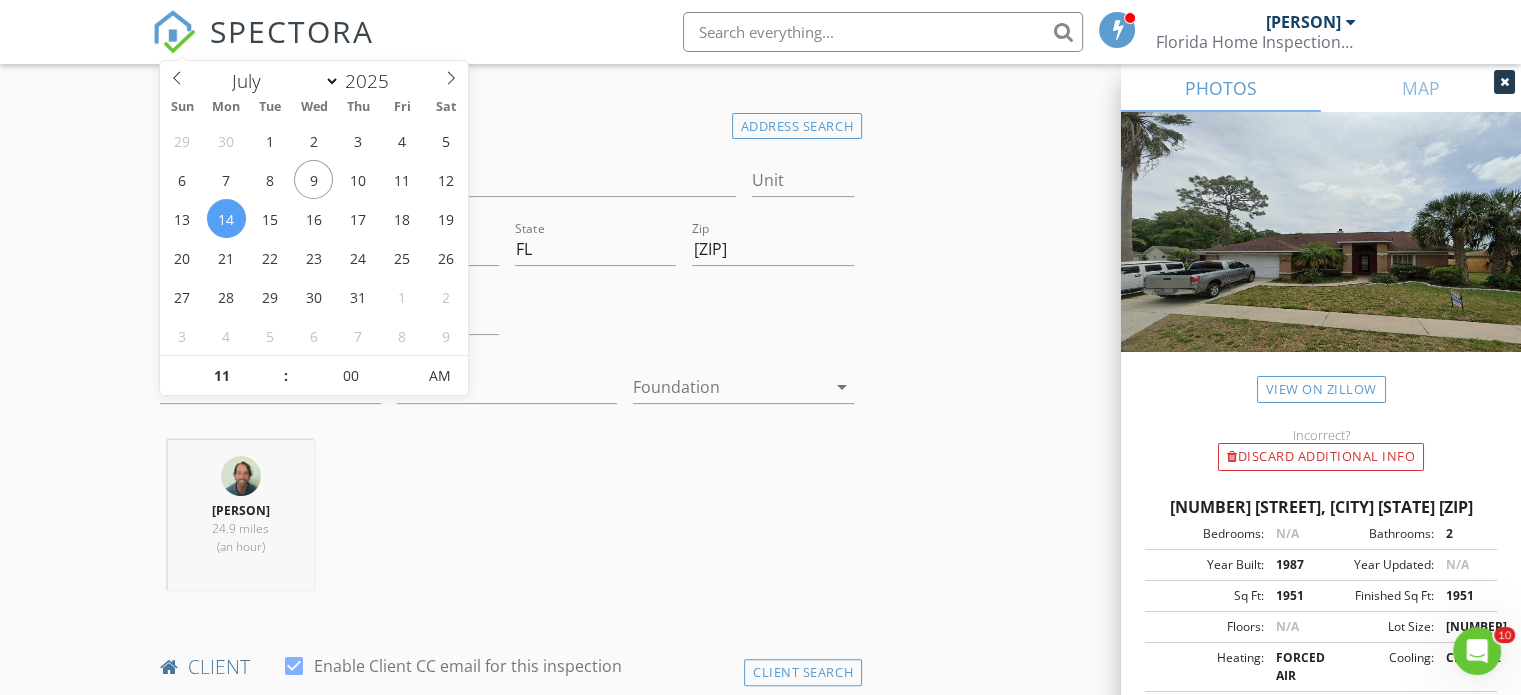 click on "Josh Reinoehl     24.9 miles     (an hour)" at bounding box center [507, 523] 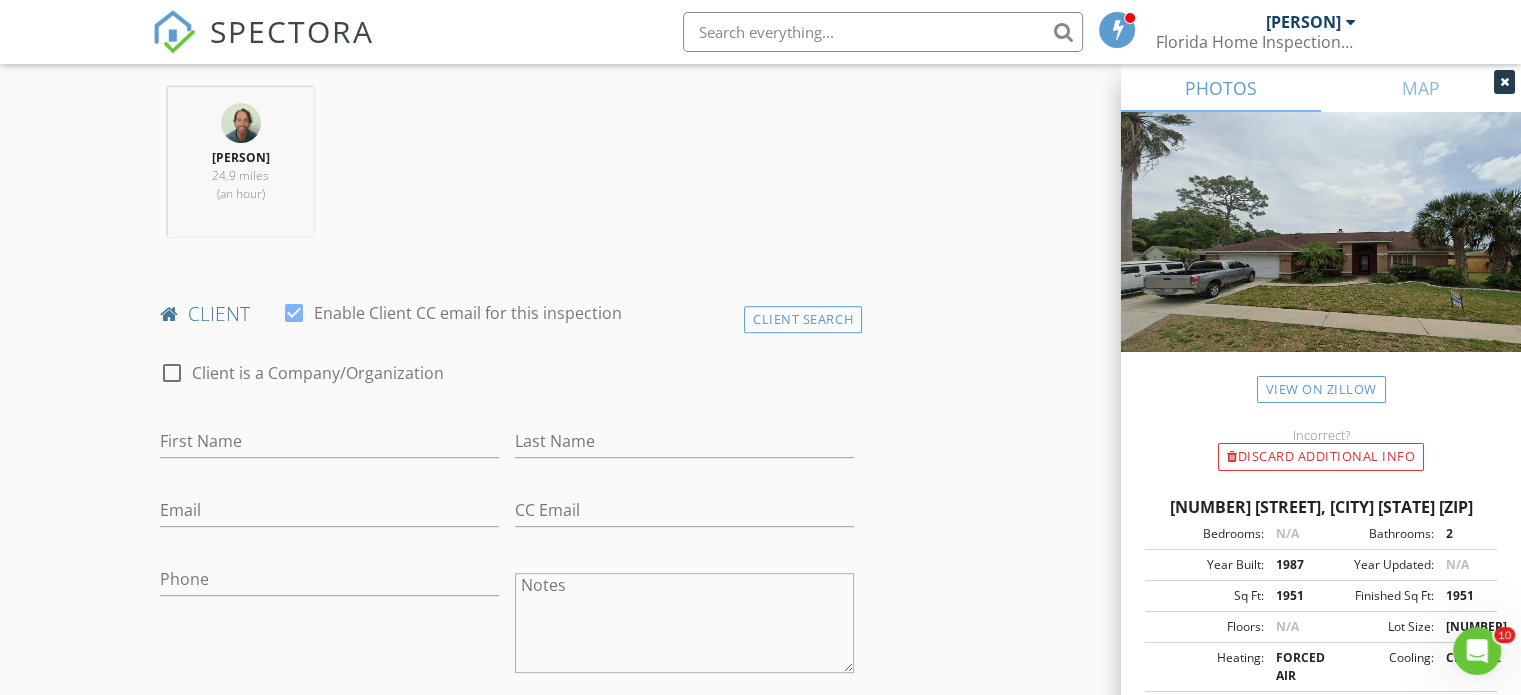scroll, scrollTop: 819, scrollLeft: 0, axis: vertical 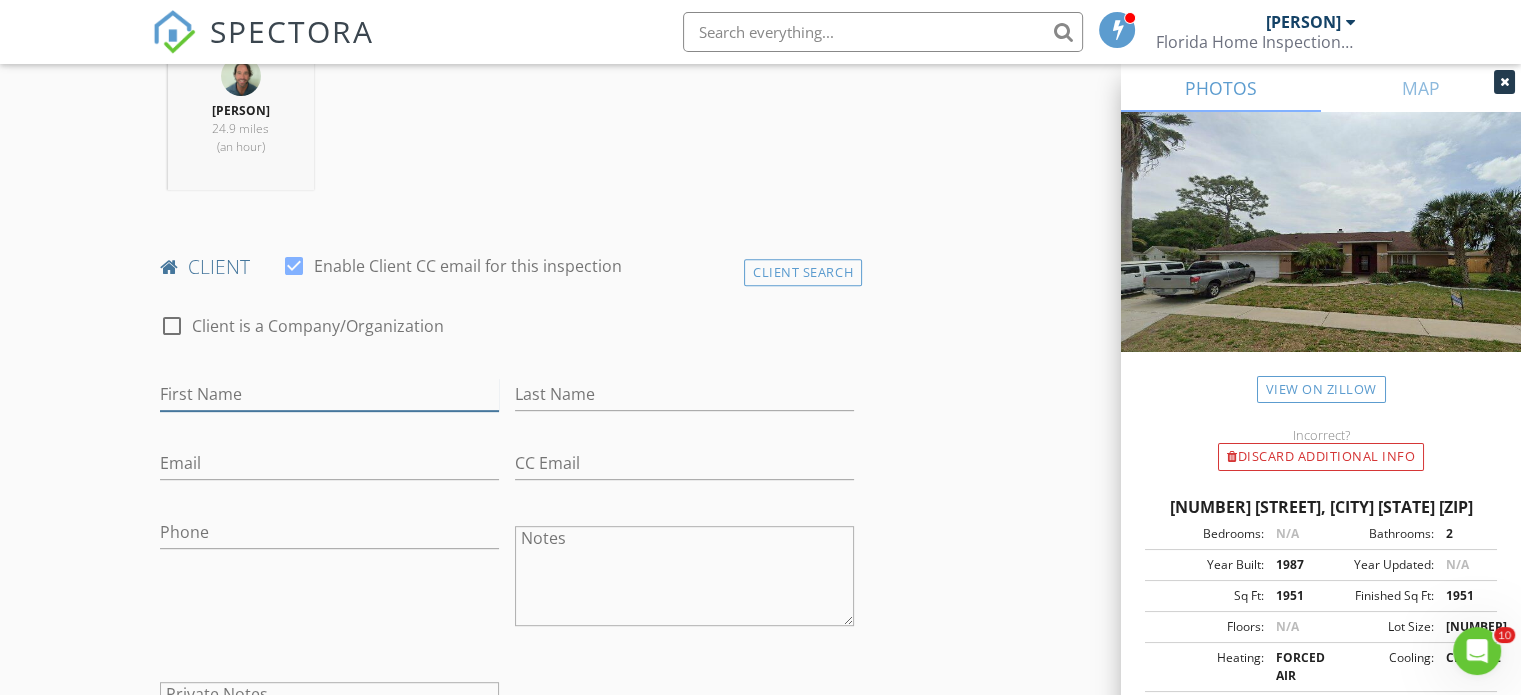 click on "First Name" at bounding box center (329, 394) 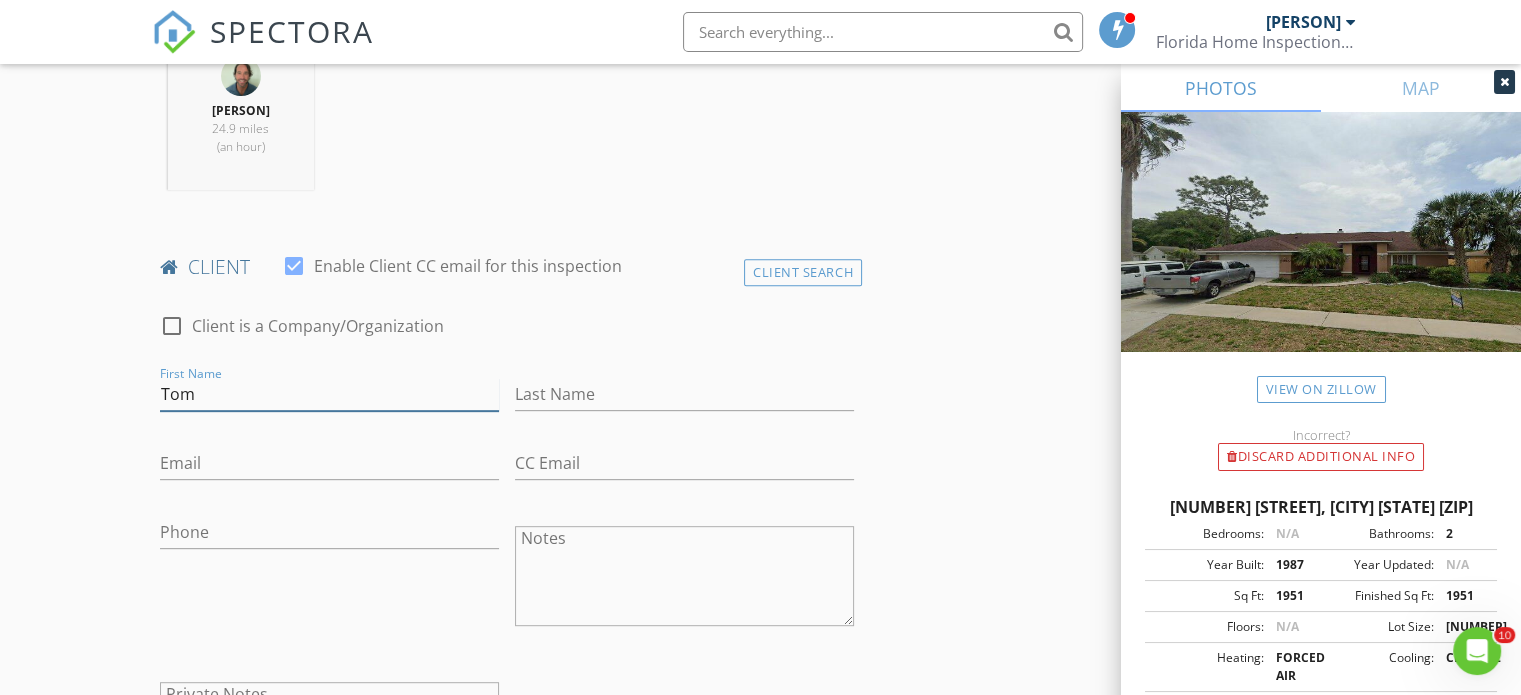 type on "Tom" 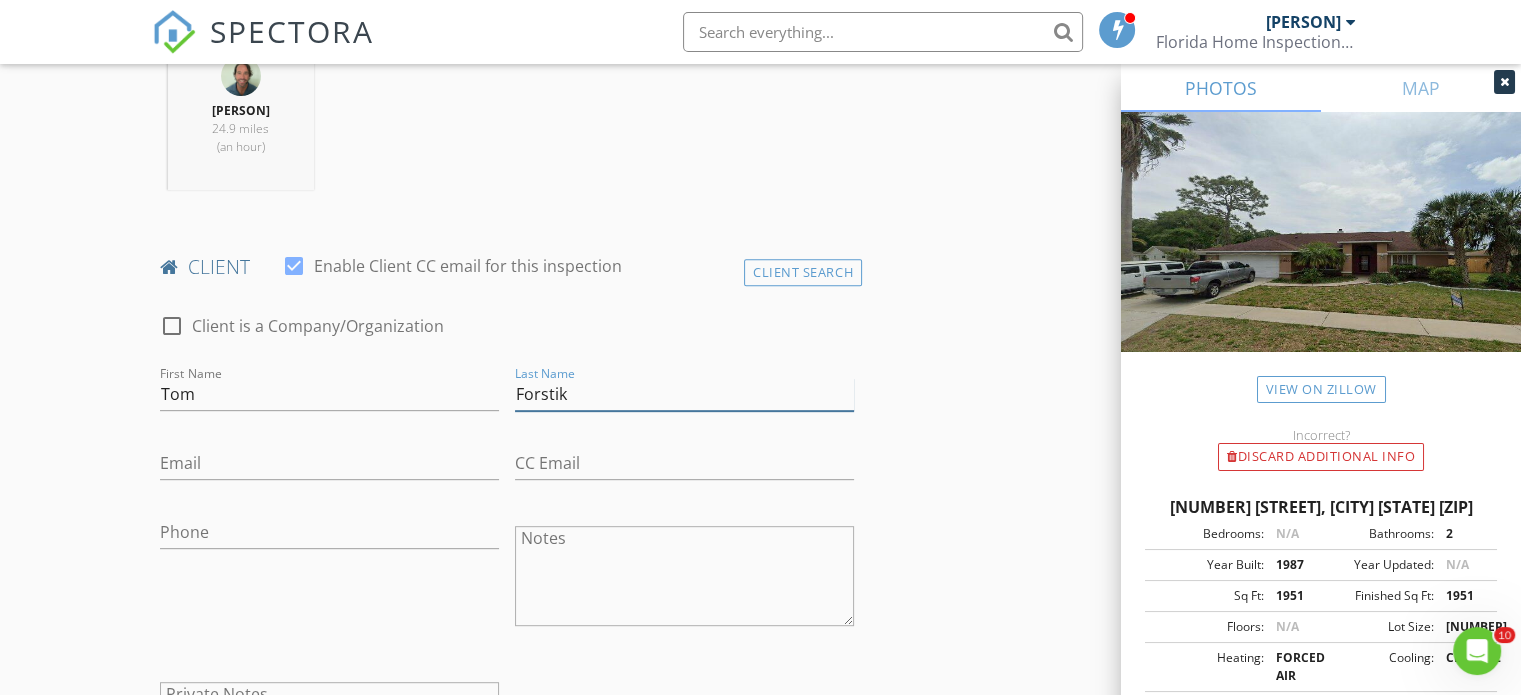 type on "Forstik" 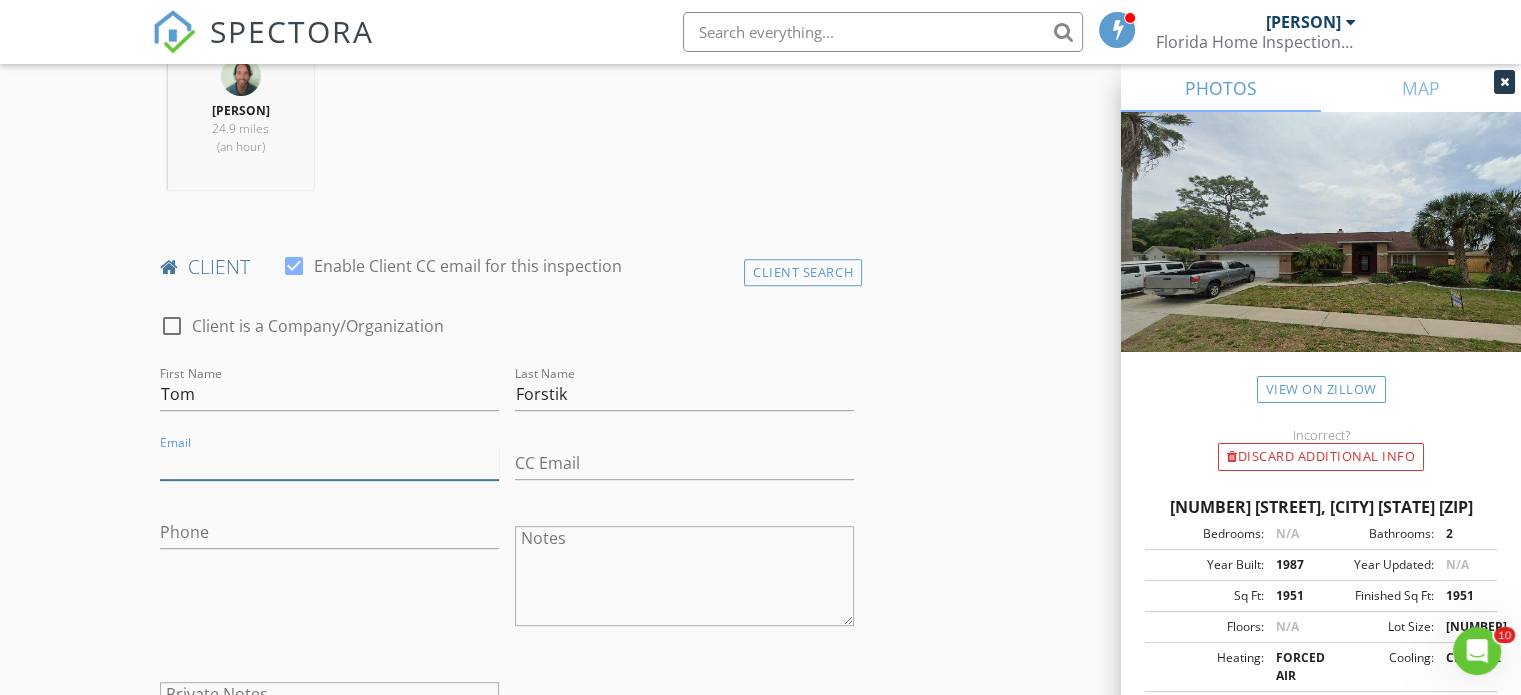 click on "Email" at bounding box center [329, 463] 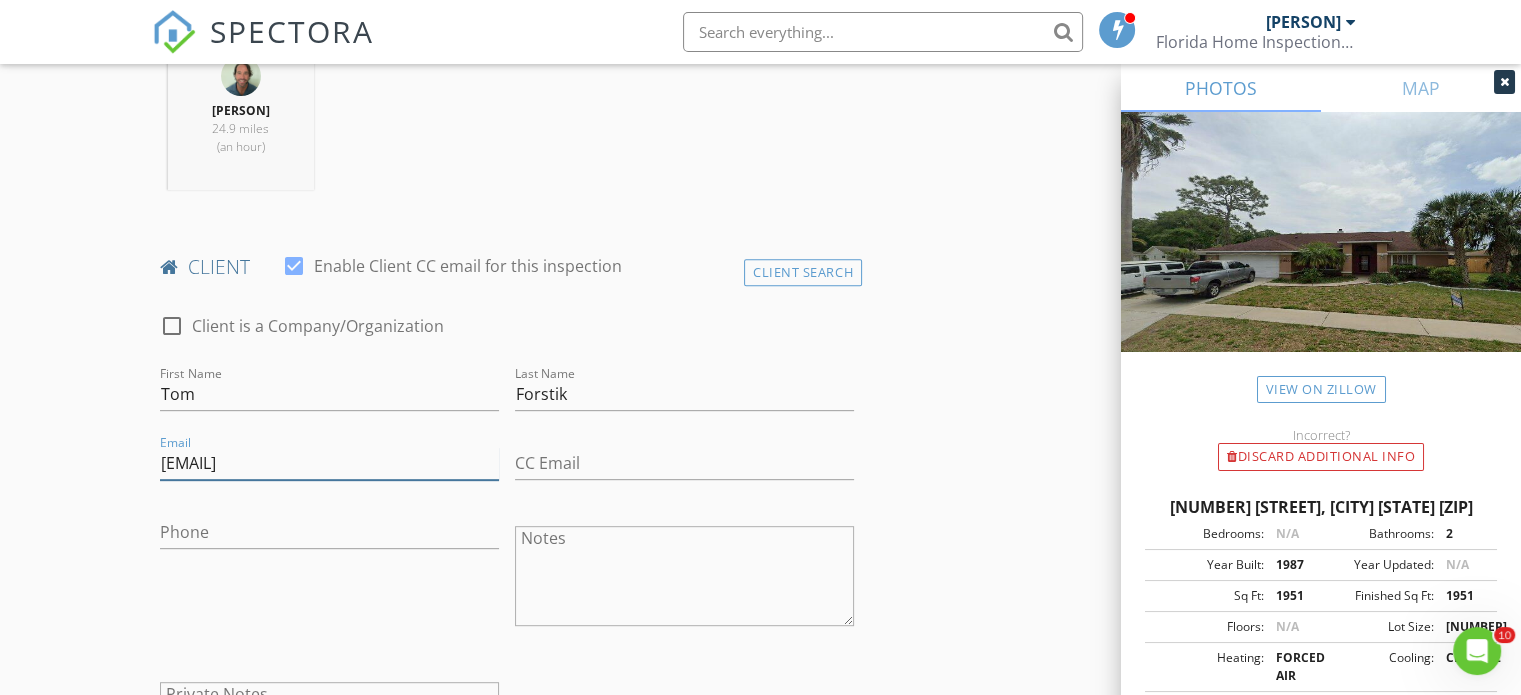 type on "tomforstik@gmail.com" 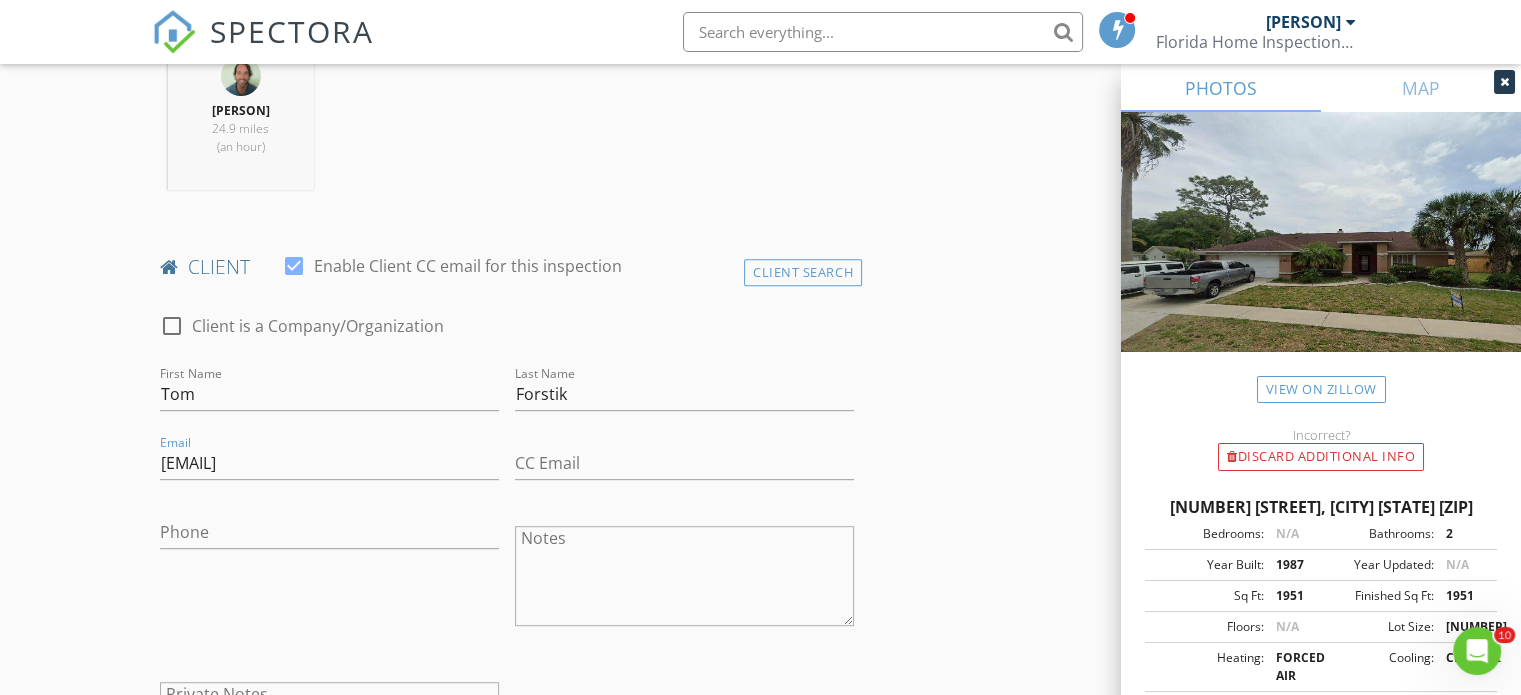 click on "Phone" at bounding box center [329, 398] 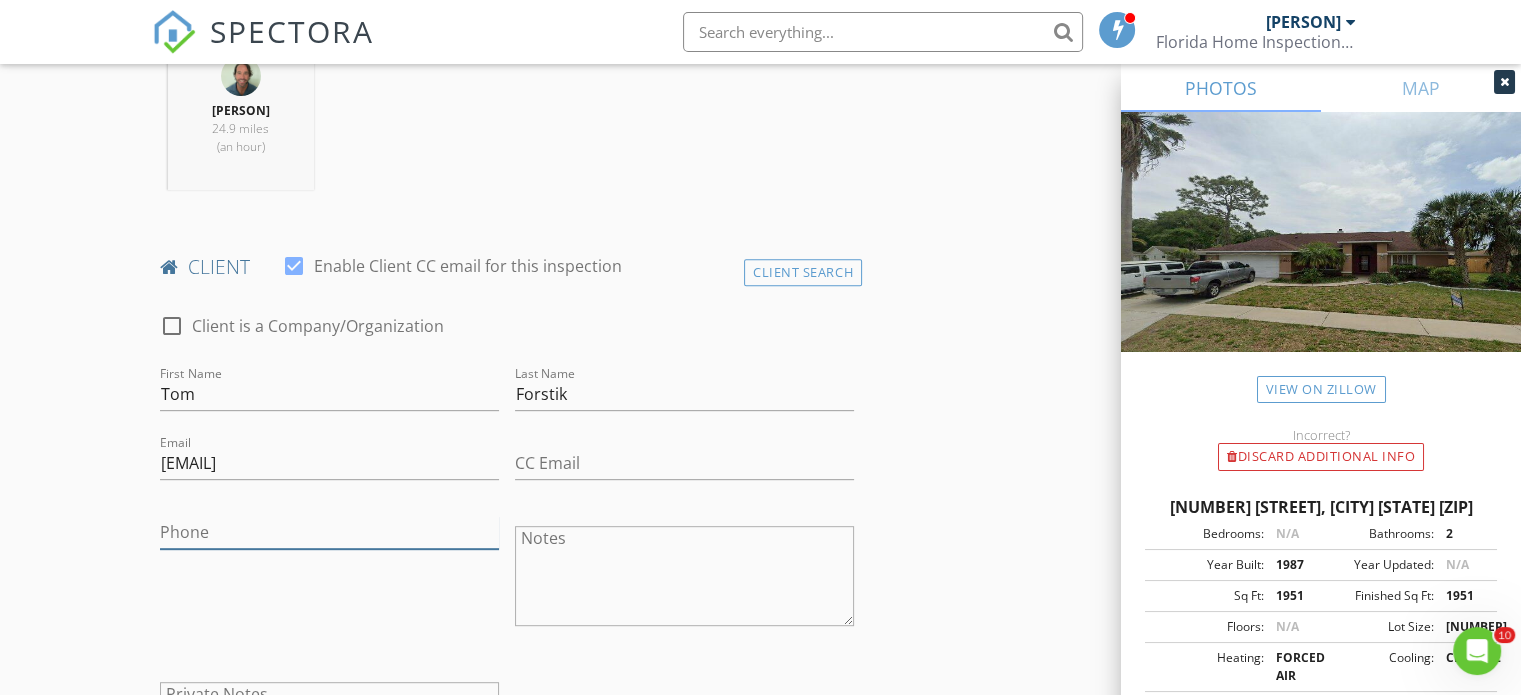 click on "Phone" at bounding box center (329, 532) 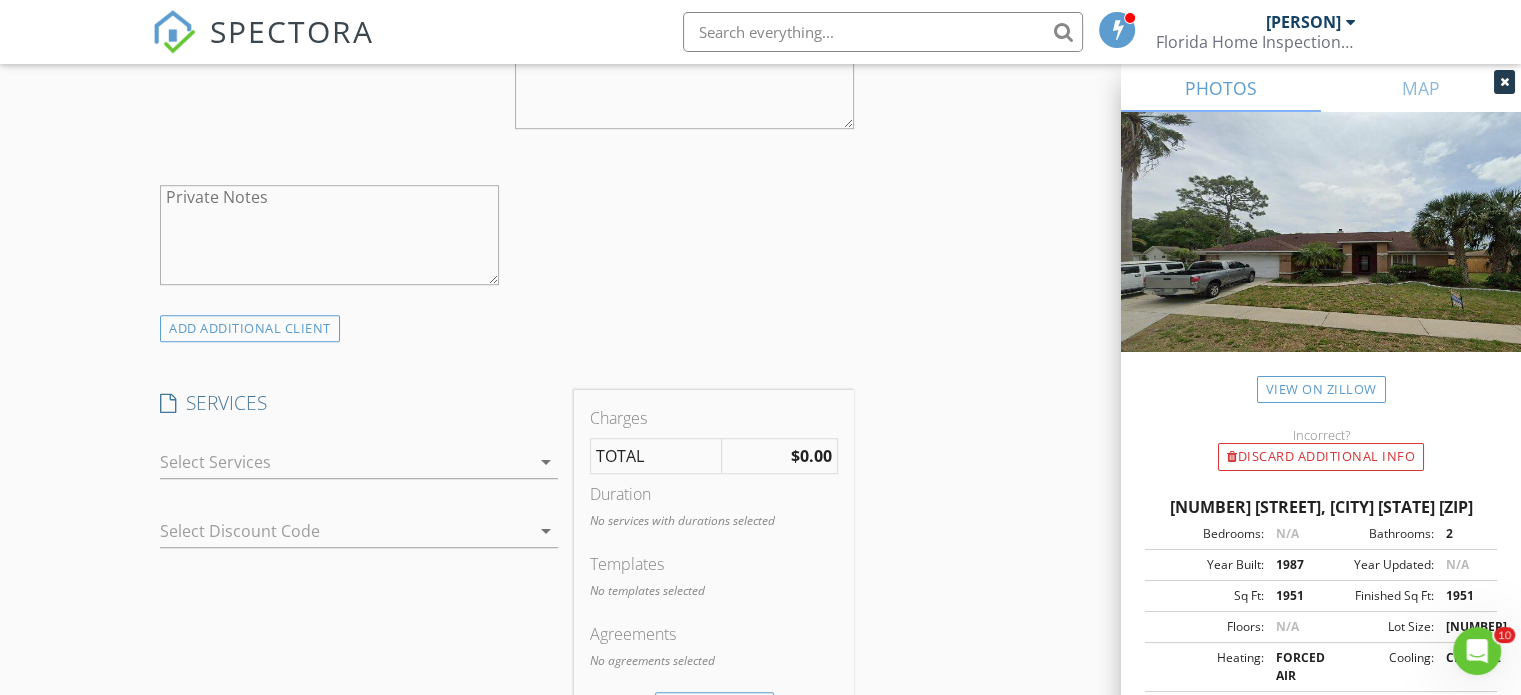 scroll, scrollTop: 1319, scrollLeft: 0, axis: vertical 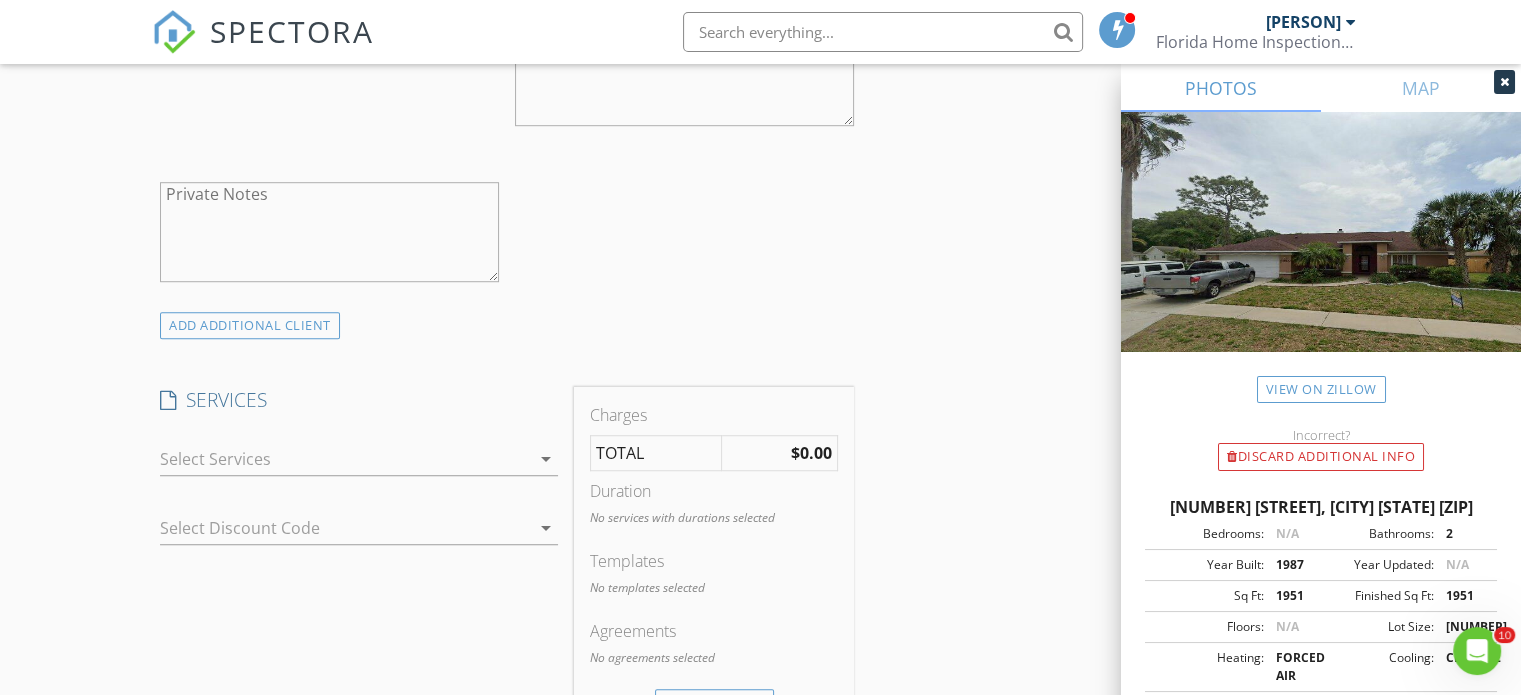 type on "215-917-0323" 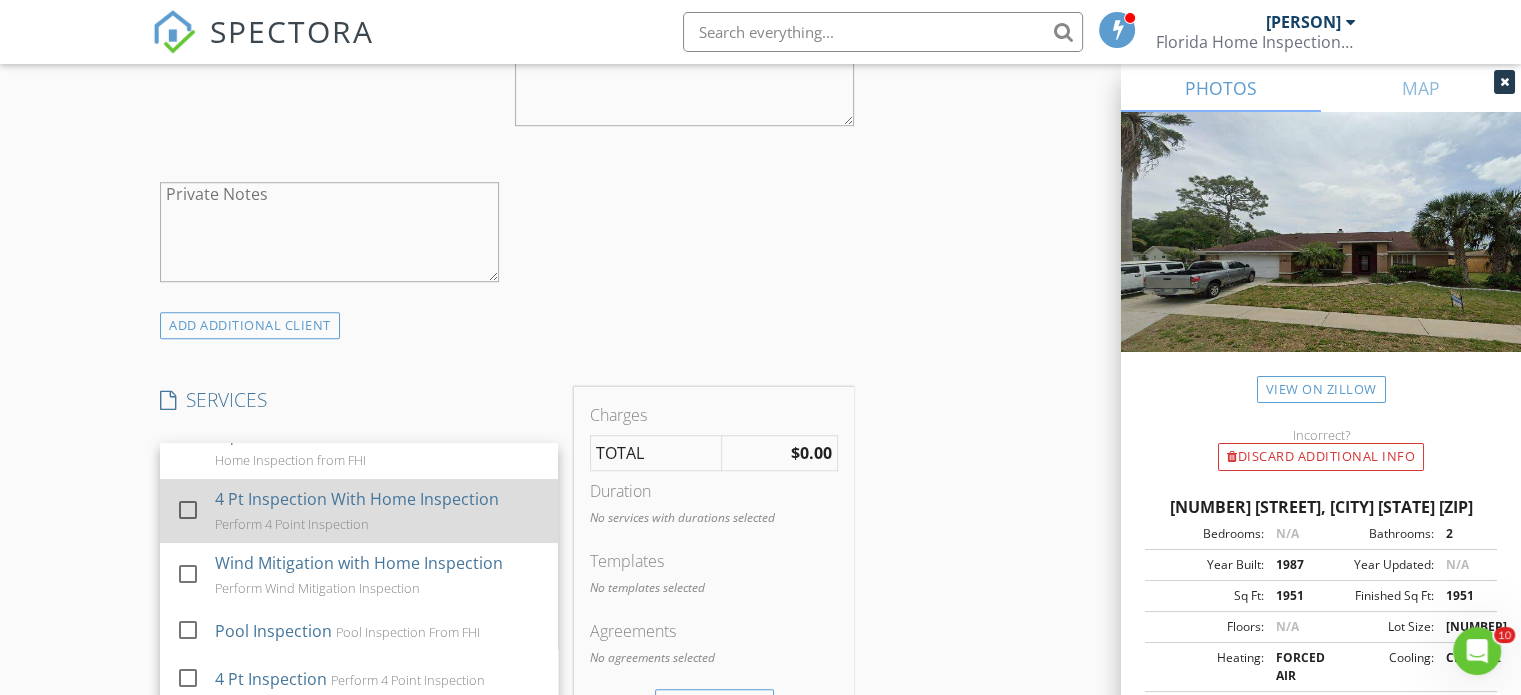 scroll, scrollTop: 756, scrollLeft: 0, axis: vertical 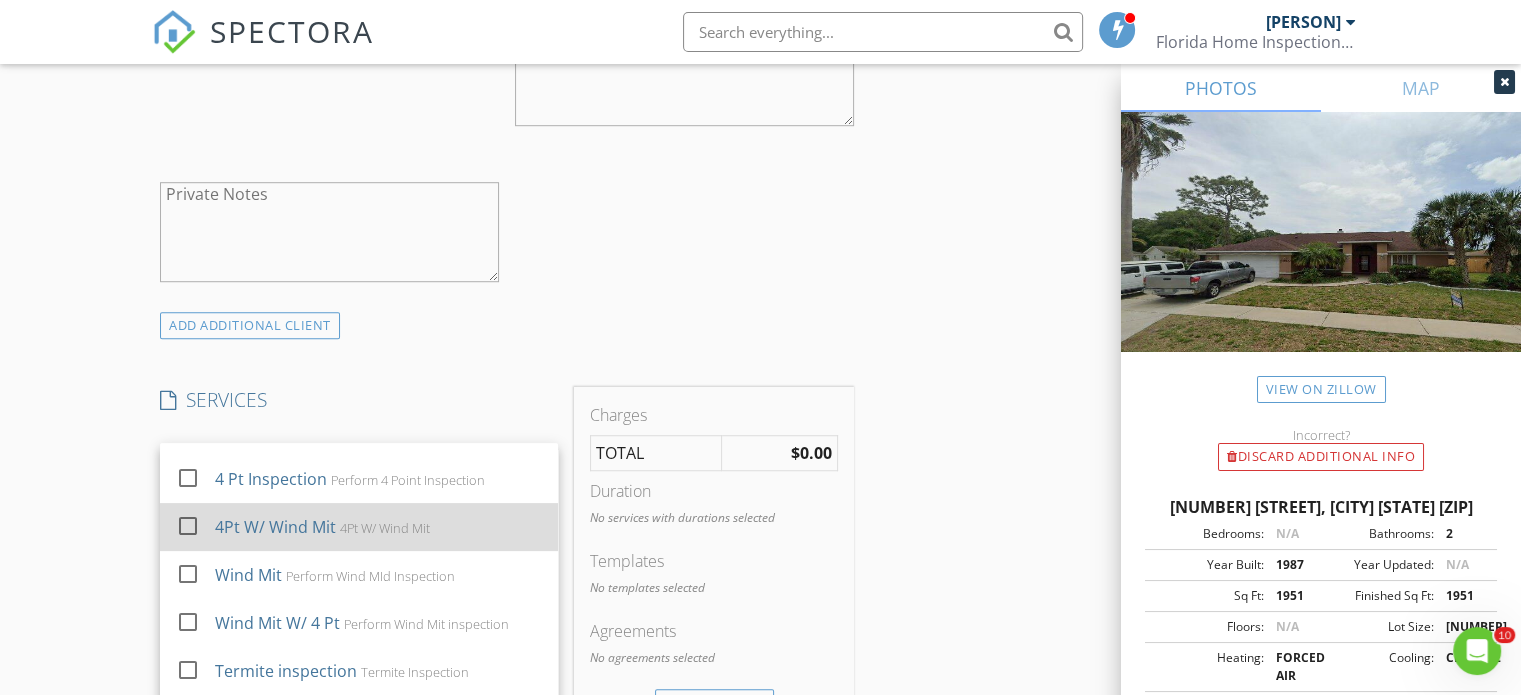 click on "4Pt W/ Wind Mit" at bounding box center (275, 527) 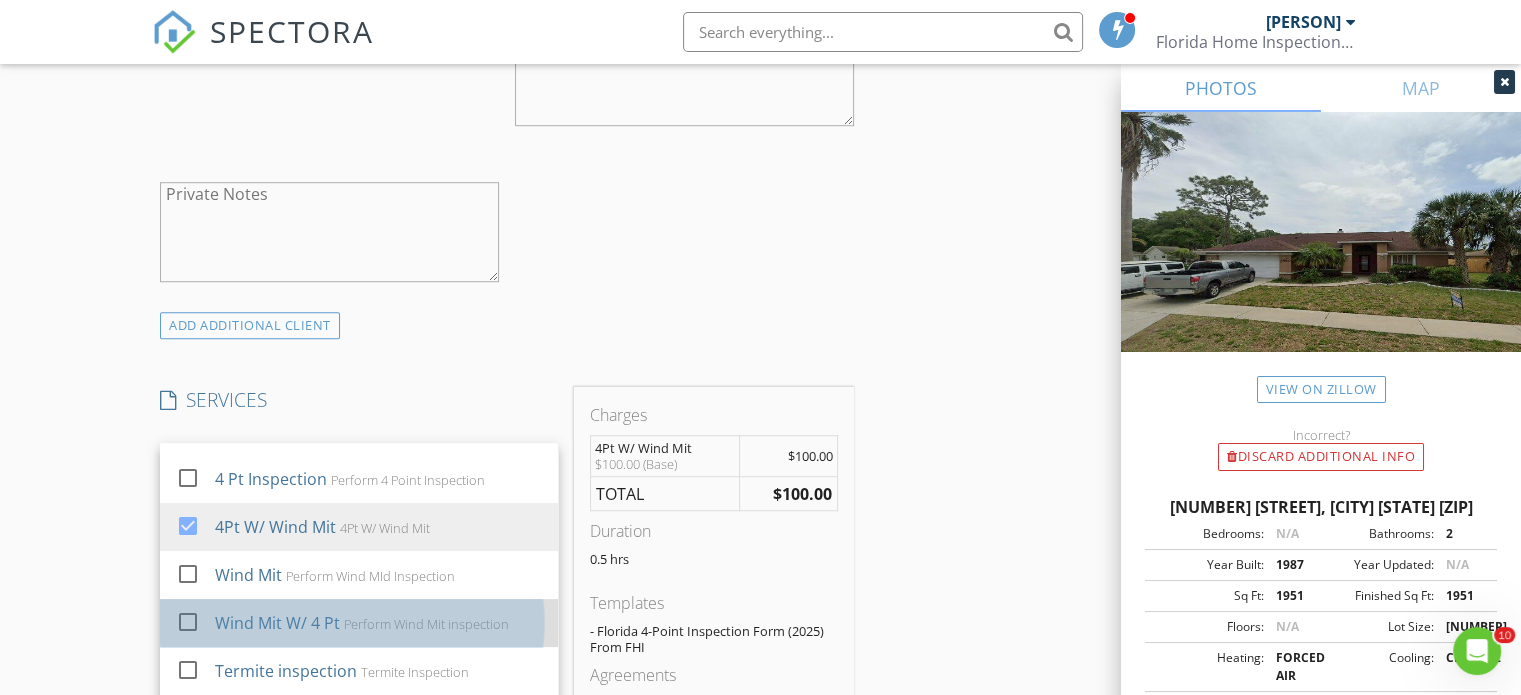 click on "Wind Mit W/ 4 Pt" at bounding box center (277, 623) 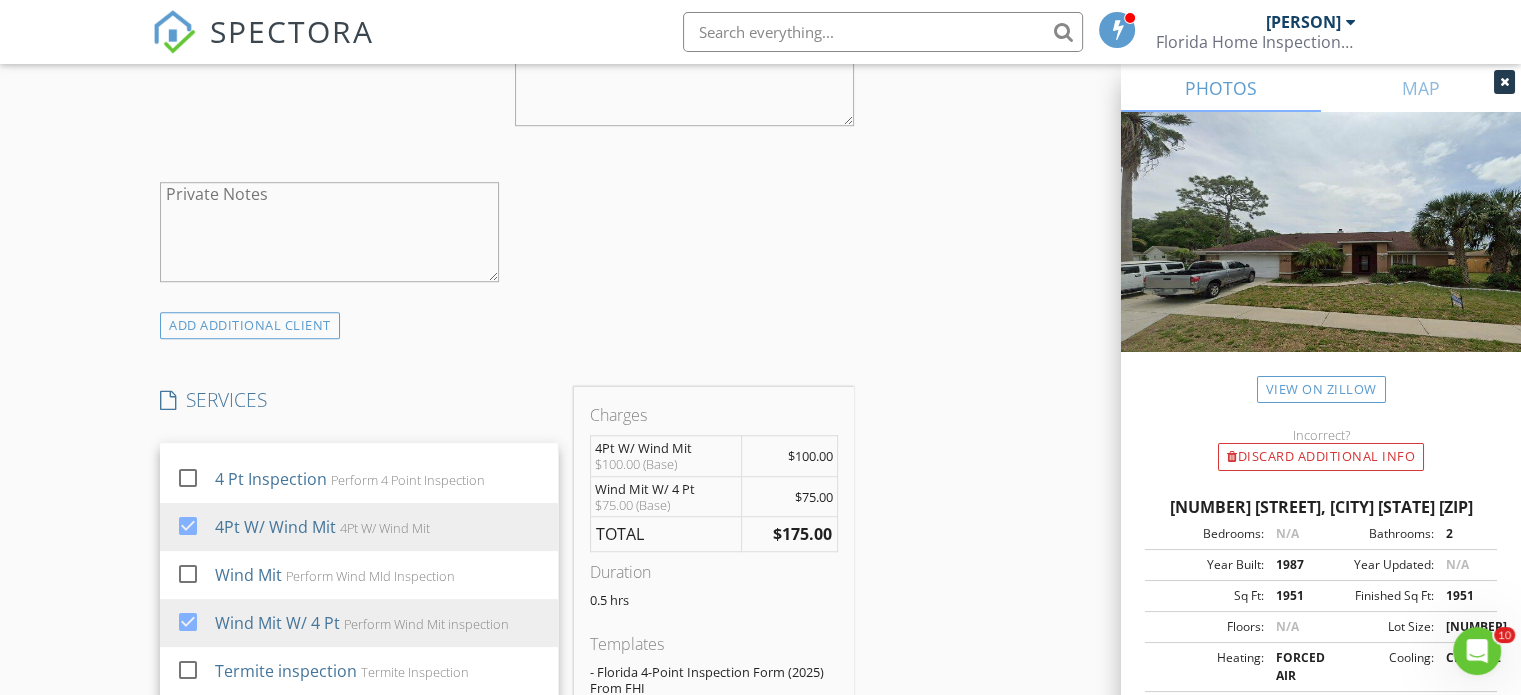 click on "INSPECTOR(S)
check_box   Josh Reinoehl   PRIMARY   Josh Reinoehl arrow_drop_down   check_box_outline_blank Josh Reinoehl specifically requested
Date/Time
07/14/2025 11:00 AM
Location
Address Search       Address 8950 Brooker Dr   Unit   City New Port Richey   State FL   Zip 34655   County Pasco     Square Feet 1951   Year Built 1987   Foundation arrow_drop_down     Josh Reinoehl     24.9 miles     (an hour)
client
check_box Enable Client CC email for this inspection   Client Search     check_box_outline_blank Client is a Company/Organization     First Name Tom   Last Name Forstik   Email tomforstik@gmail.com   CC Email   Phone 215-917-0323           Notes   Private Notes
ADD ADDITIONAL client
SERVICES
check_box_outline_blank   Residential Inspection up to 1000sqFt" at bounding box center [760, 612] 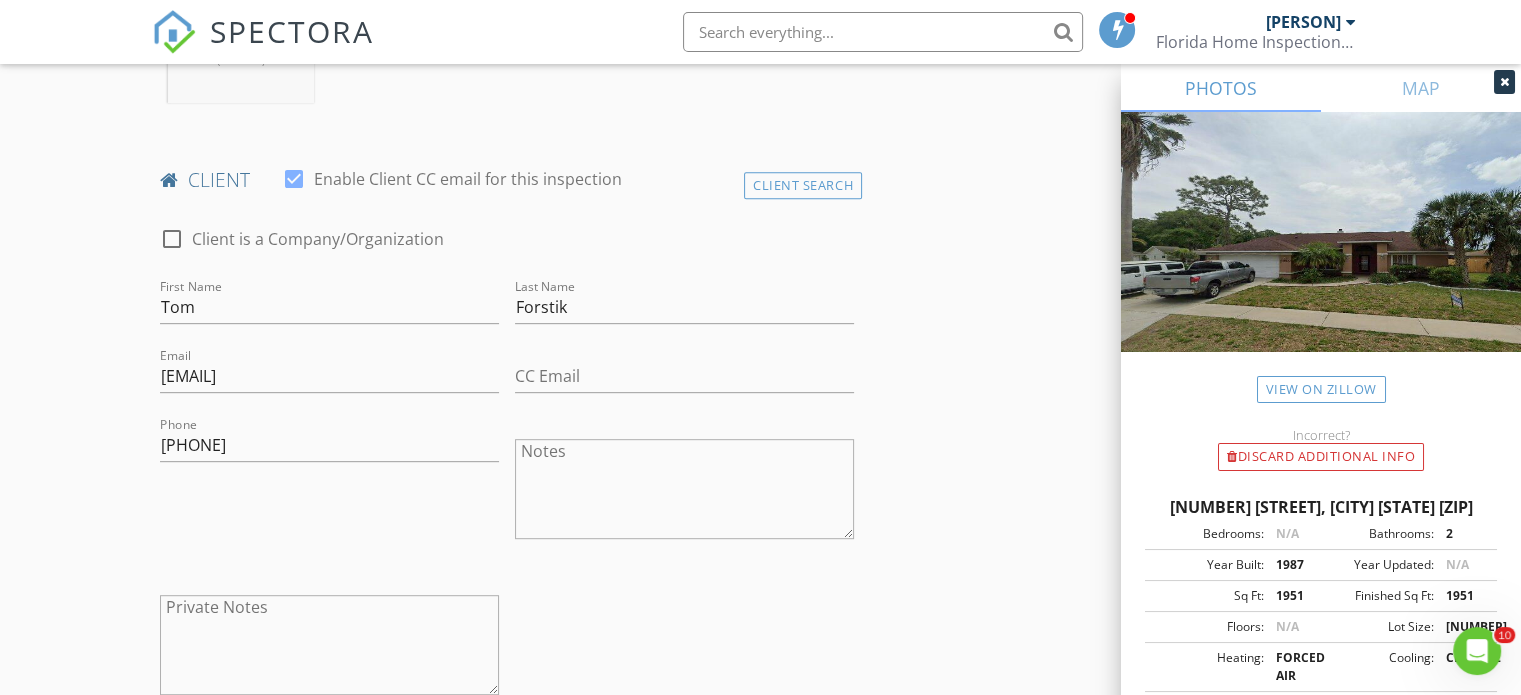 scroll, scrollTop: 1077, scrollLeft: 0, axis: vertical 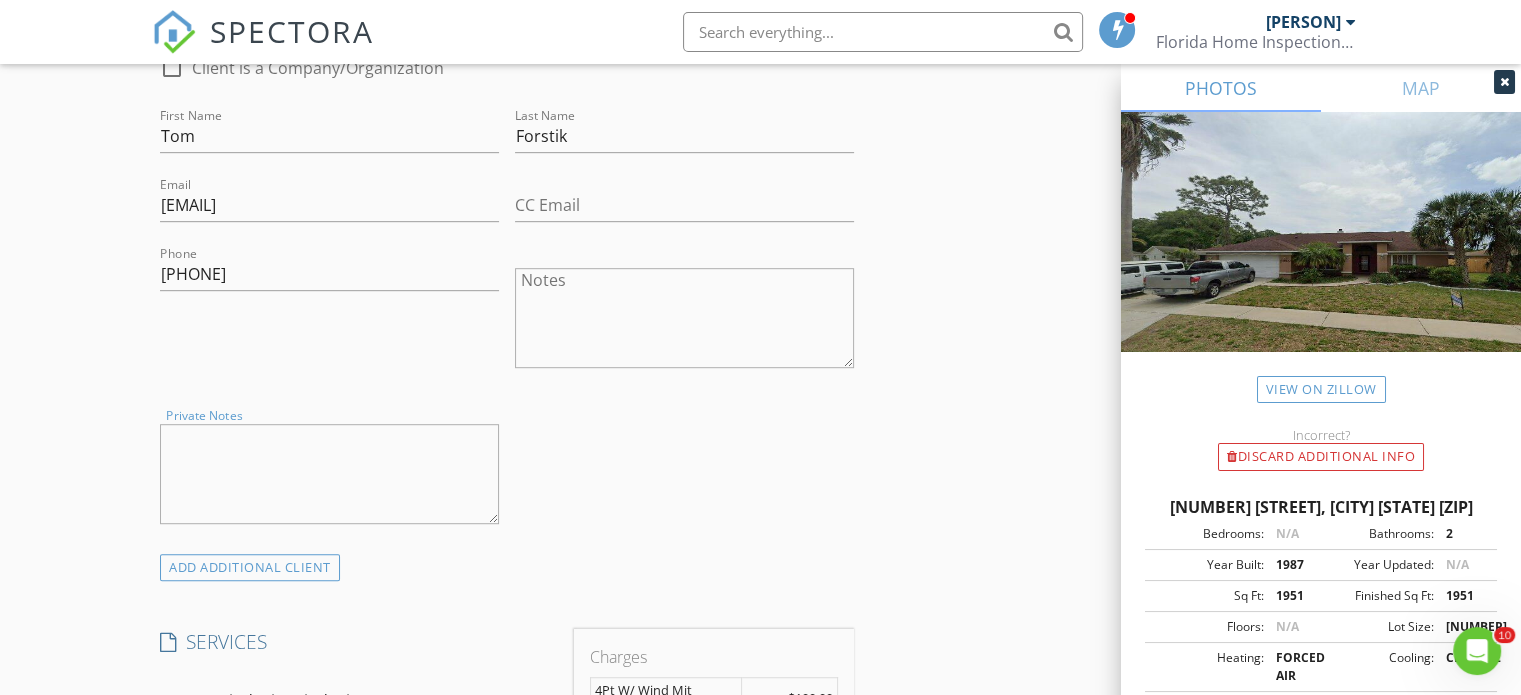 click on "Private Notes" at bounding box center [329, 474] 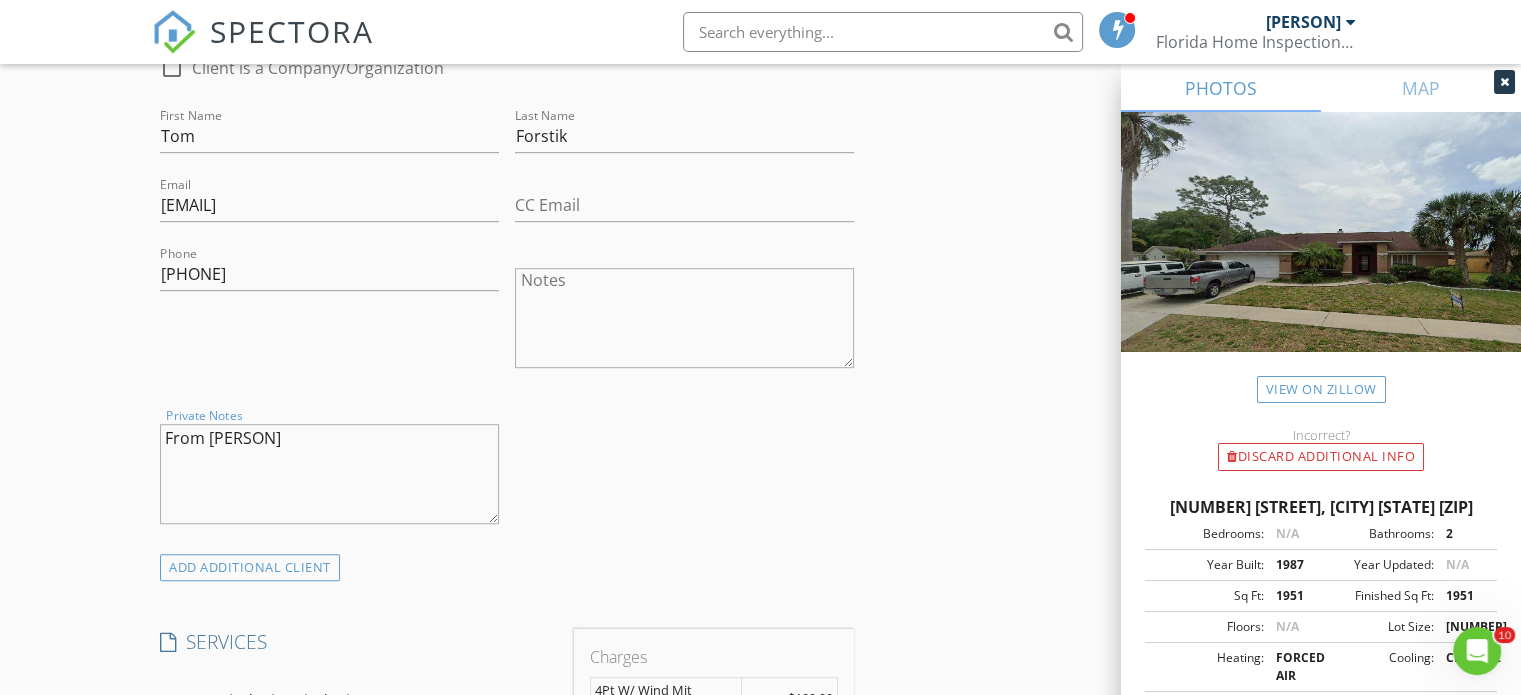 type on "From Jeff Iosa" 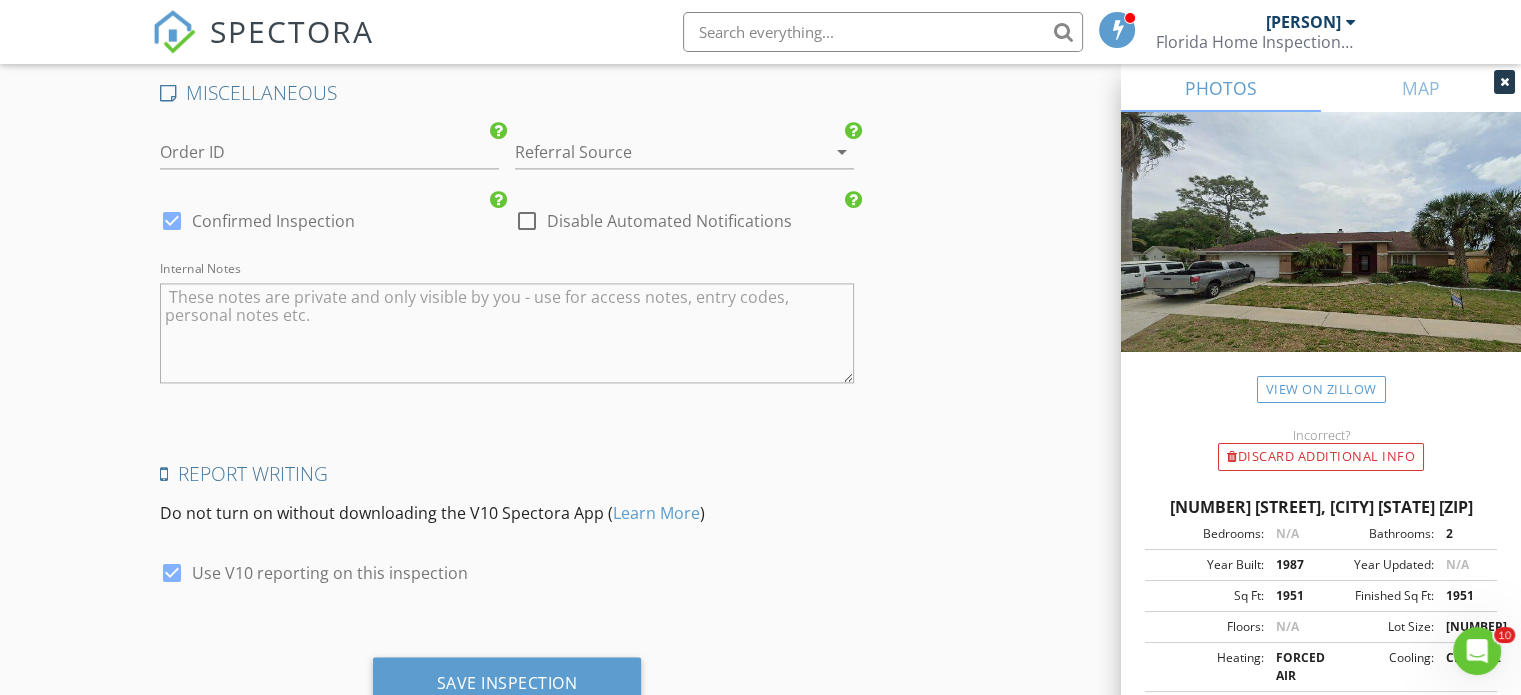scroll, scrollTop: 2977, scrollLeft: 0, axis: vertical 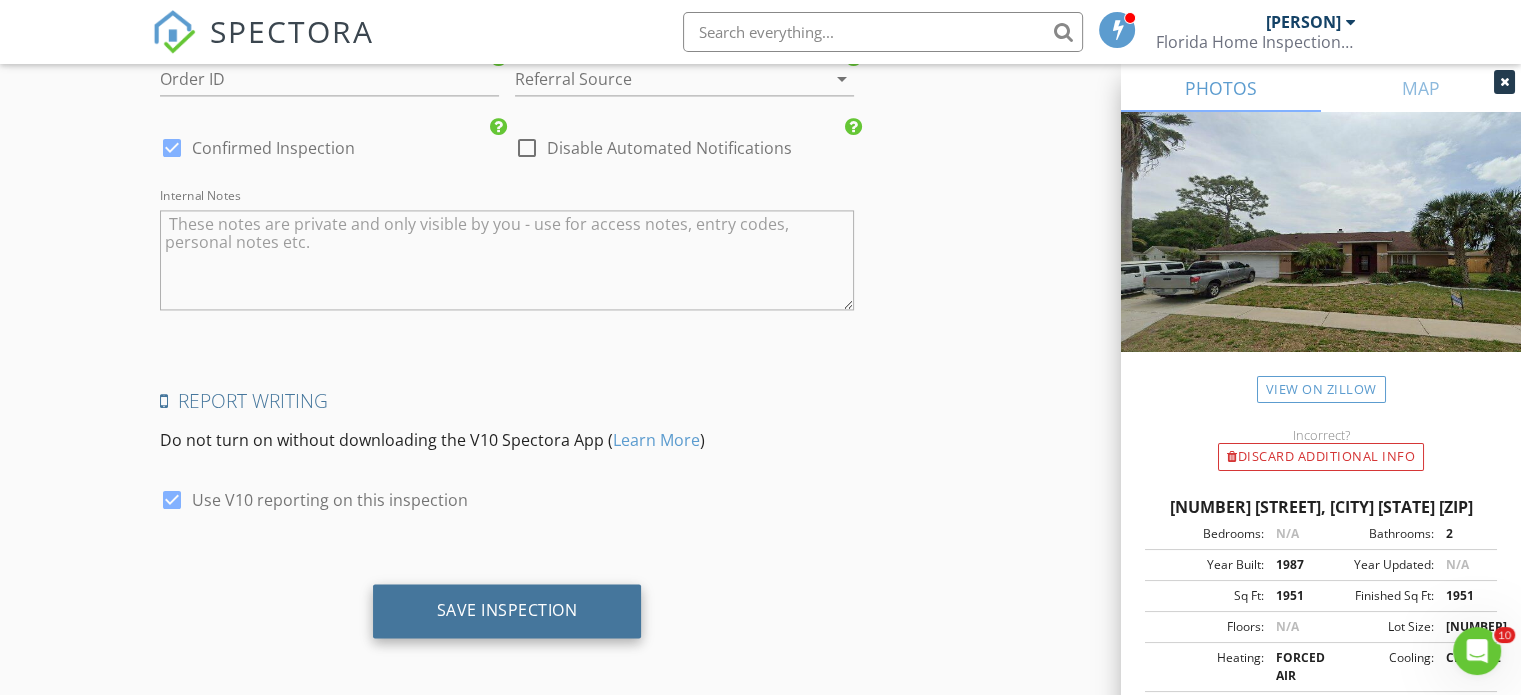 click on "Save Inspection" at bounding box center [507, 610] 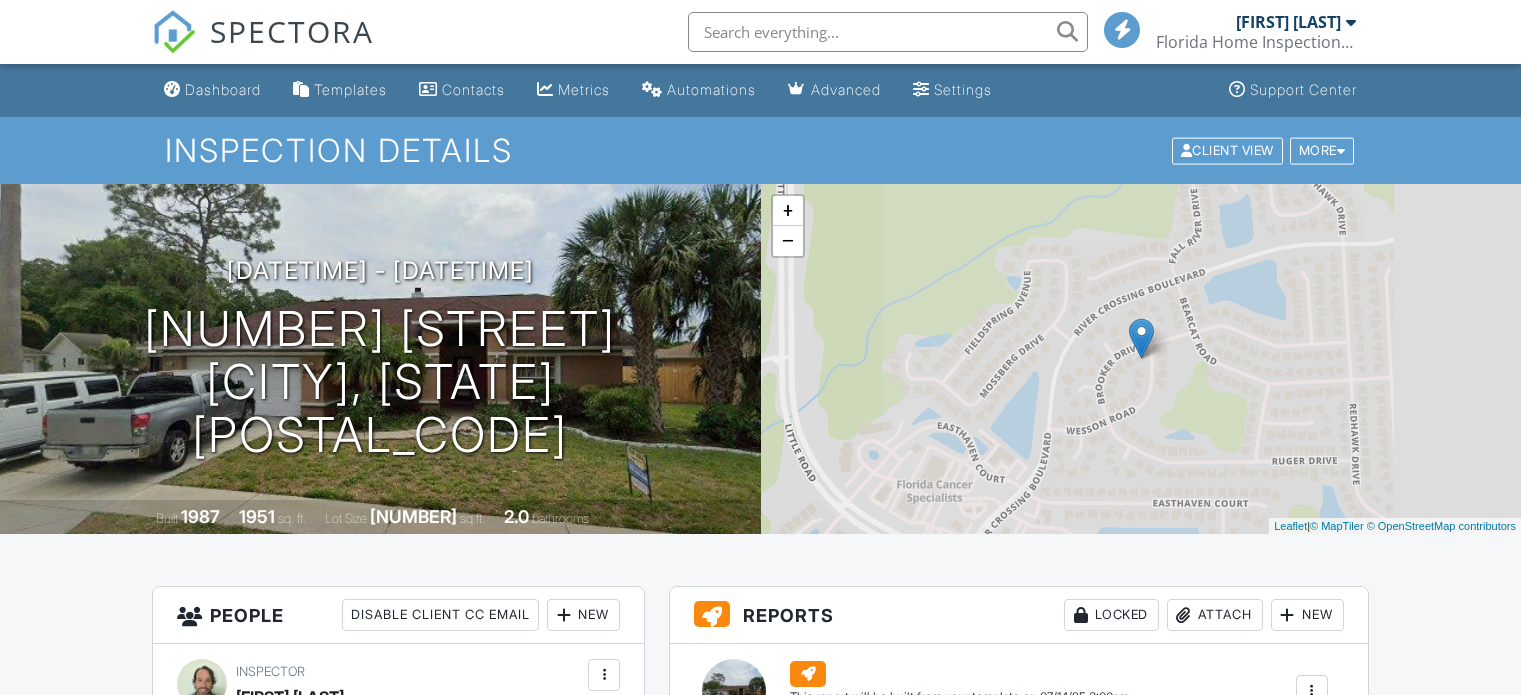 scroll, scrollTop: 0, scrollLeft: 0, axis: both 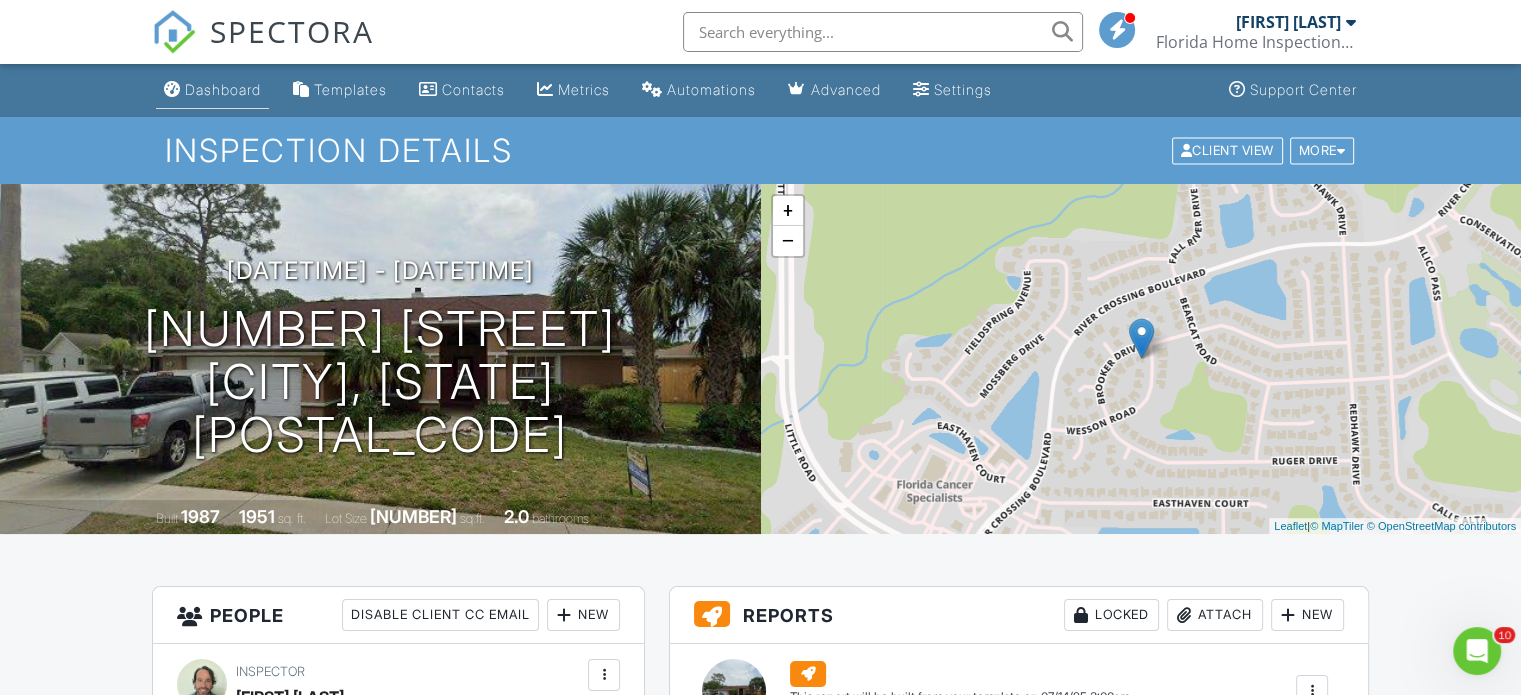 click on "Dashboard" at bounding box center [223, 89] 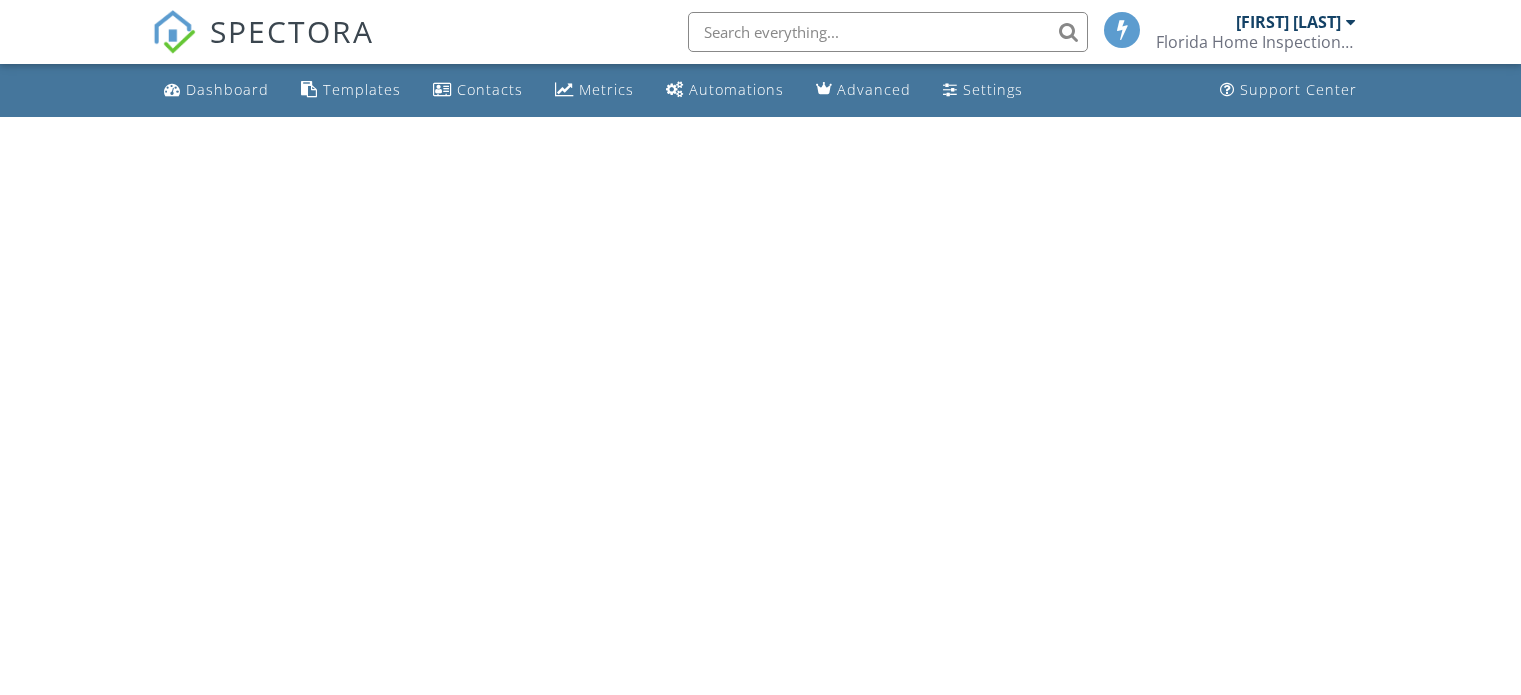 scroll, scrollTop: 0, scrollLeft: 0, axis: both 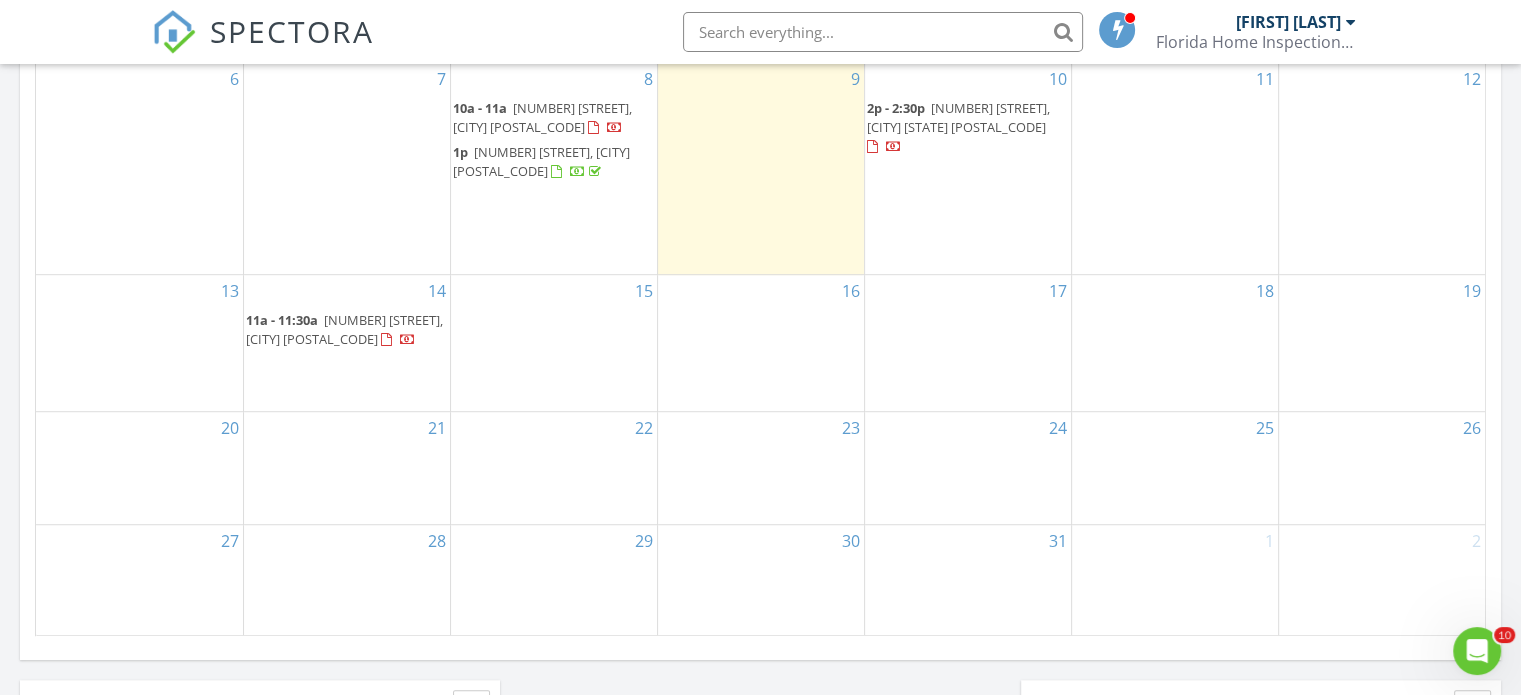 click on "[NUMBER]
[HH]a - [HH]:[MM]a
[NUMBER] [STREET], [CITY] [POSTAL_CODE]" at bounding box center (347, 343) 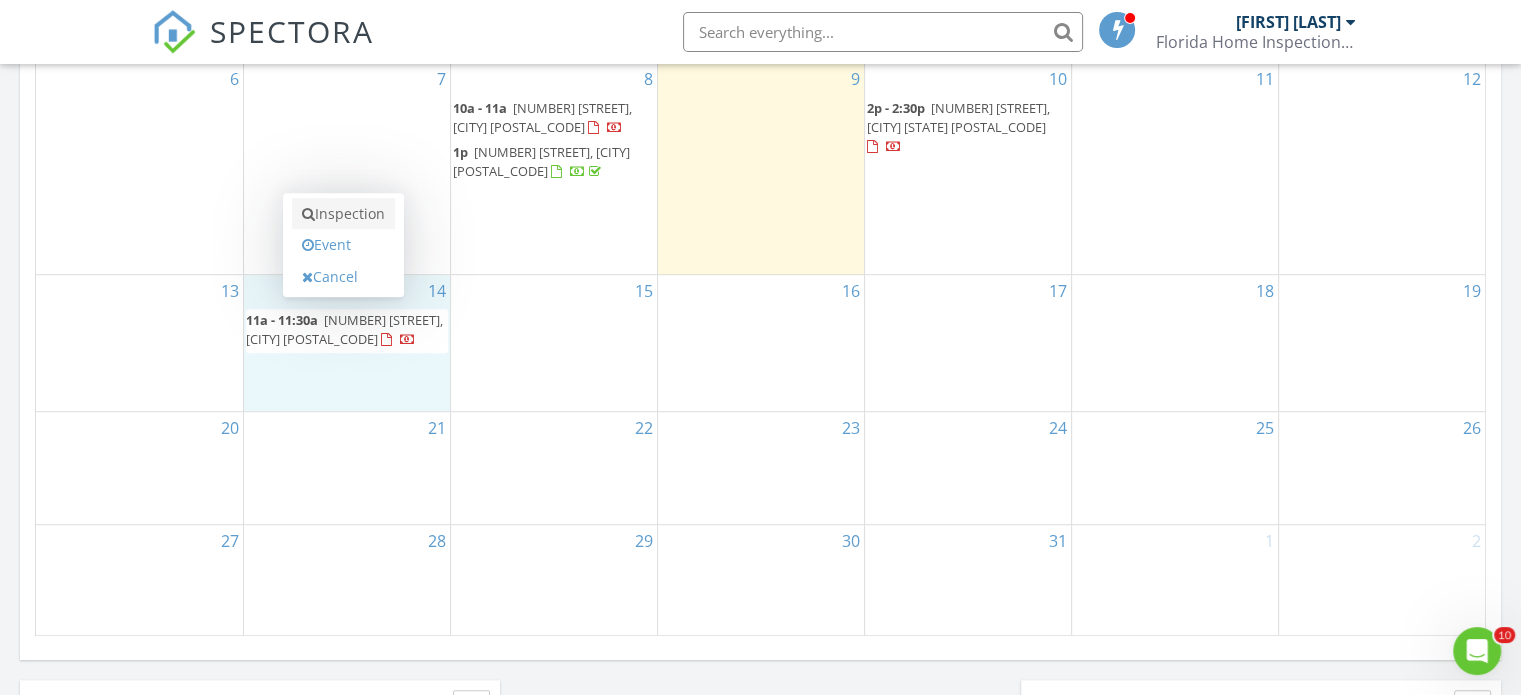 click on "Inspection" at bounding box center [343, 214] 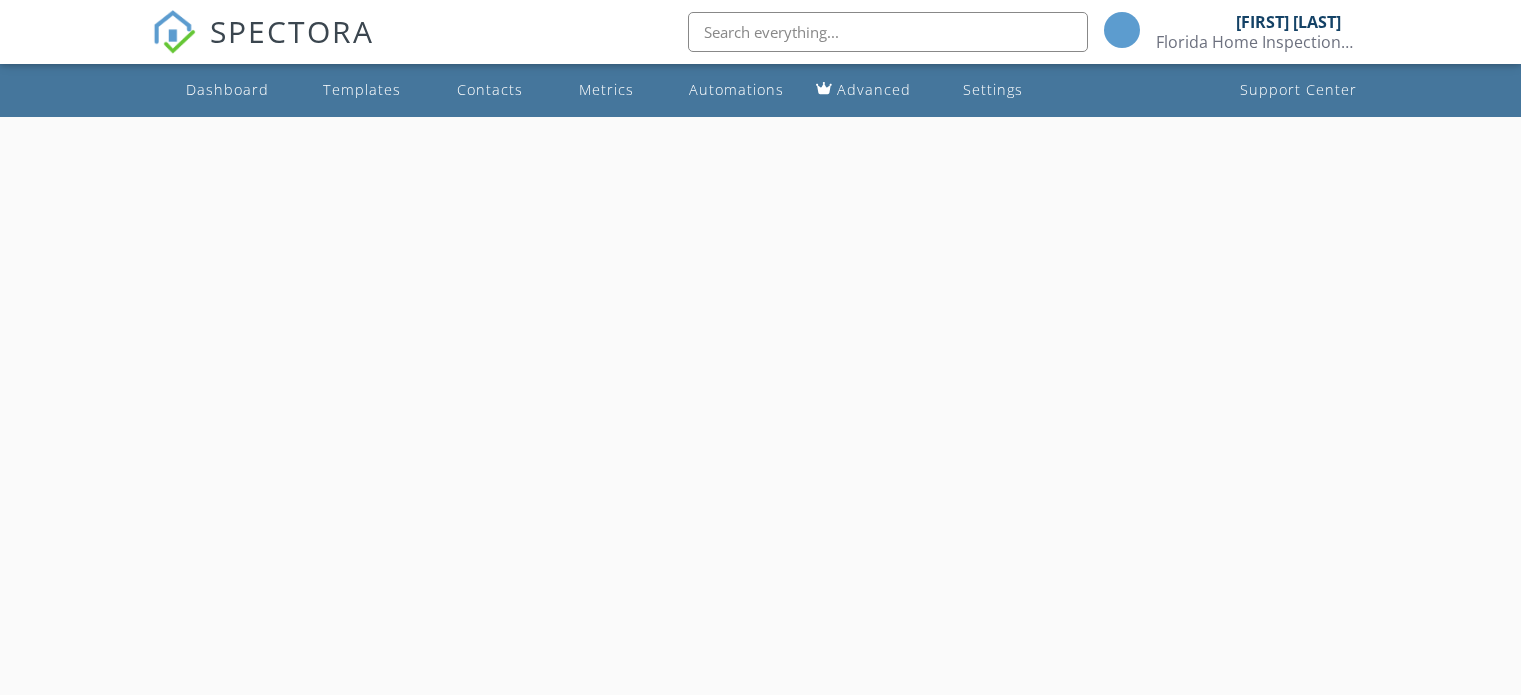 scroll, scrollTop: 0, scrollLeft: 0, axis: both 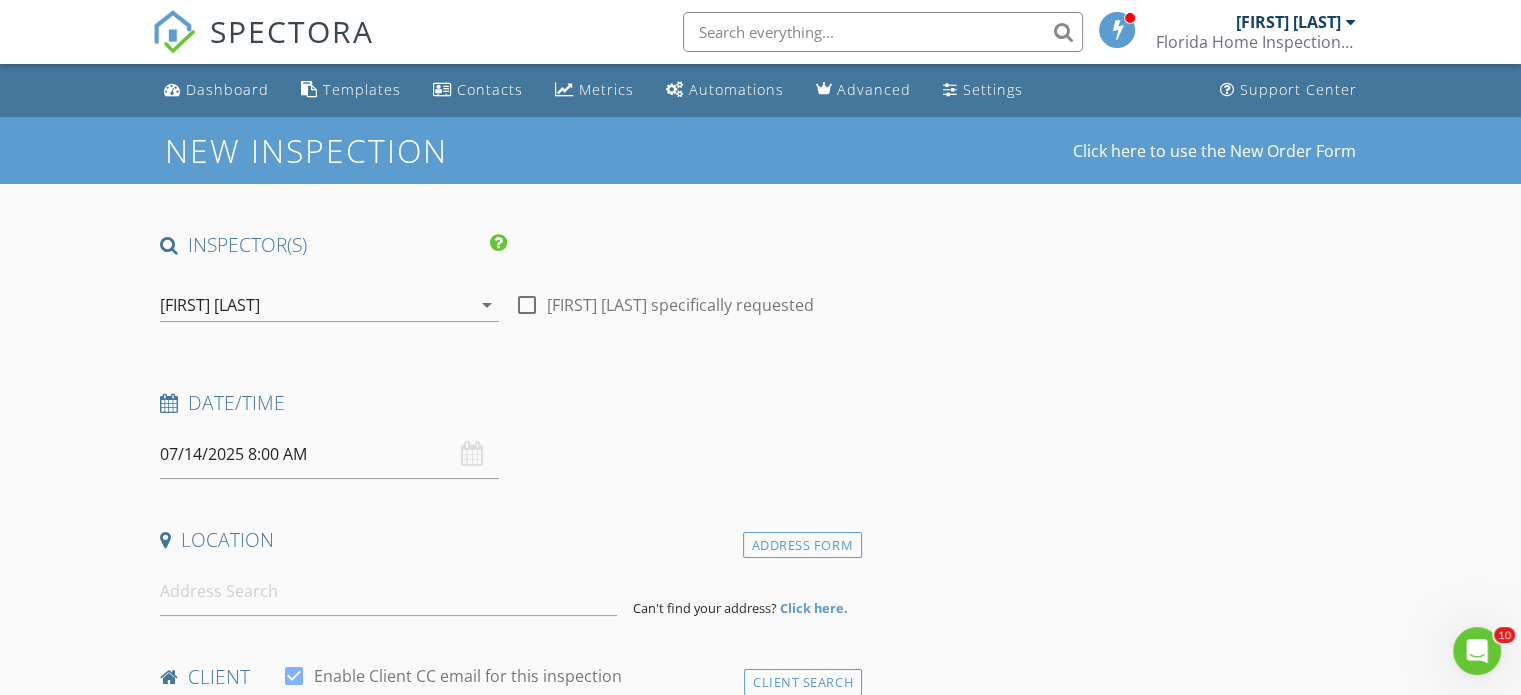 click on "07/14/2025 8:00 AM" at bounding box center (329, 454) 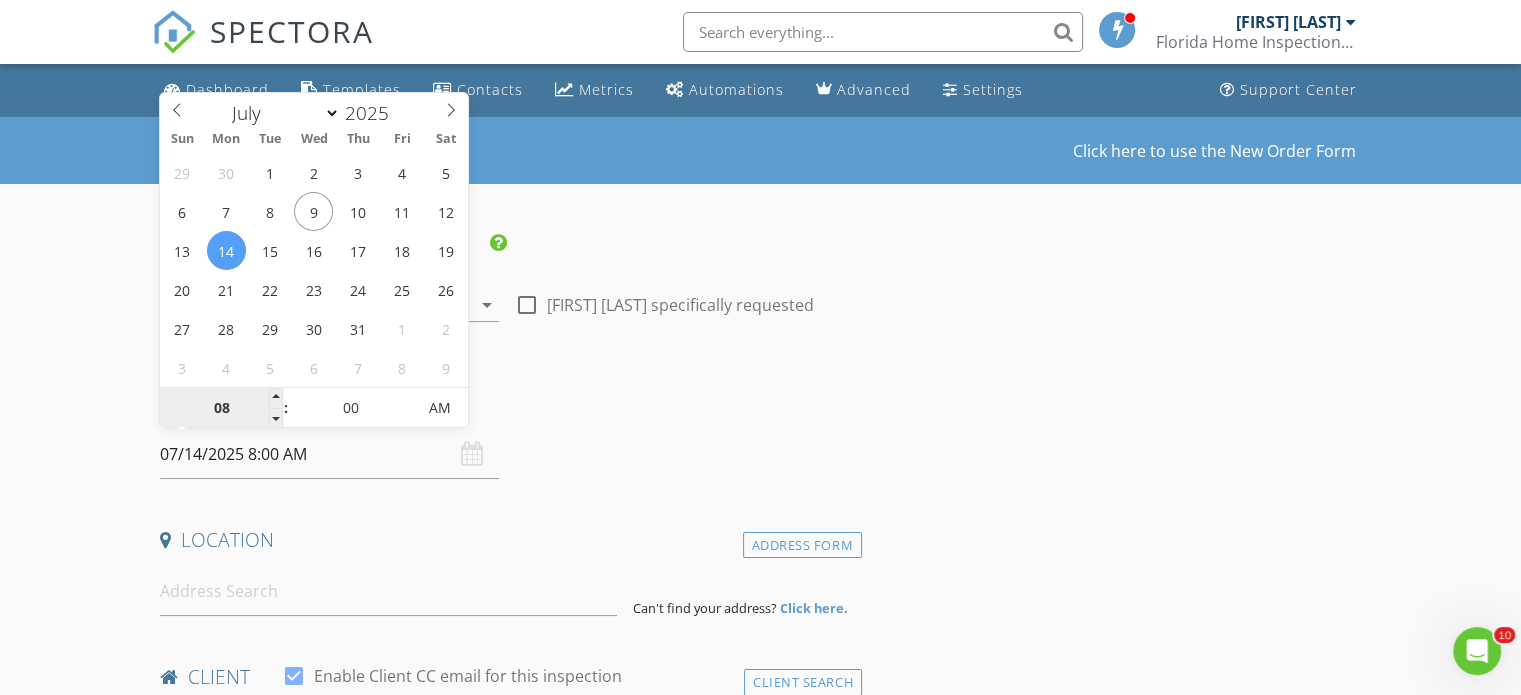 click on "08" at bounding box center [221, 409] 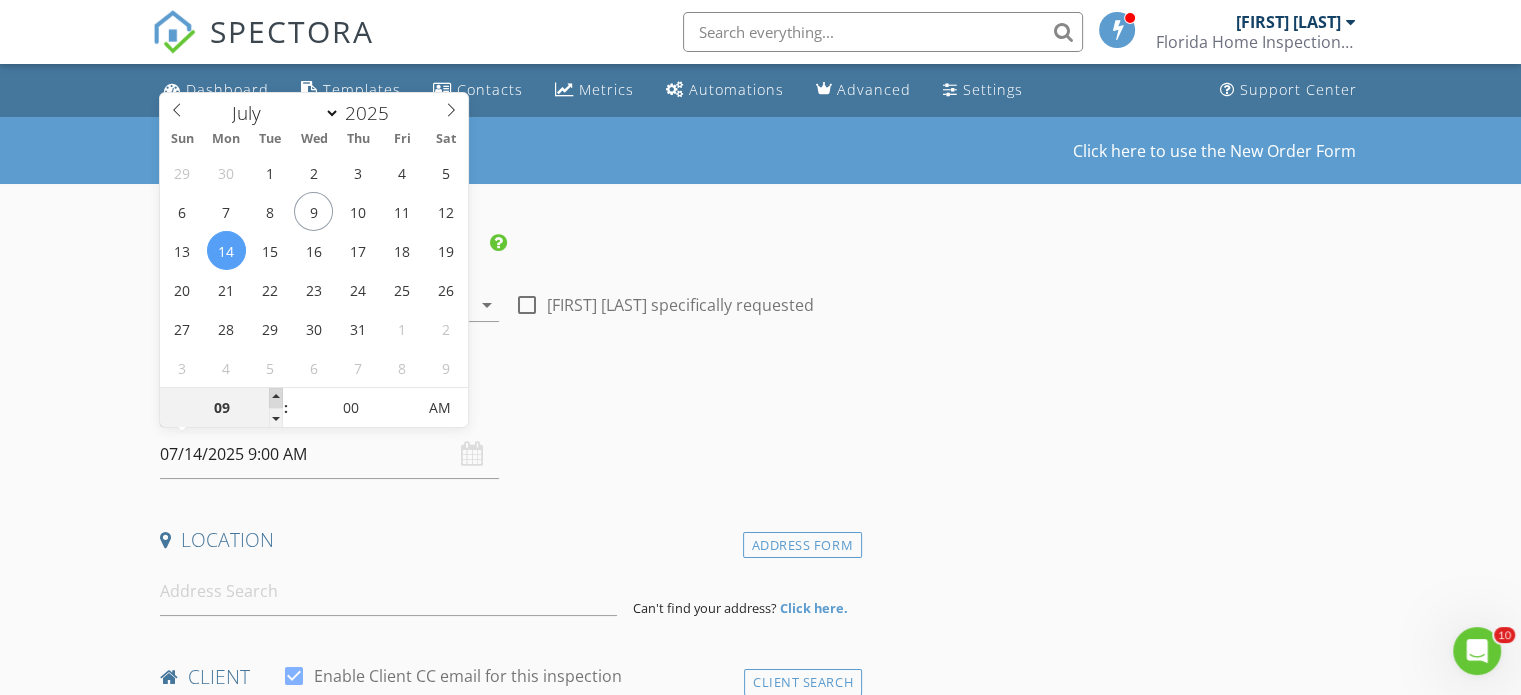 click at bounding box center (276, 398) 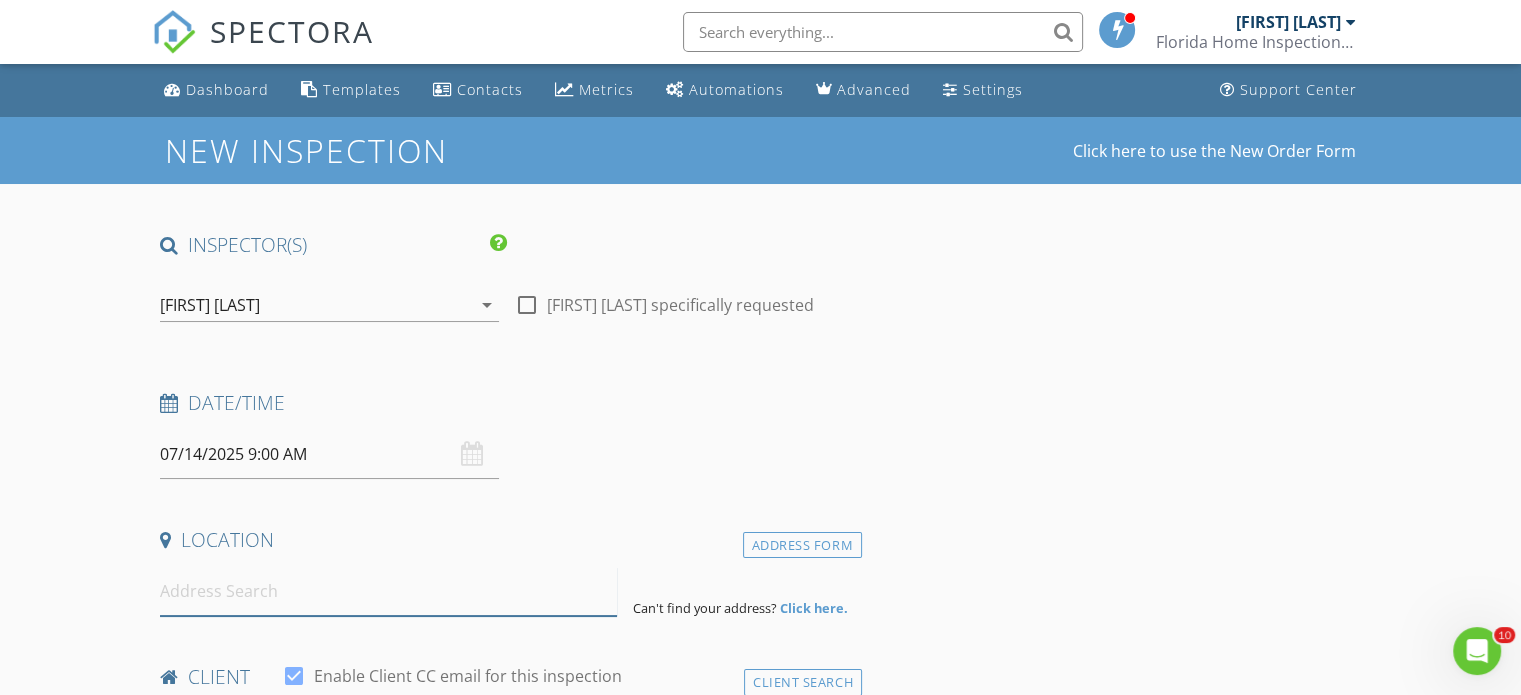 click at bounding box center (388, 591) 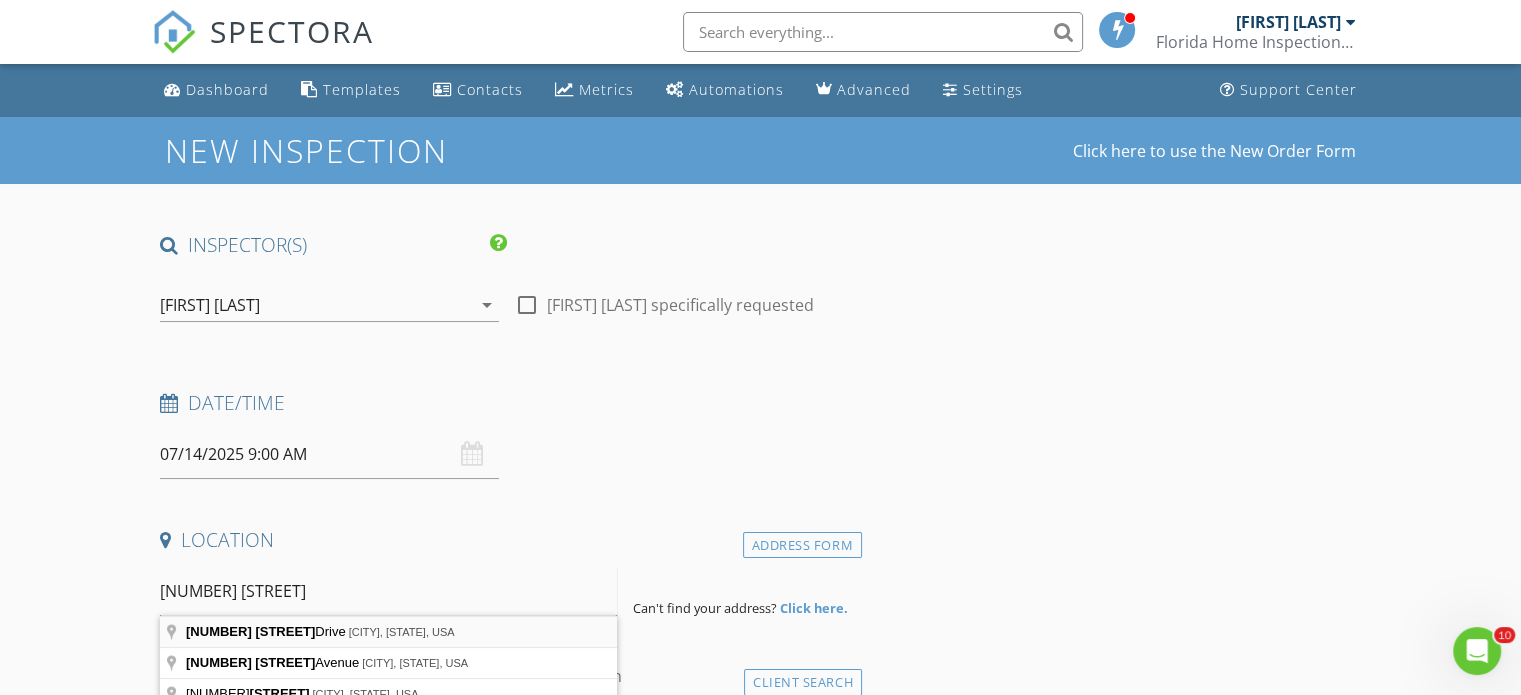 type on "12400 Deerborn" 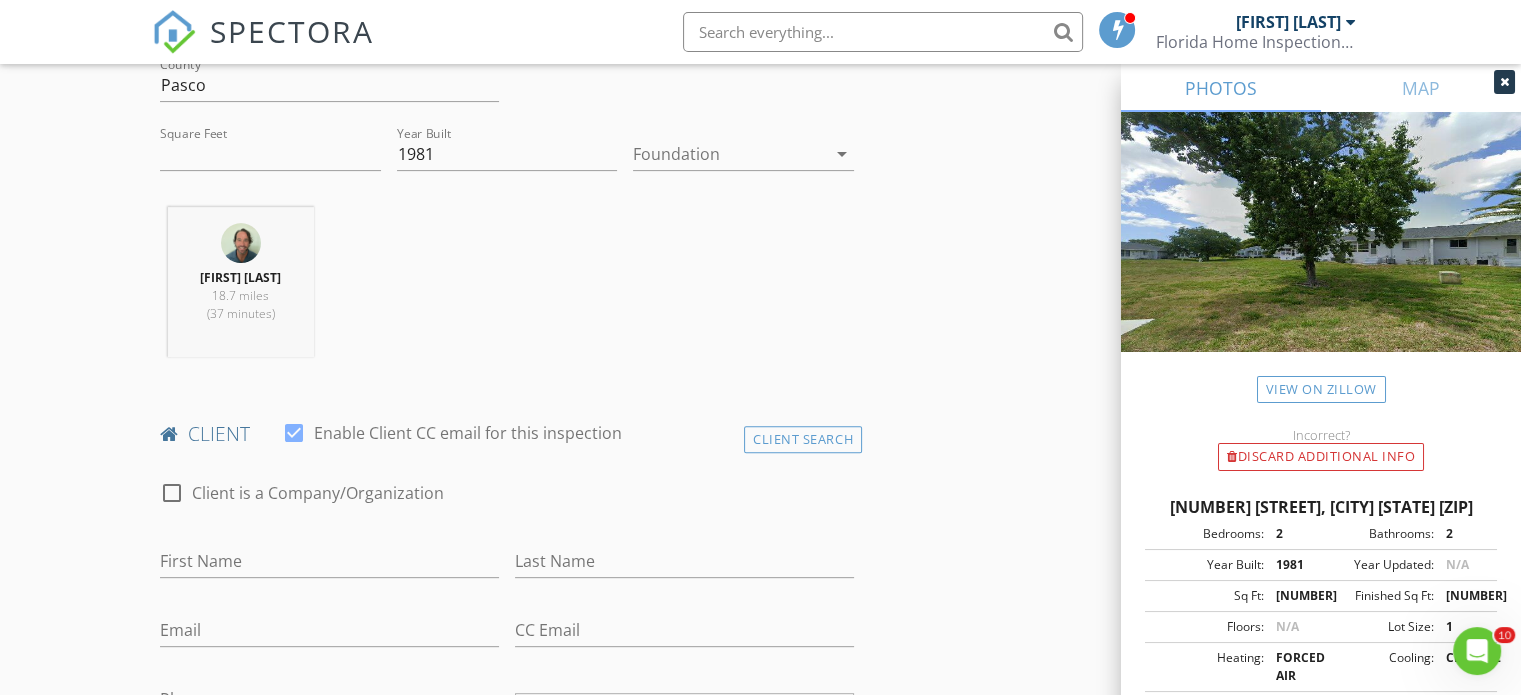 scroll, scrollTop: 700, scrollLeft: 0, axis: vertical 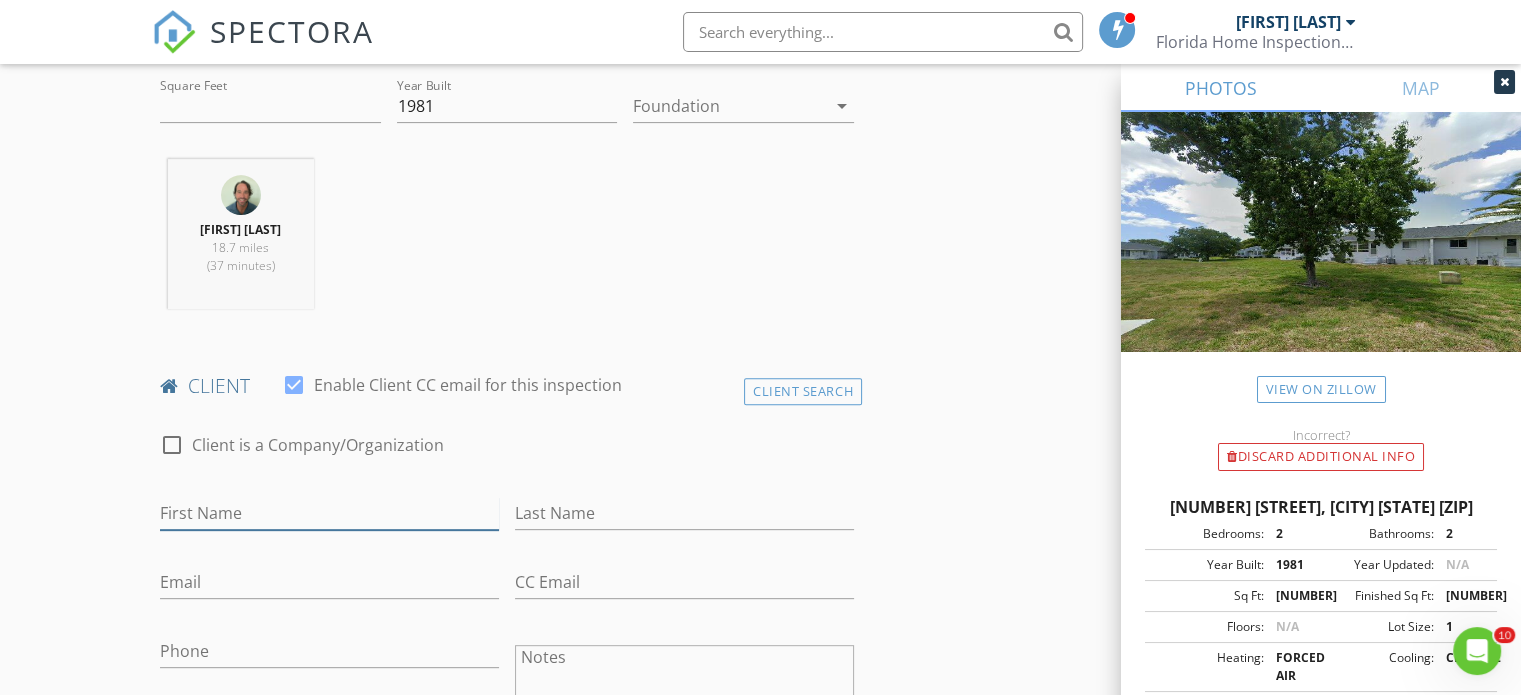 click on "First Name" at bounding box center (329, 513) 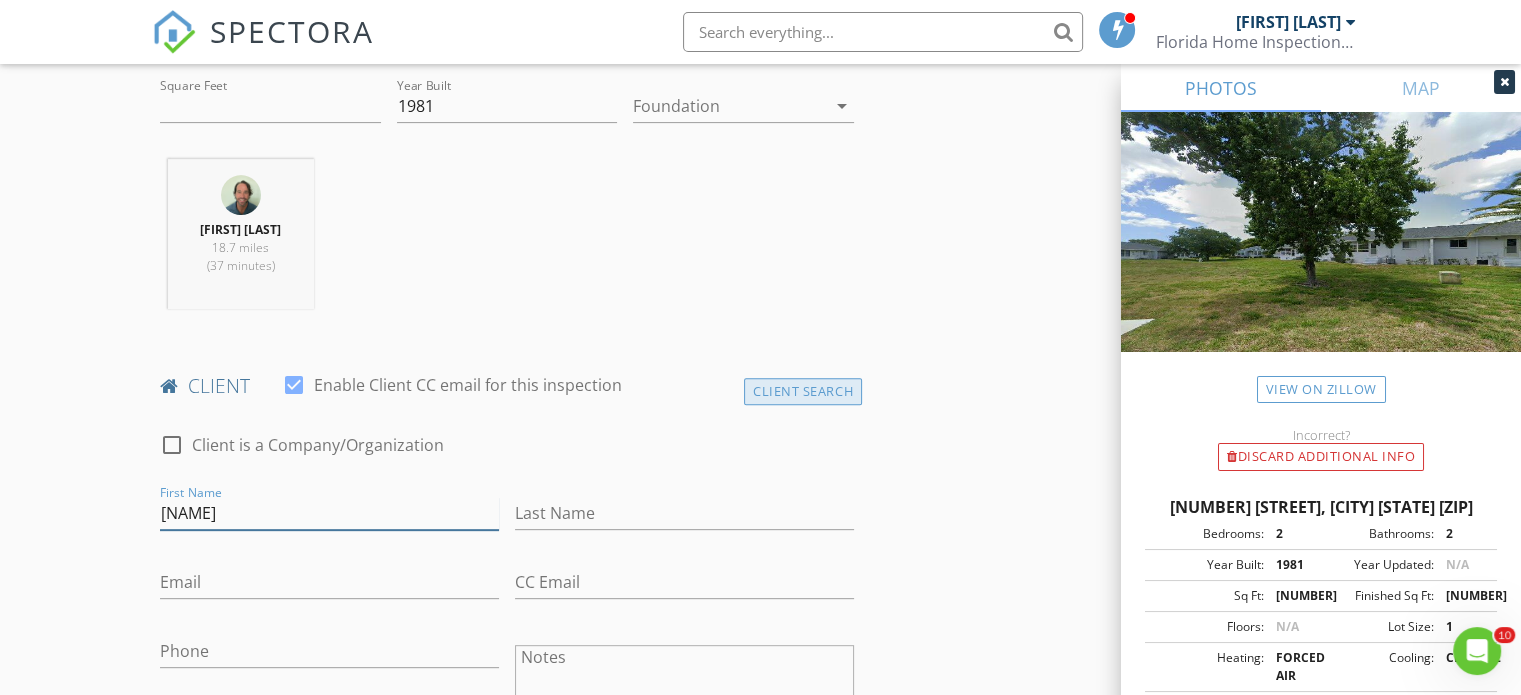 type on "Mich" 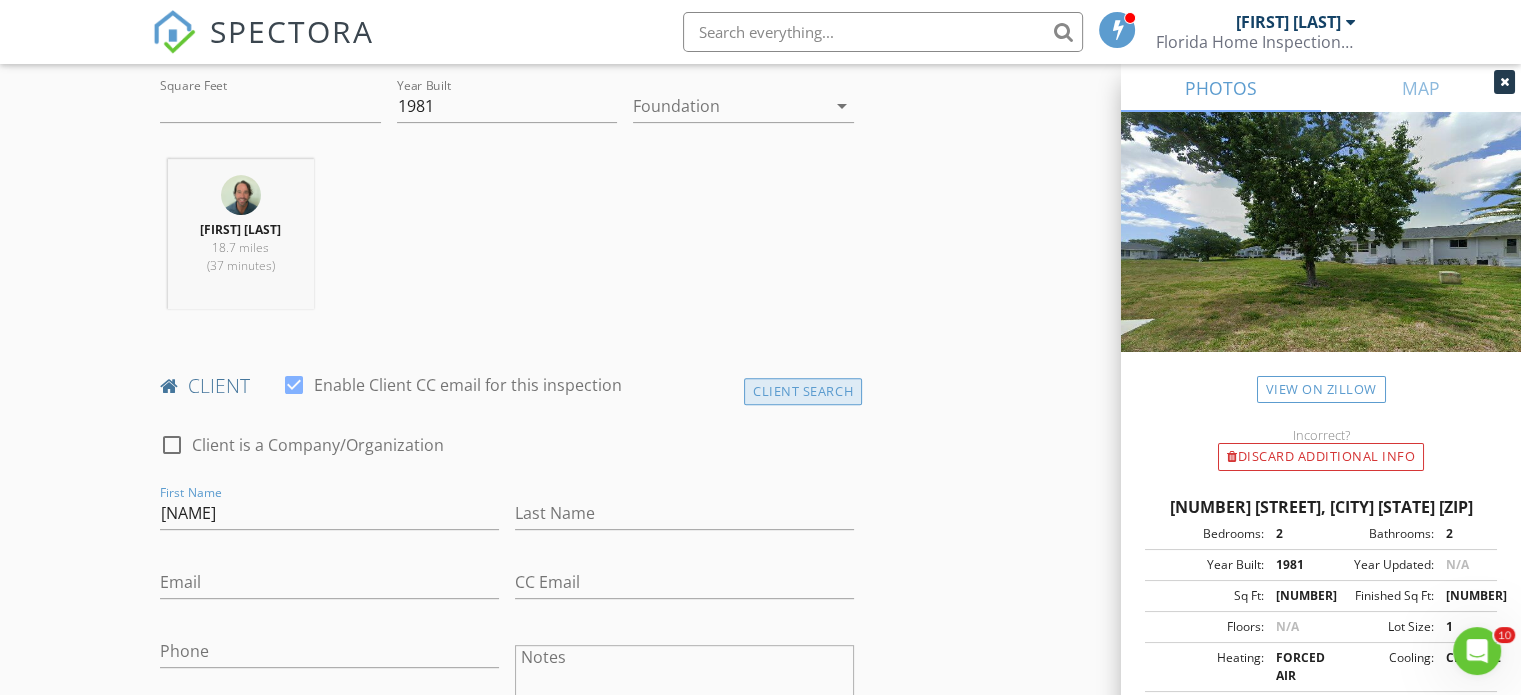 click on "Client Search" at bounding box center (803, 391) 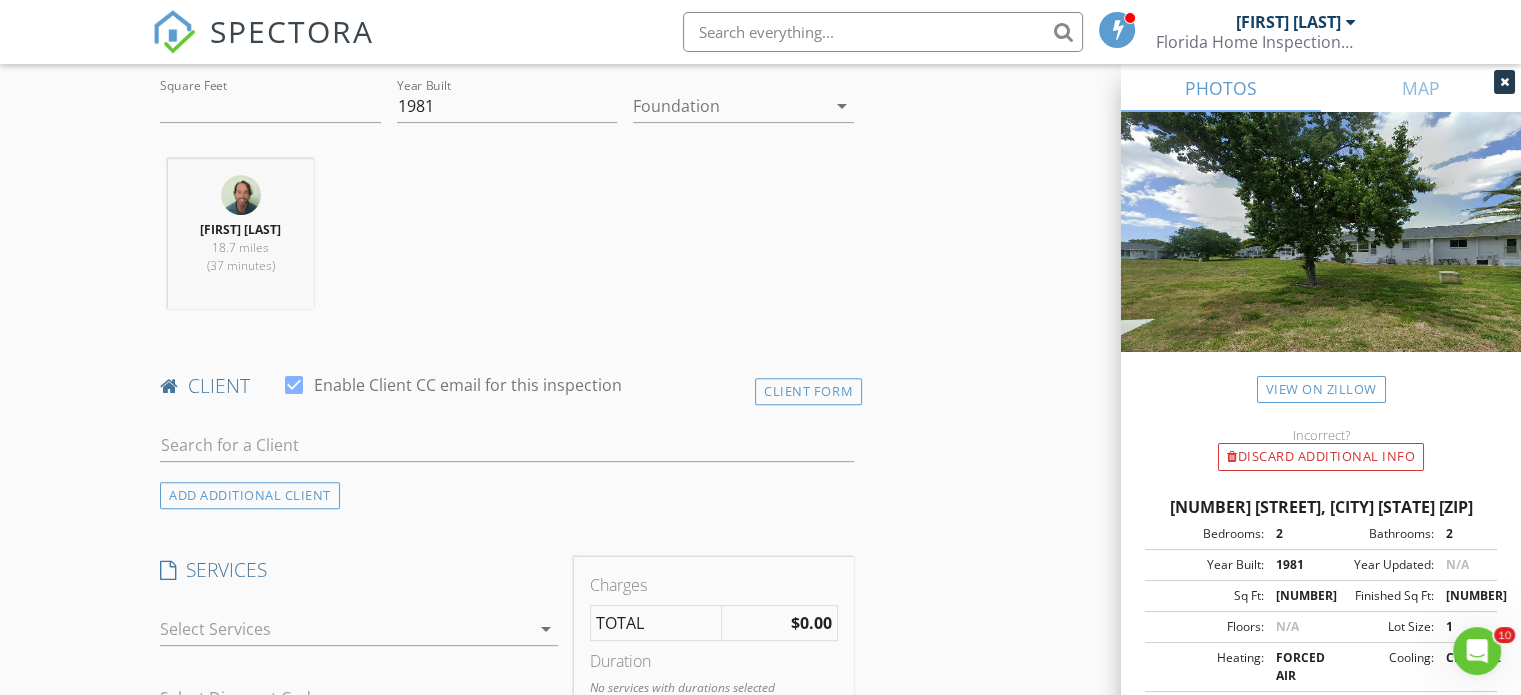 click at bounding box center (507, 455) 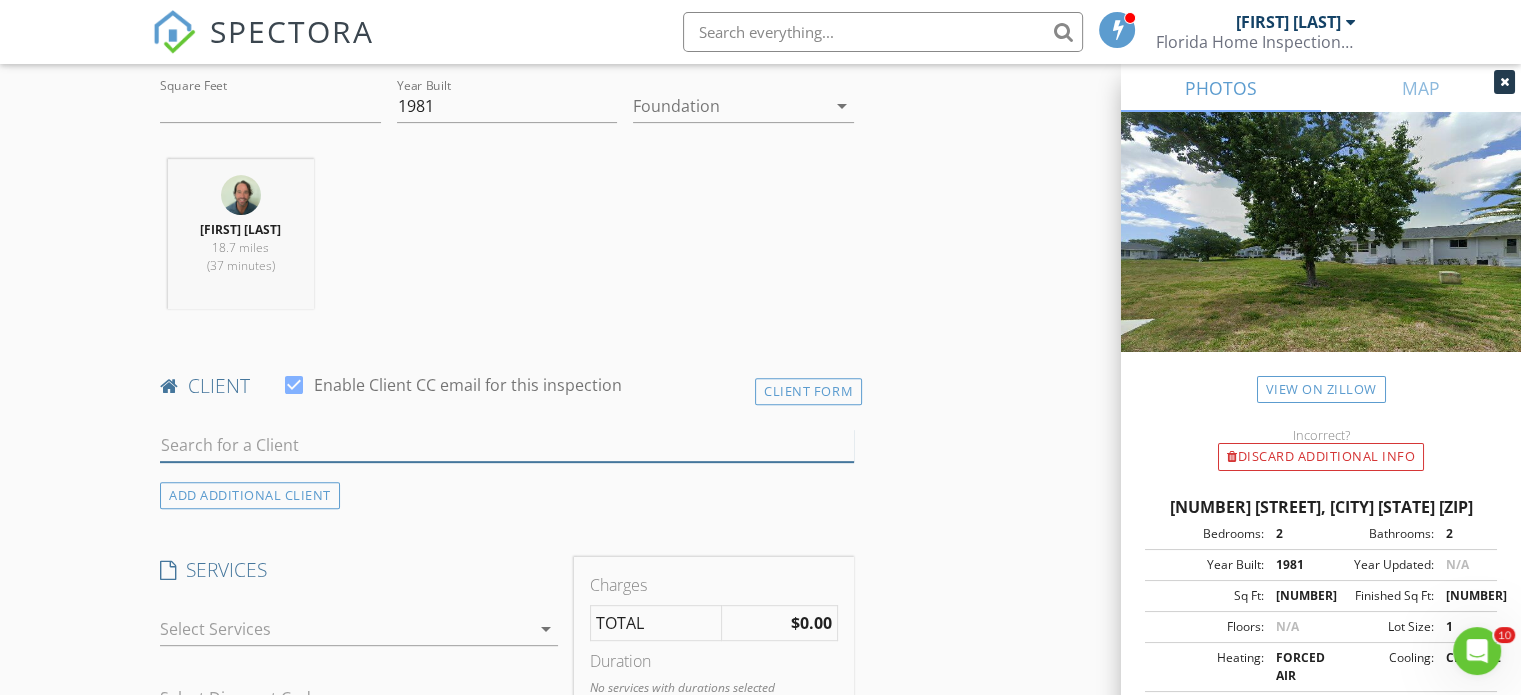 click at bounding box center (507, 445) 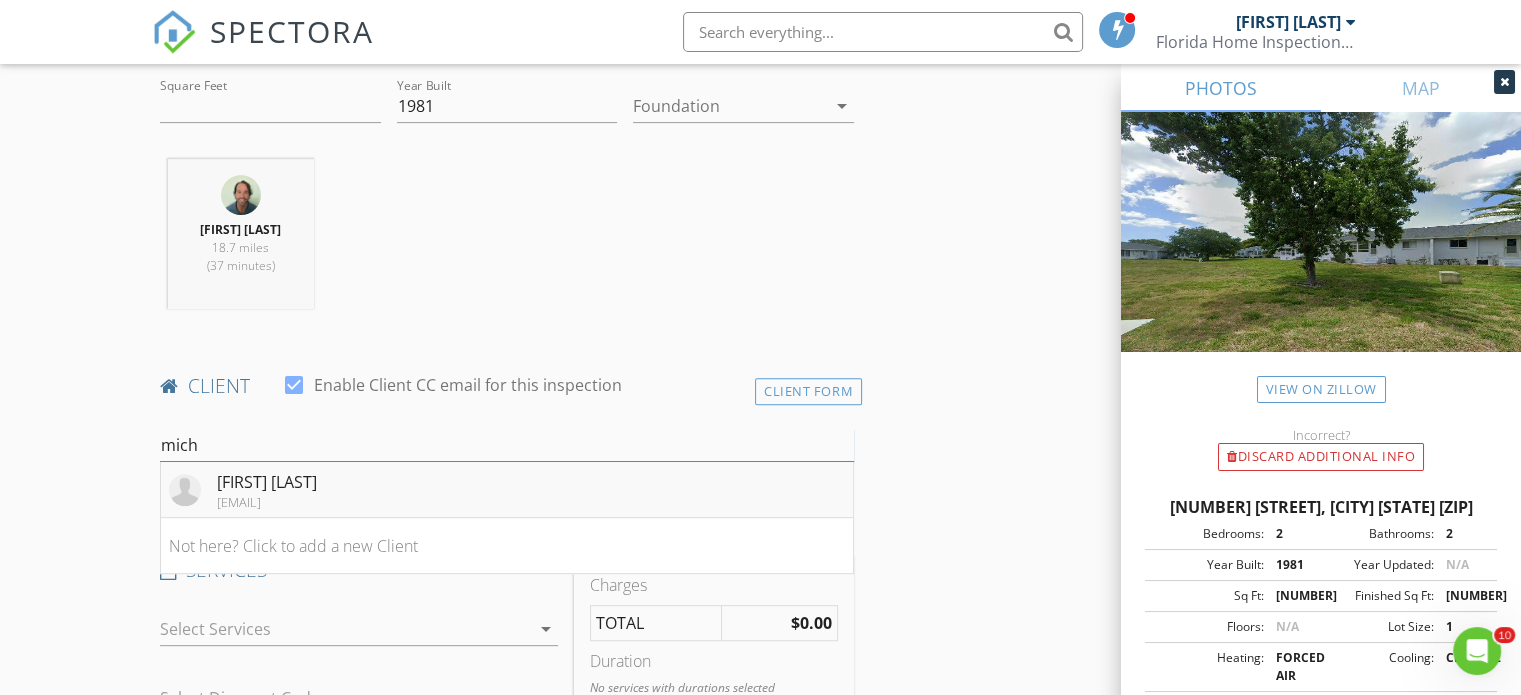 type on "mich" 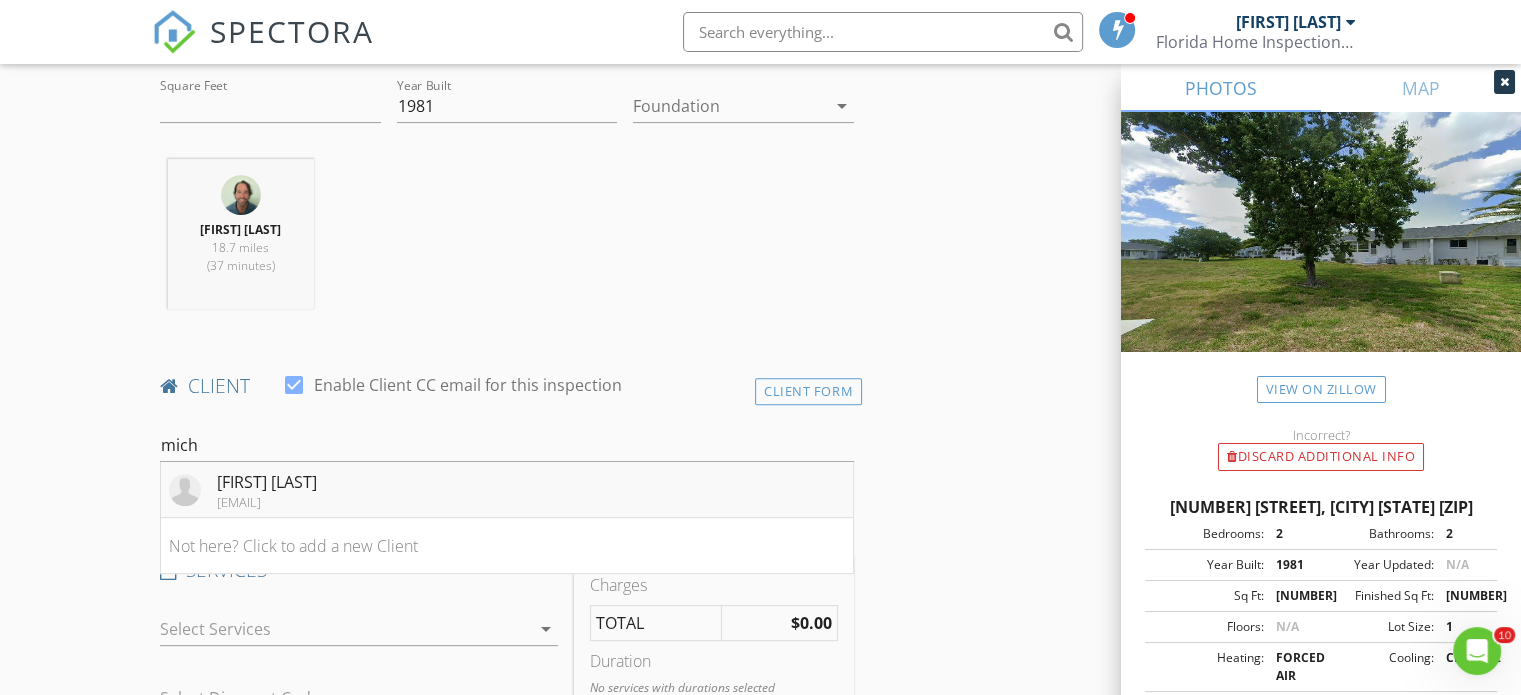 click on "[FIRST] [LAST]" at bounding box center (267, 482) 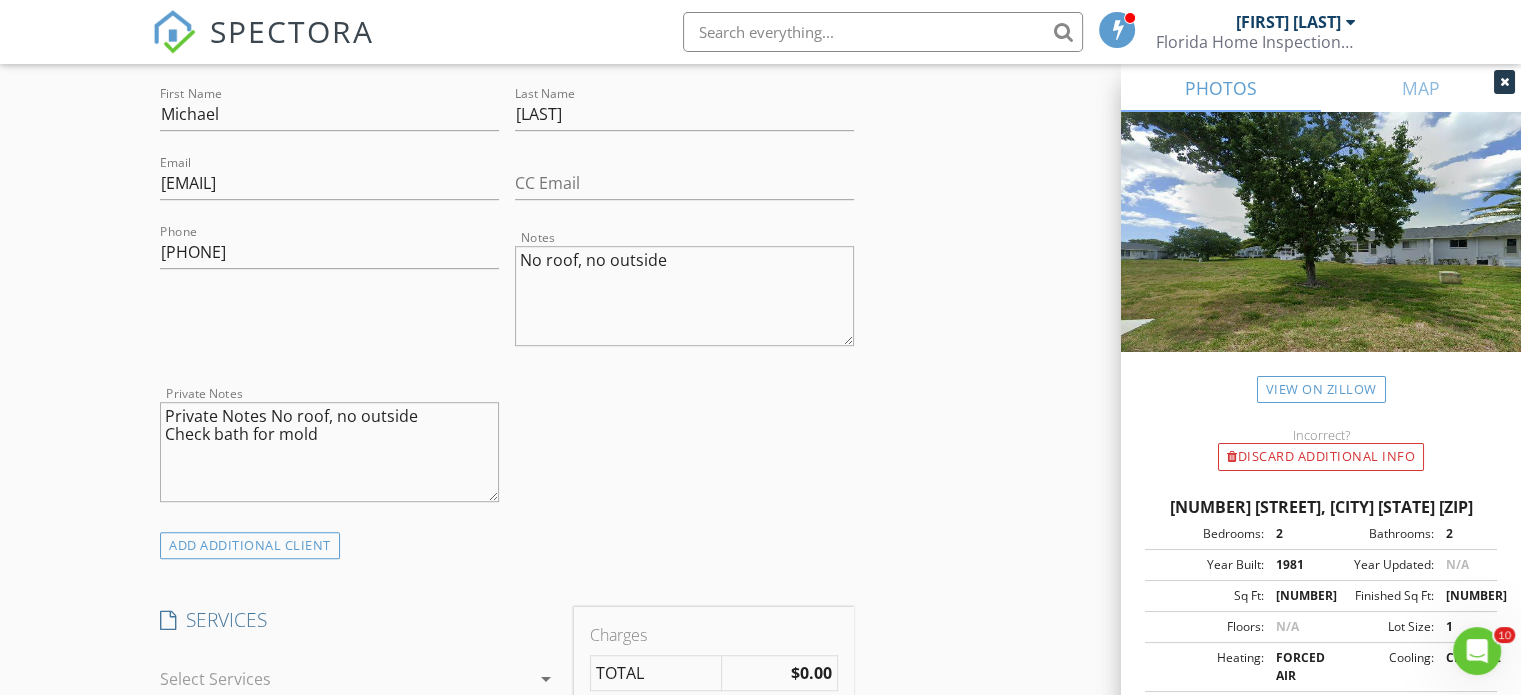 scroll, scrollTop: 1100, scrollLeft: 0, axis: vertical 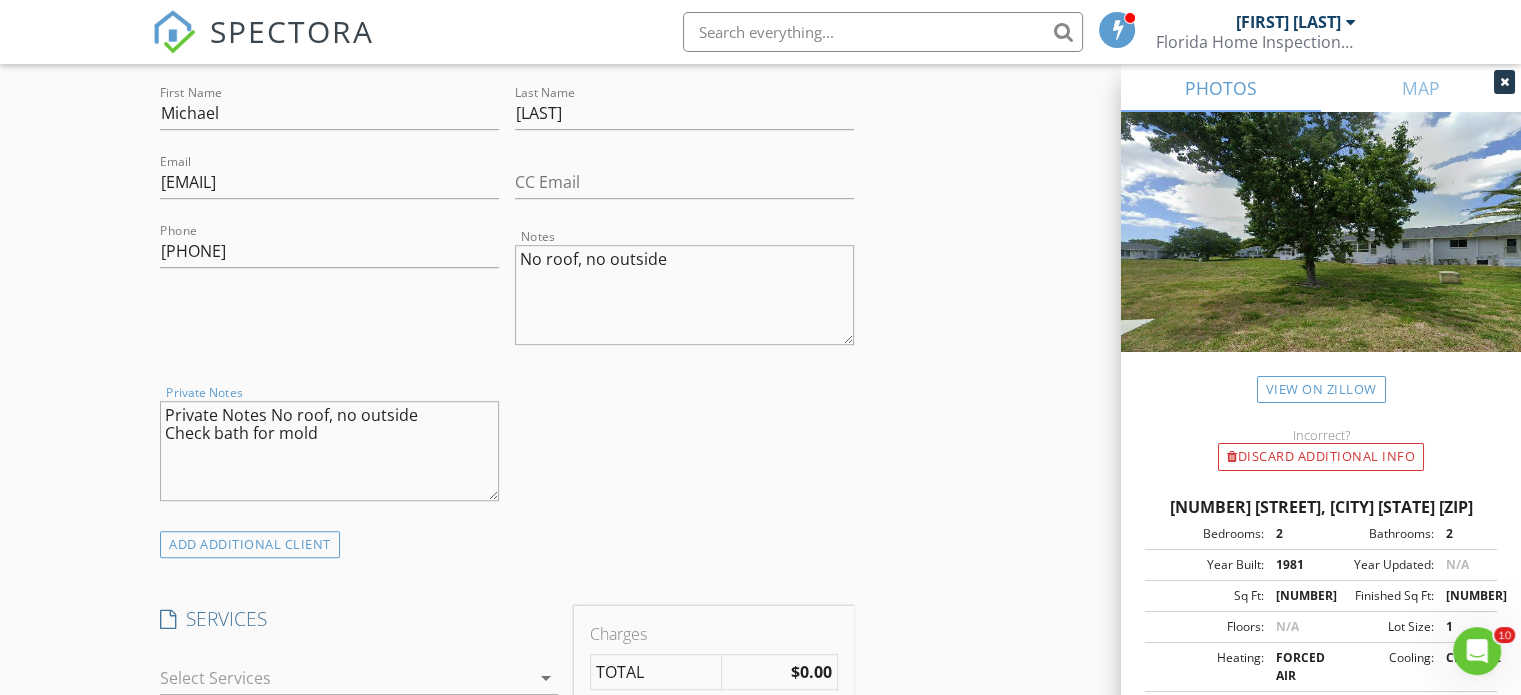 drag, startPoint x: 353, startPoint y: 433, endPoint x: 152, endPoint y: 426, distance: 201.12186 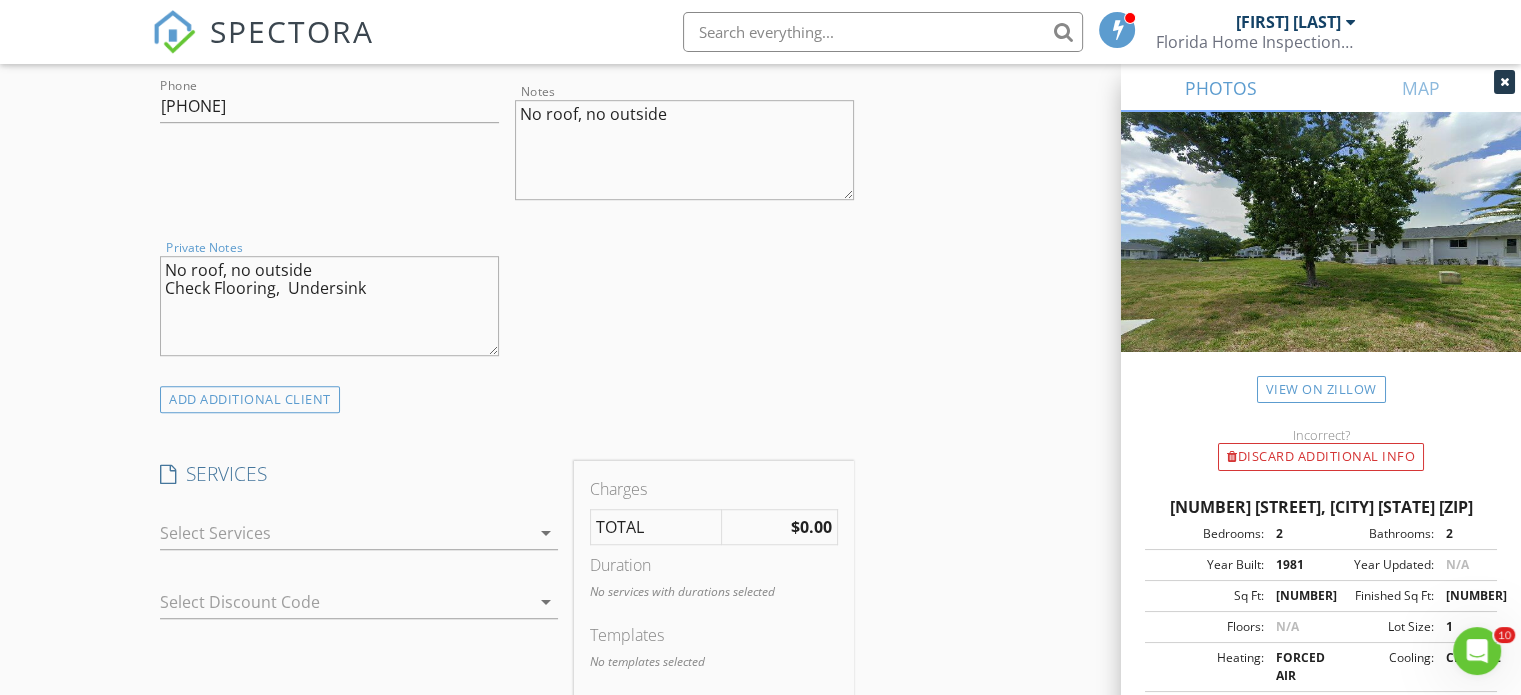 scroll, scrollTop: 1300, scrollLeft: 0, axis: vertical 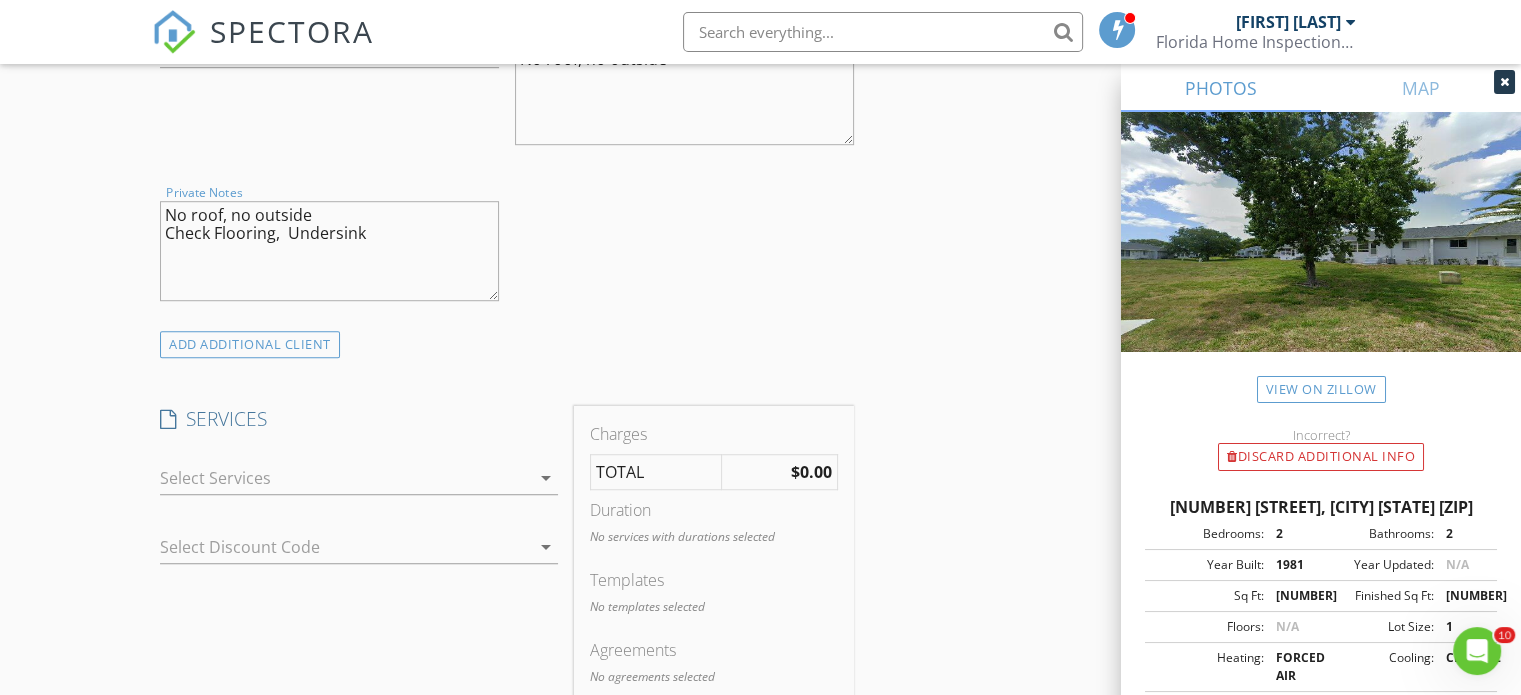type on "No roof, no outside
Check Flooring,  Undersink" 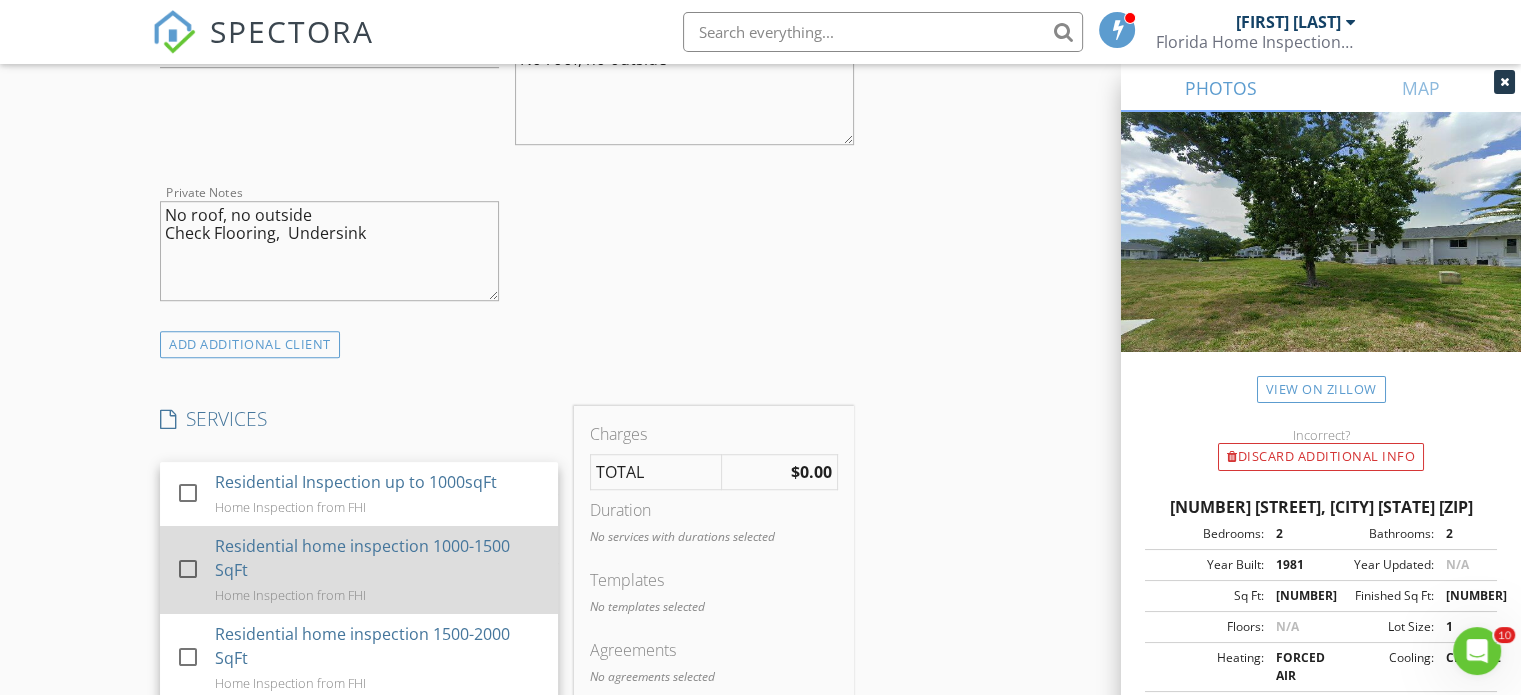 click on "check_box_outline_blank   Residential home inspection 1000-1500 SqFt    Home Inspection from FHI" at bounding box center [359, 494] 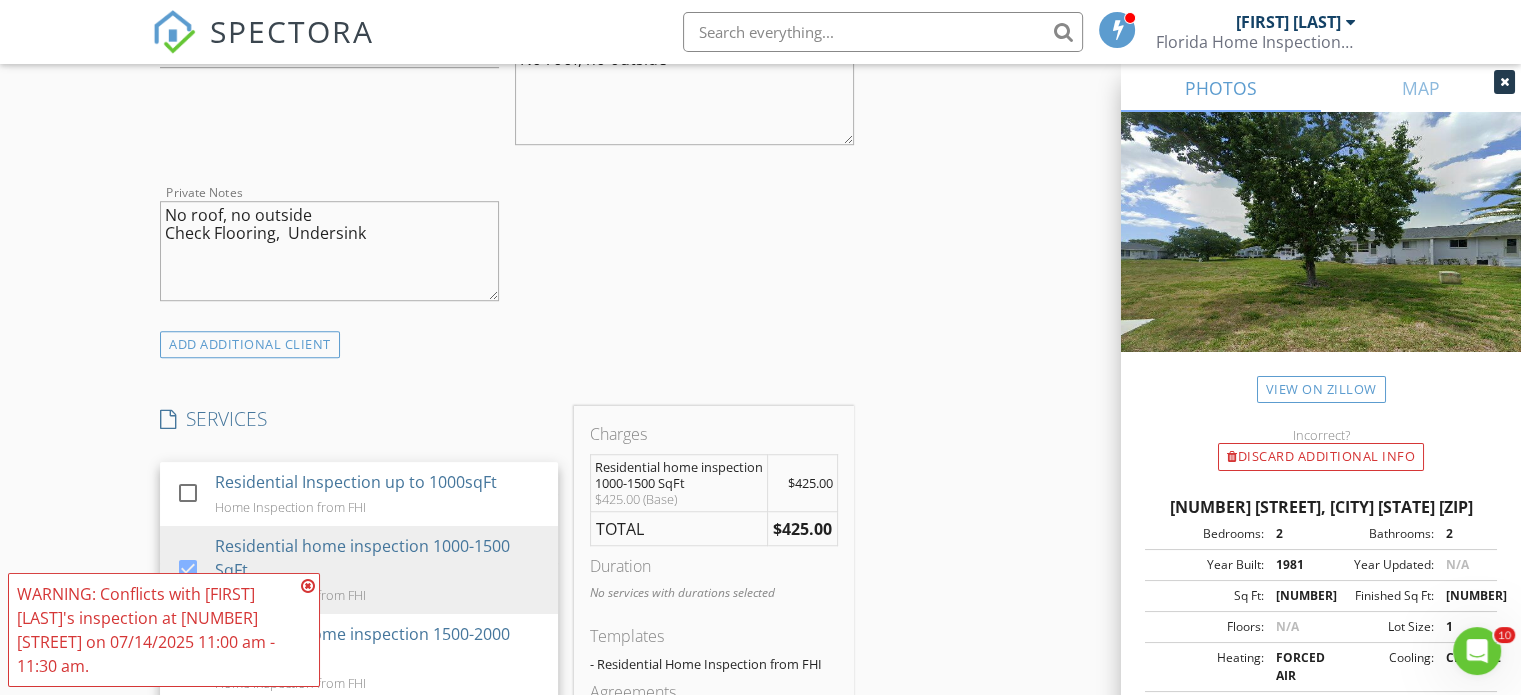 click at bounding box center [308, 586] 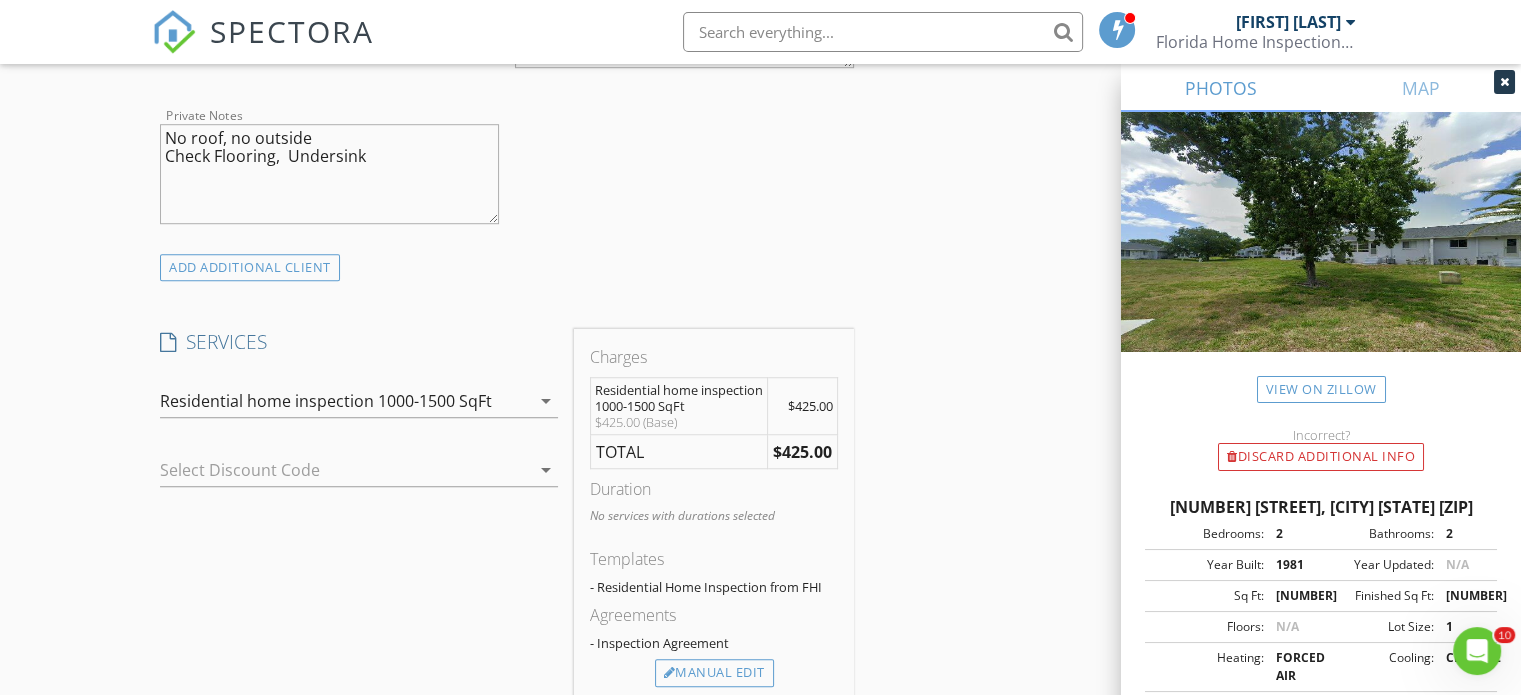 scroll, scrollTop: 1700, scrollLeft: 0, axis: vertical 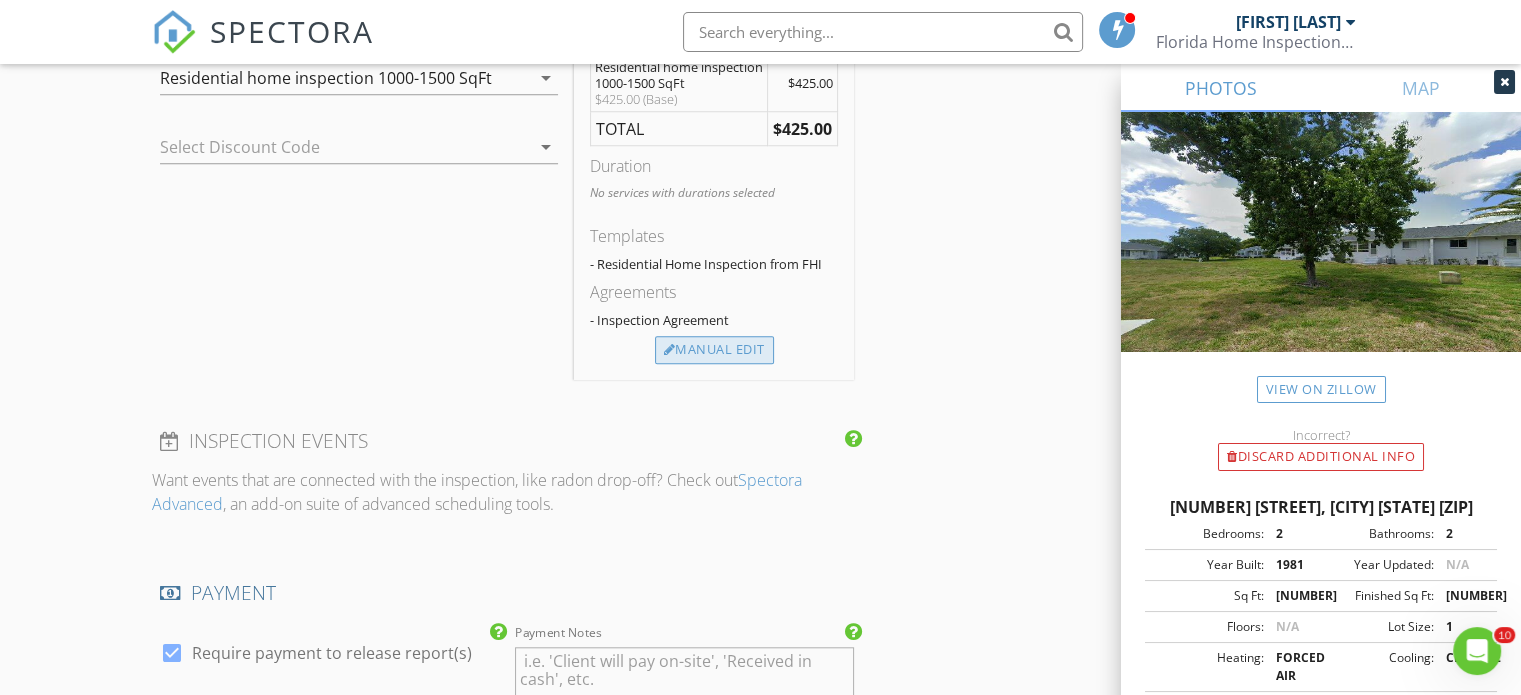 click on "Manual Edit" at bounding box center [714, 350] 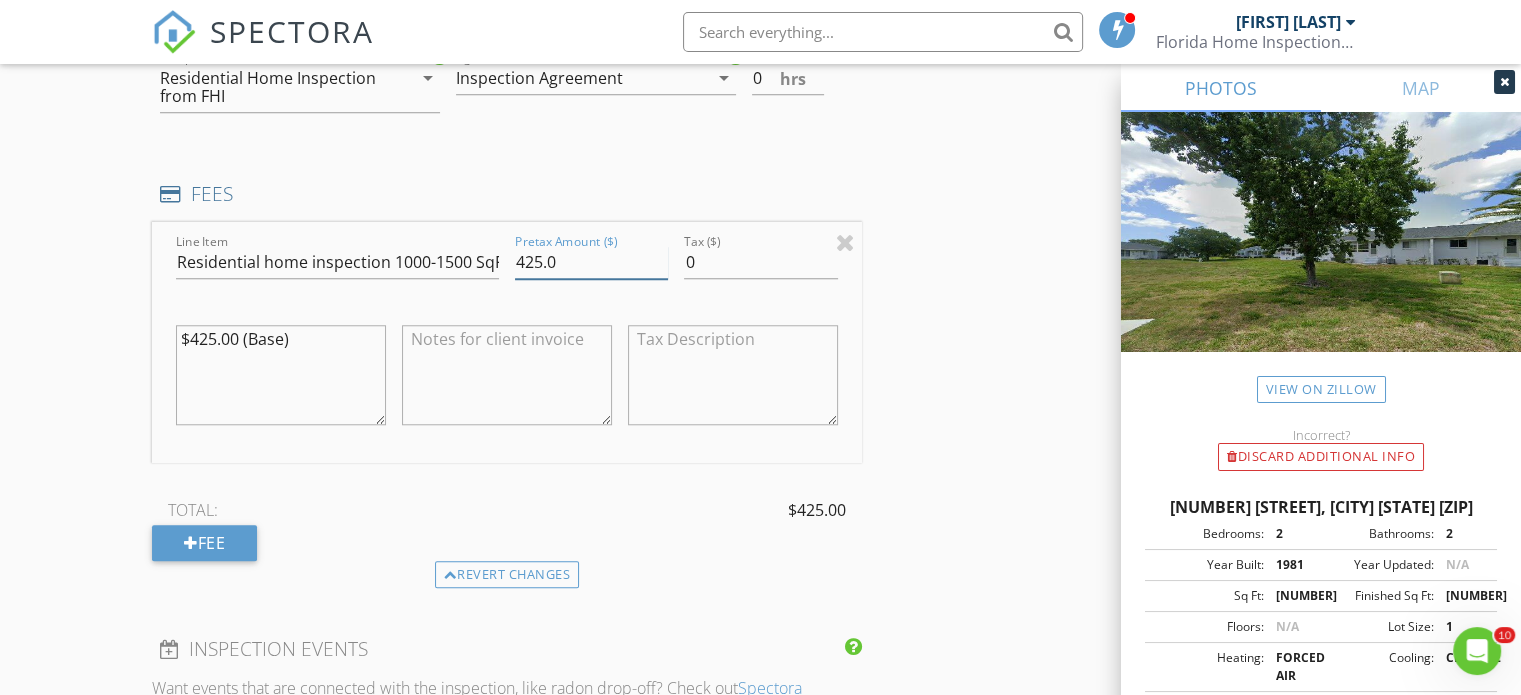 drag, startPoint x: 555, startPoint y: 258, endPoint x: 470, endPoint y: 259, distance: 85.00588 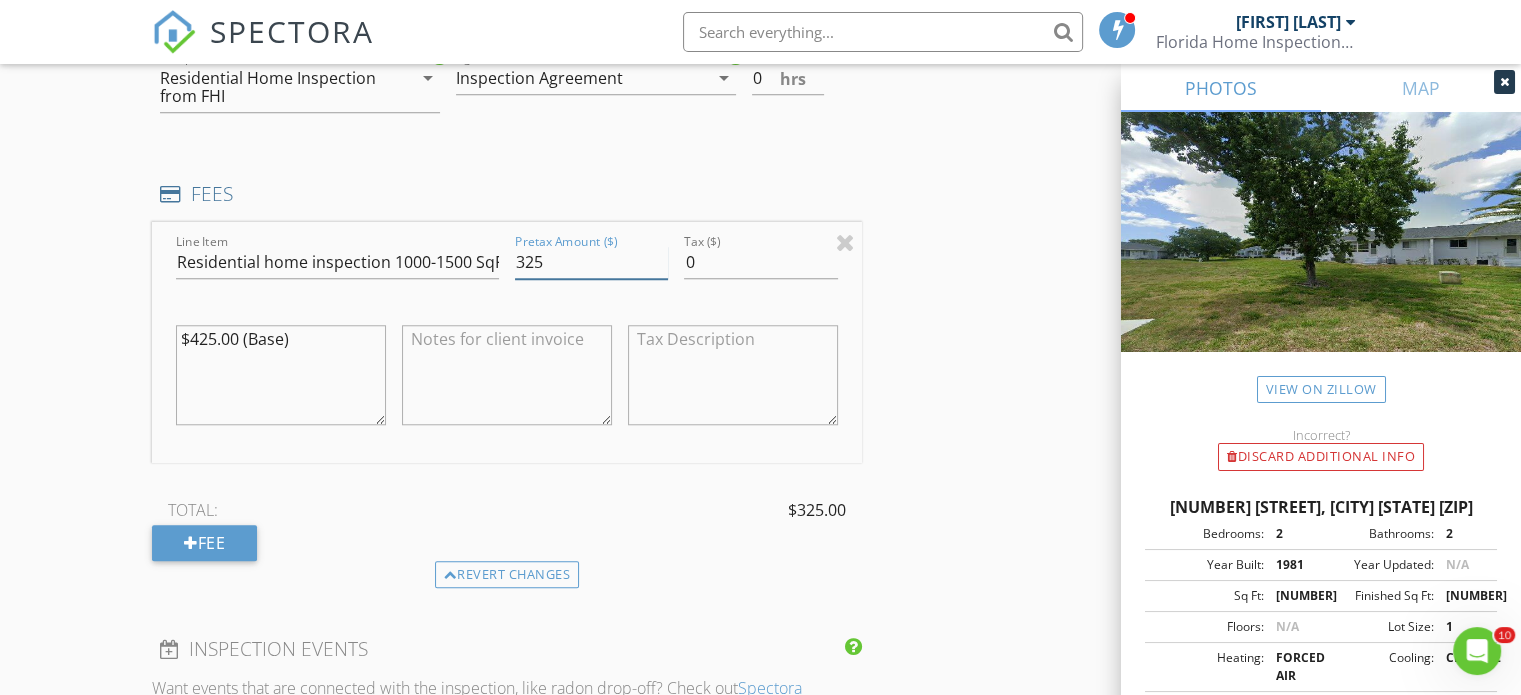 type on "325" 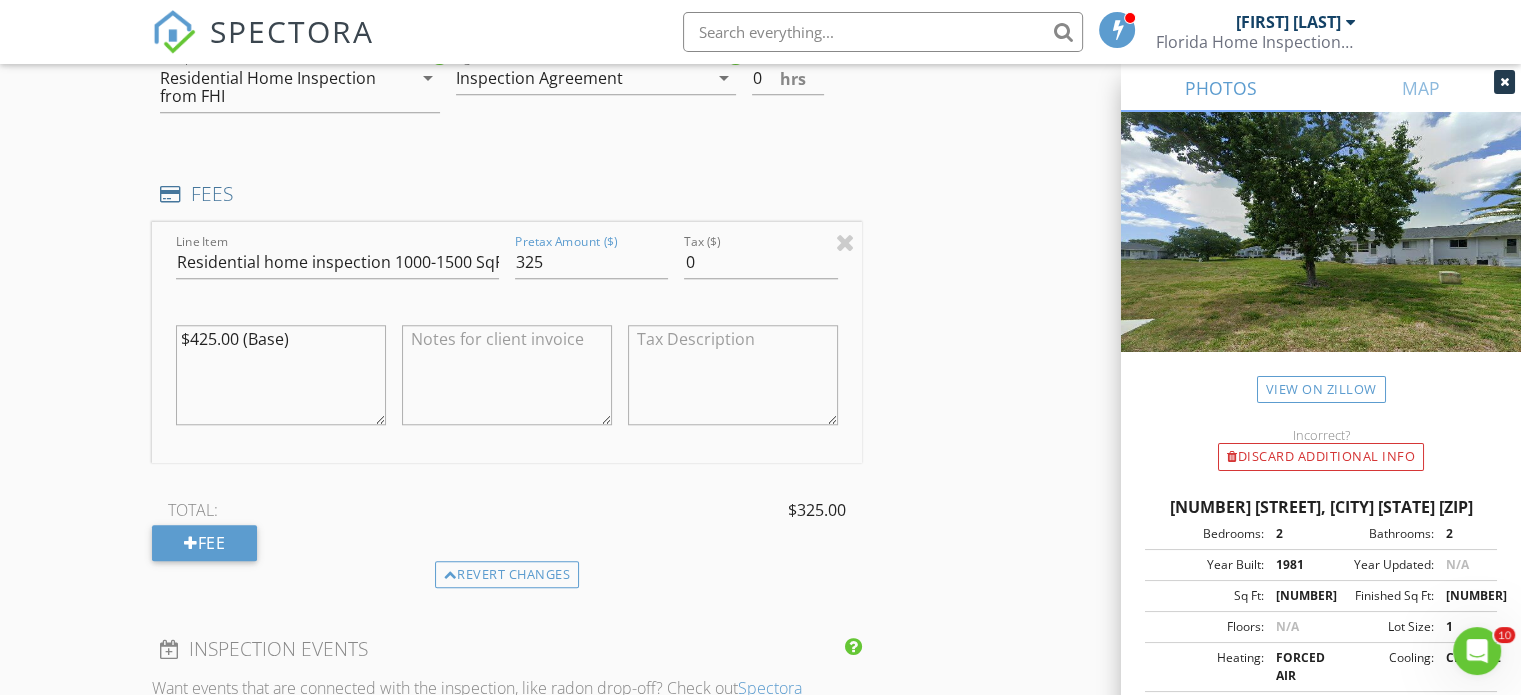 click on "INSPECTOR(S)
check_box   Josh Reinoehl   PRIMARY   Josh Reinoehl arrow_drop_down   check_box_outline_blank Josh Reinoehl specifically requested
Date/Time
07/14/2025 9:00 AM
Location
Address Search       Address 12400 Dearborn Dr   Unit   City Hudson   State FL   Zip 34667   County Pasco     Square Feet 1029   Year Built 1981   Foundation arrow_drop_down     Josh Reinoehl     18.7 miles     (37 minutes)
client
check_box Enable Client CC email for this inspection   Client Search     check_box_outline_blank Client is a Company/Organization     First Name Michael   Last Name Yorke   Email michaelyorke@msn.com   CC Email   Phone 352-442-0000           Notes No roof, no outside   Private Notes No roof, no outside
Check Flooring,  Undersink
ADD ADDITIONAL client
SERVICES" at bounding box center (760, 289) 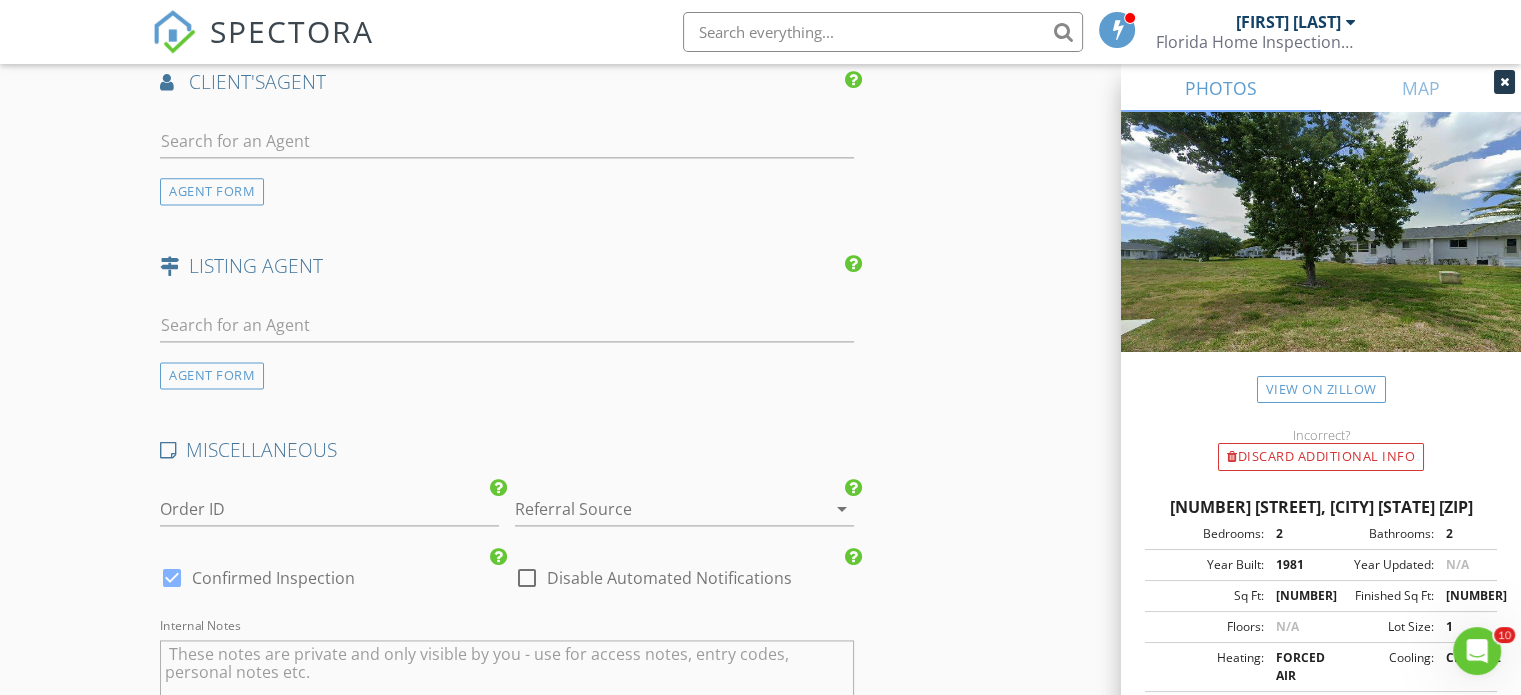 scroll, scrollTop: 2700, scrollLeft: 0, axis: vertical 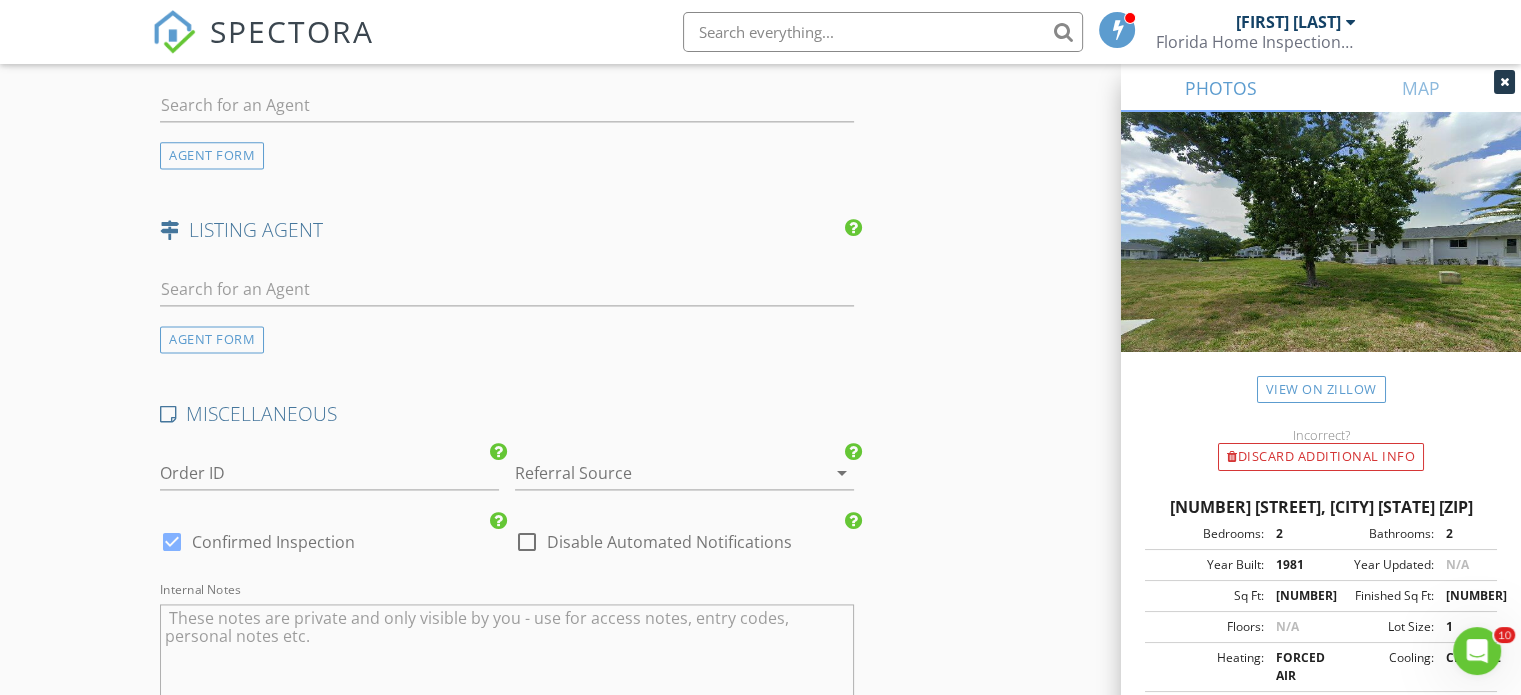 click at bounding box center [507, 293] 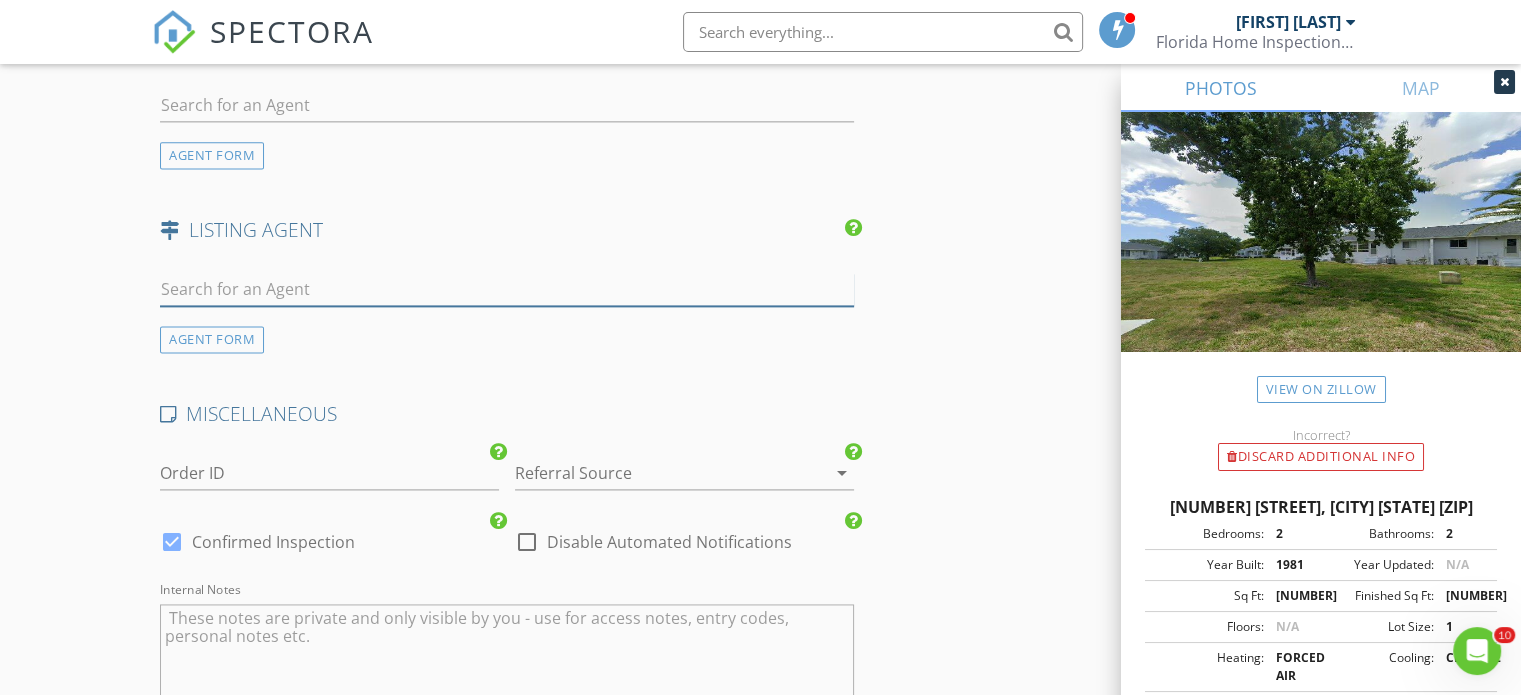 click at bounding box center [507, 289] 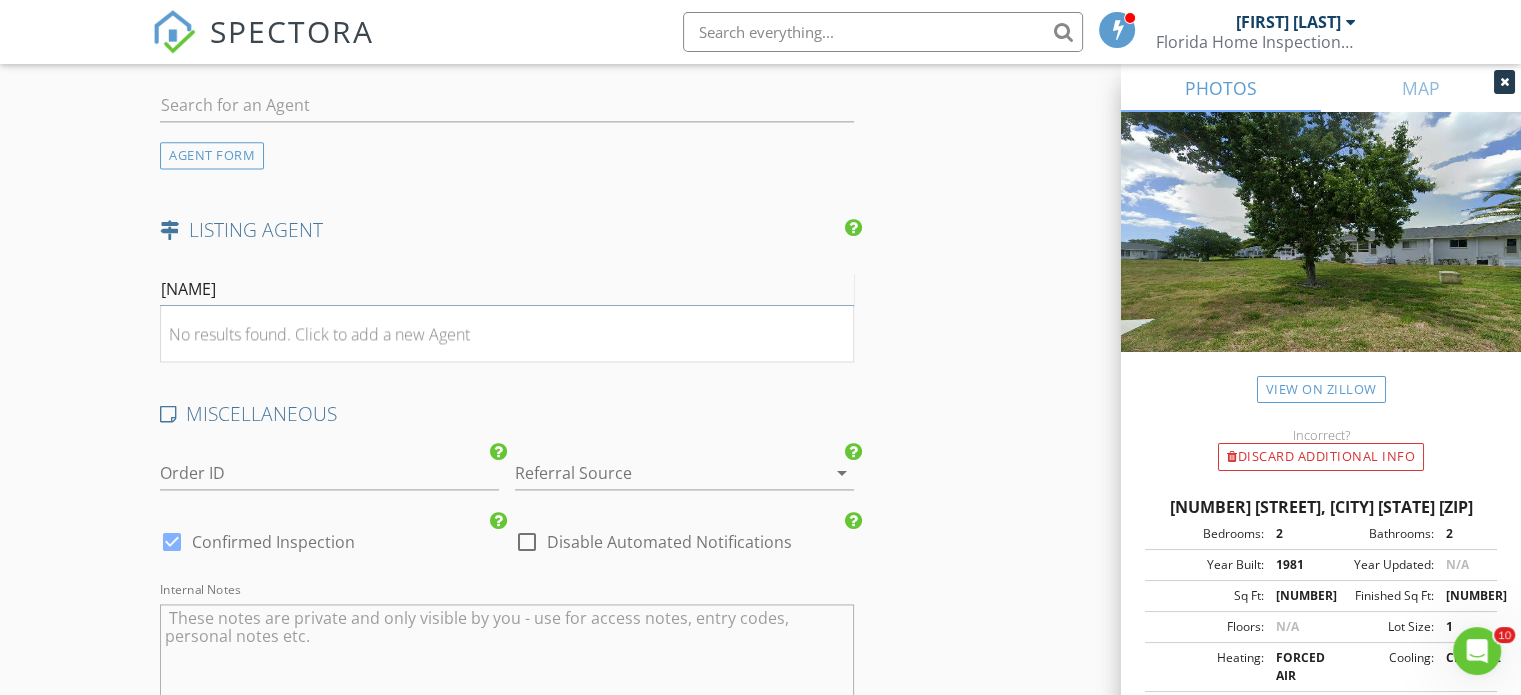 type on "Shawna" 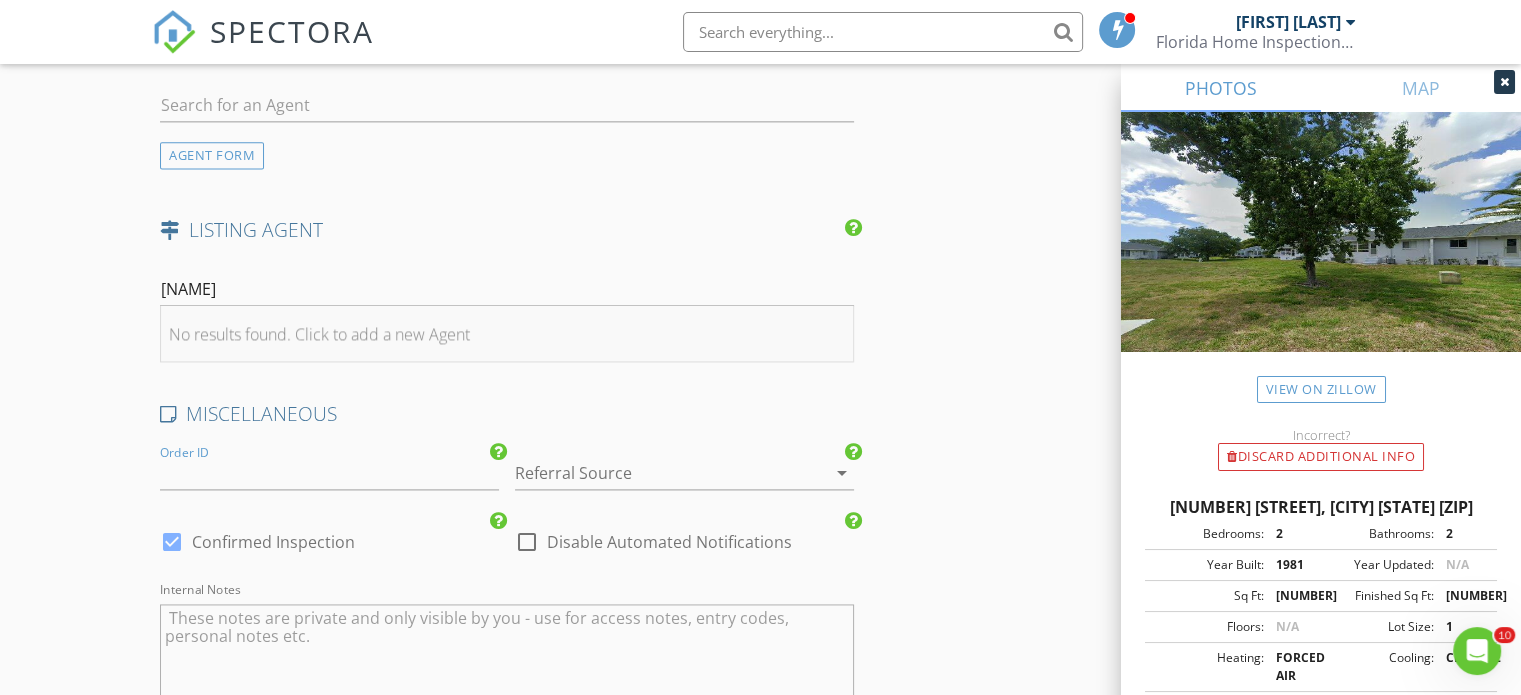 click on "No results found. Click to add a new Agent" at bounding box center [319, 334] 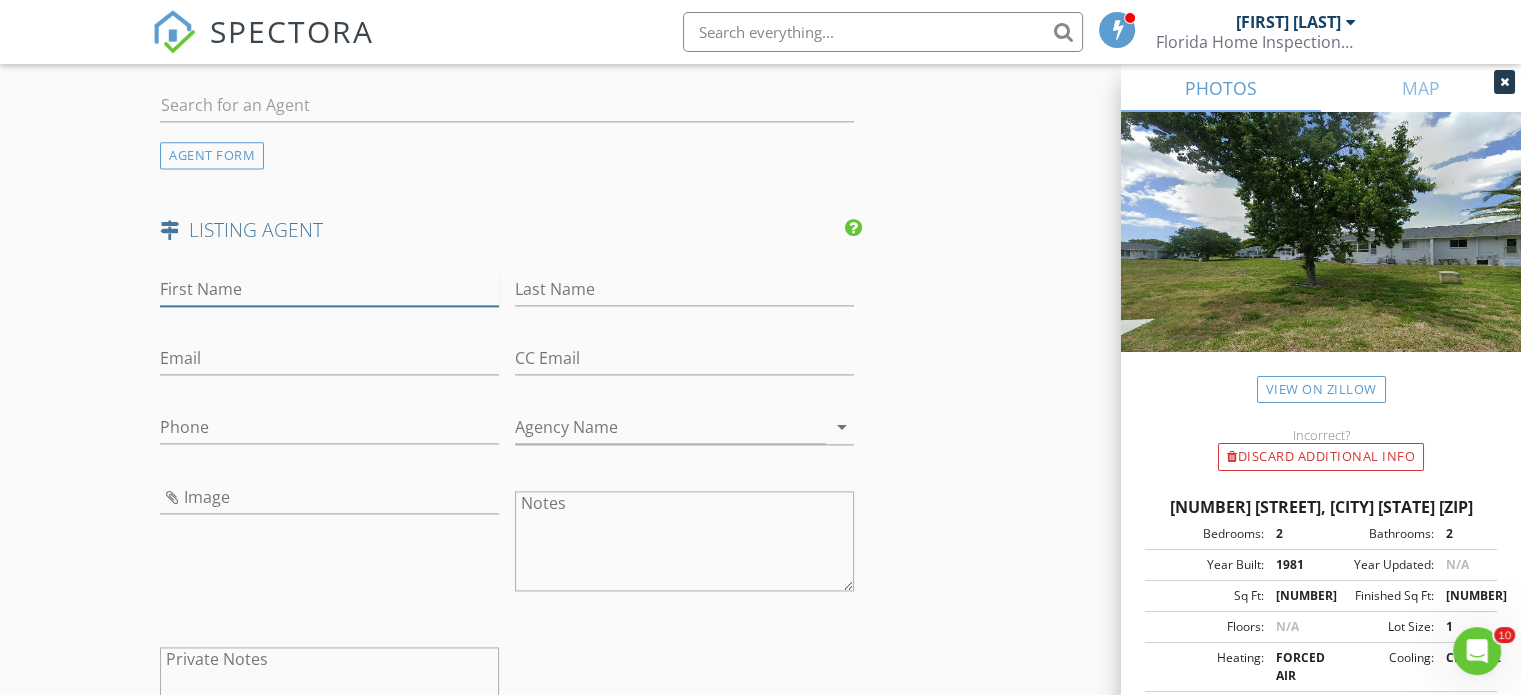 click on "First Name" at bounding box center (329, 289) 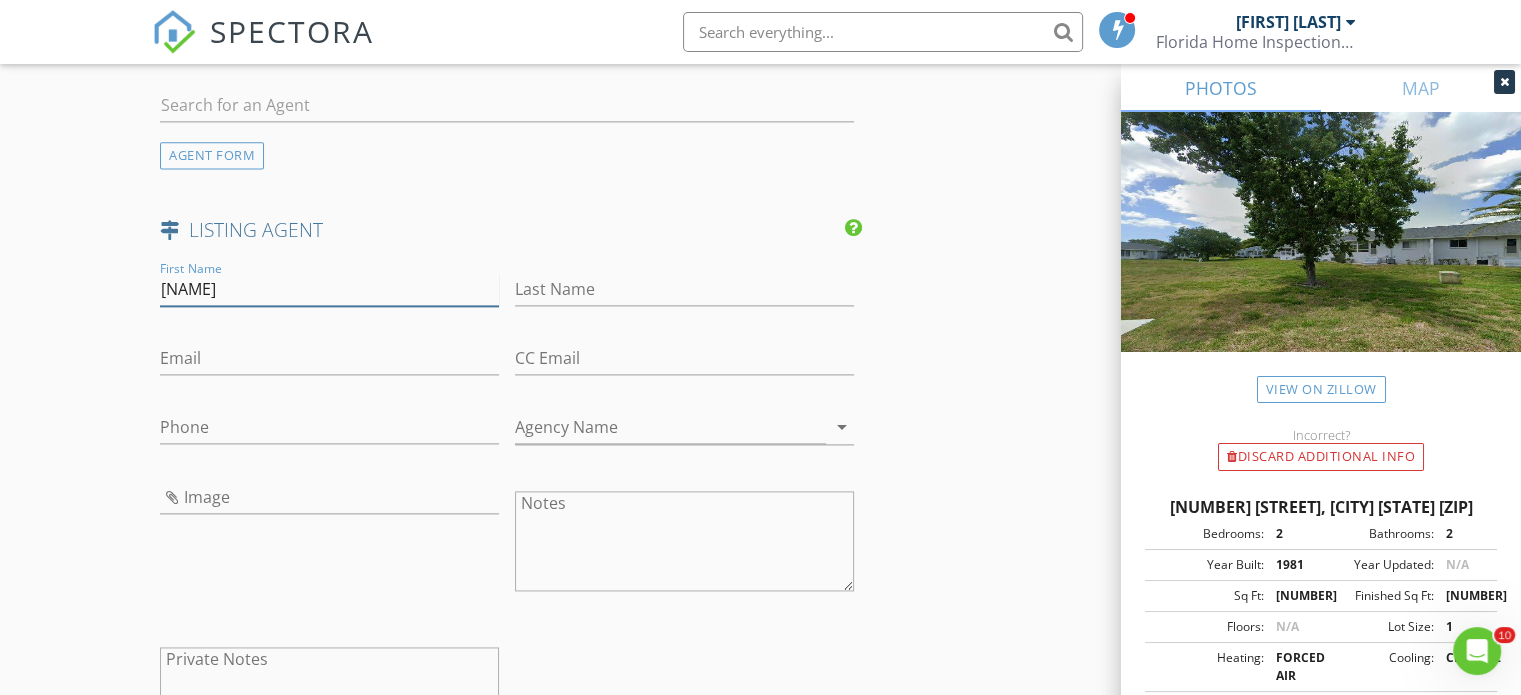 type on "Shawna" 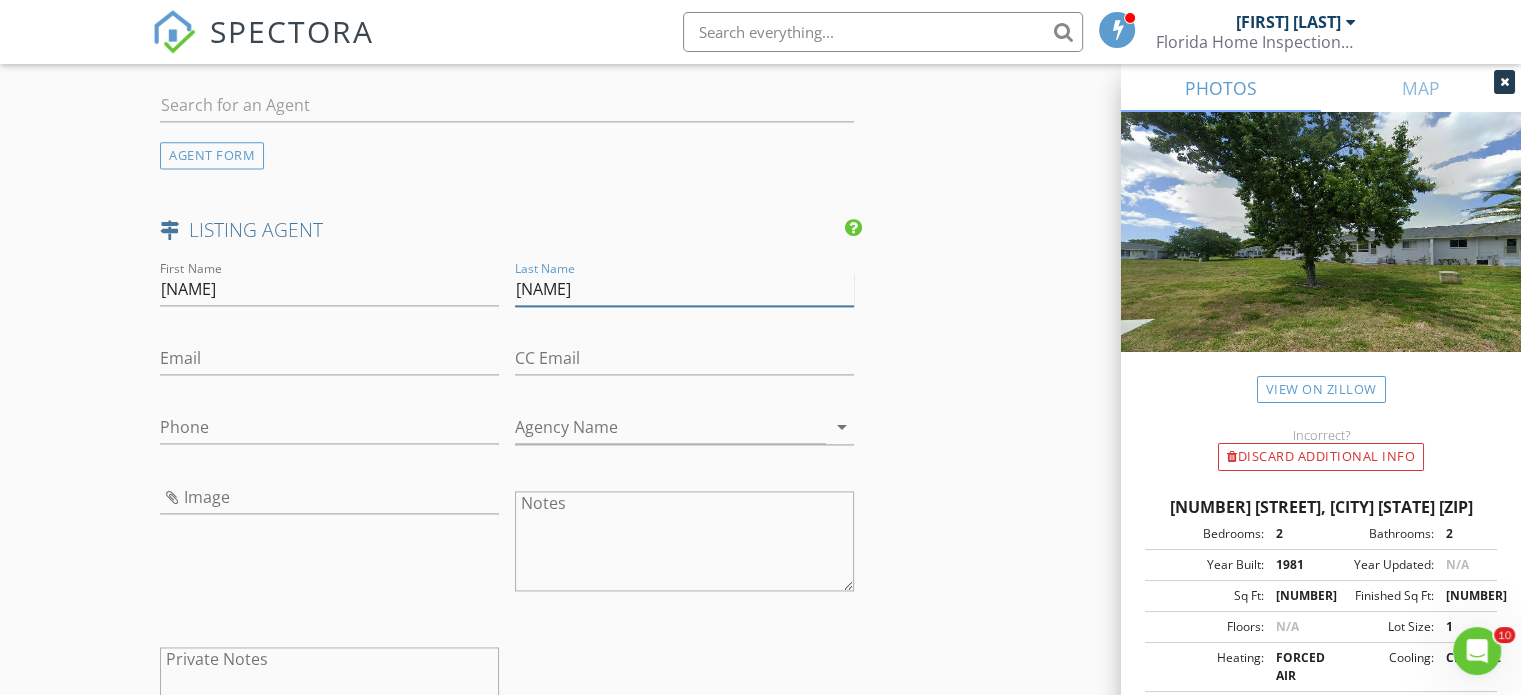 type on "Liotine" 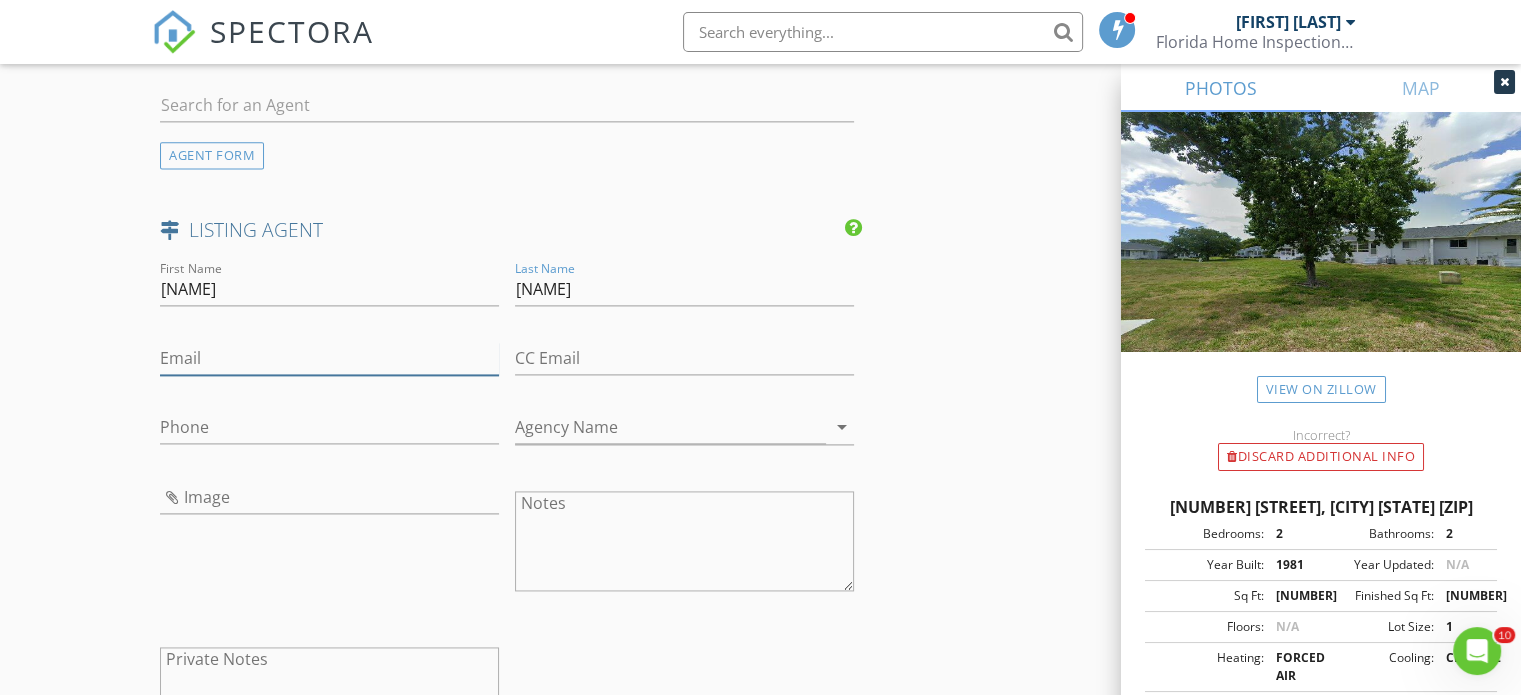 click on "Email" at bounding box center (329, 358) 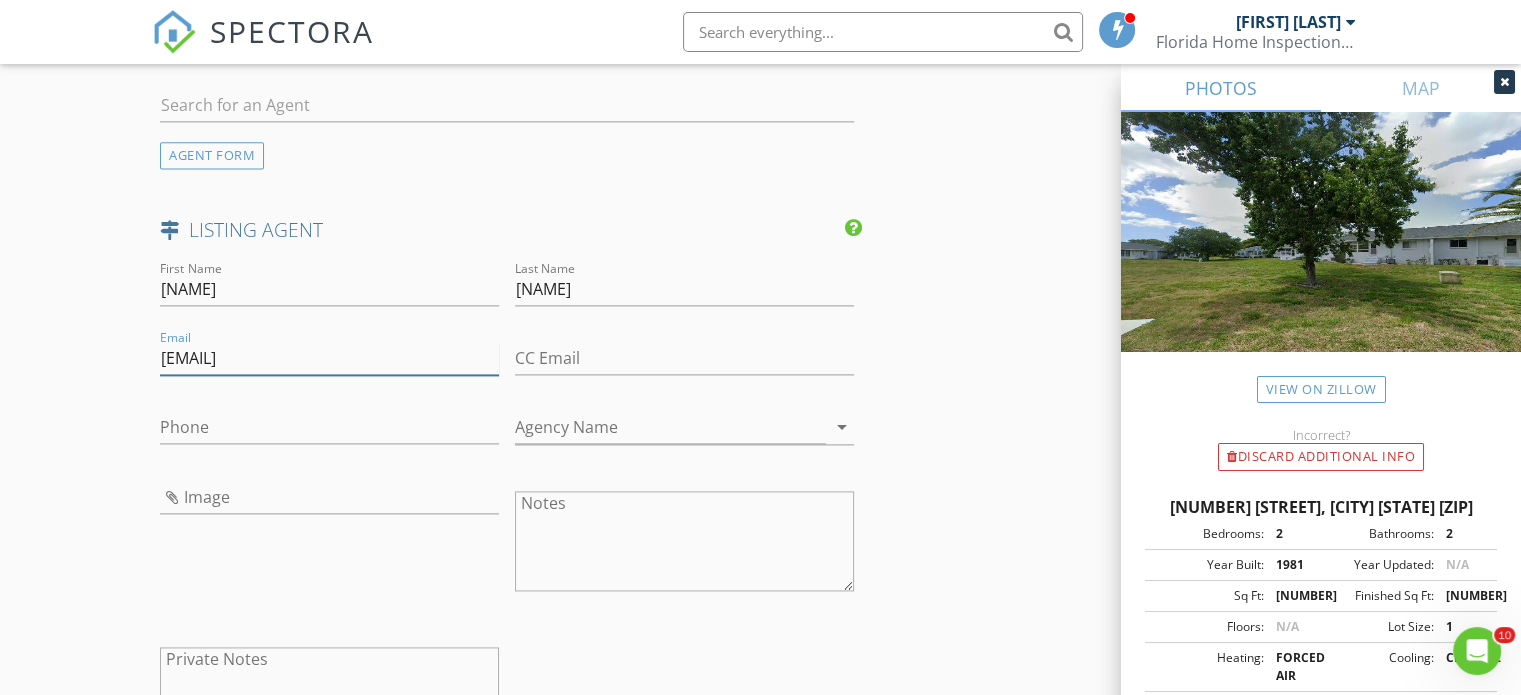 type on "[EMAIL]" 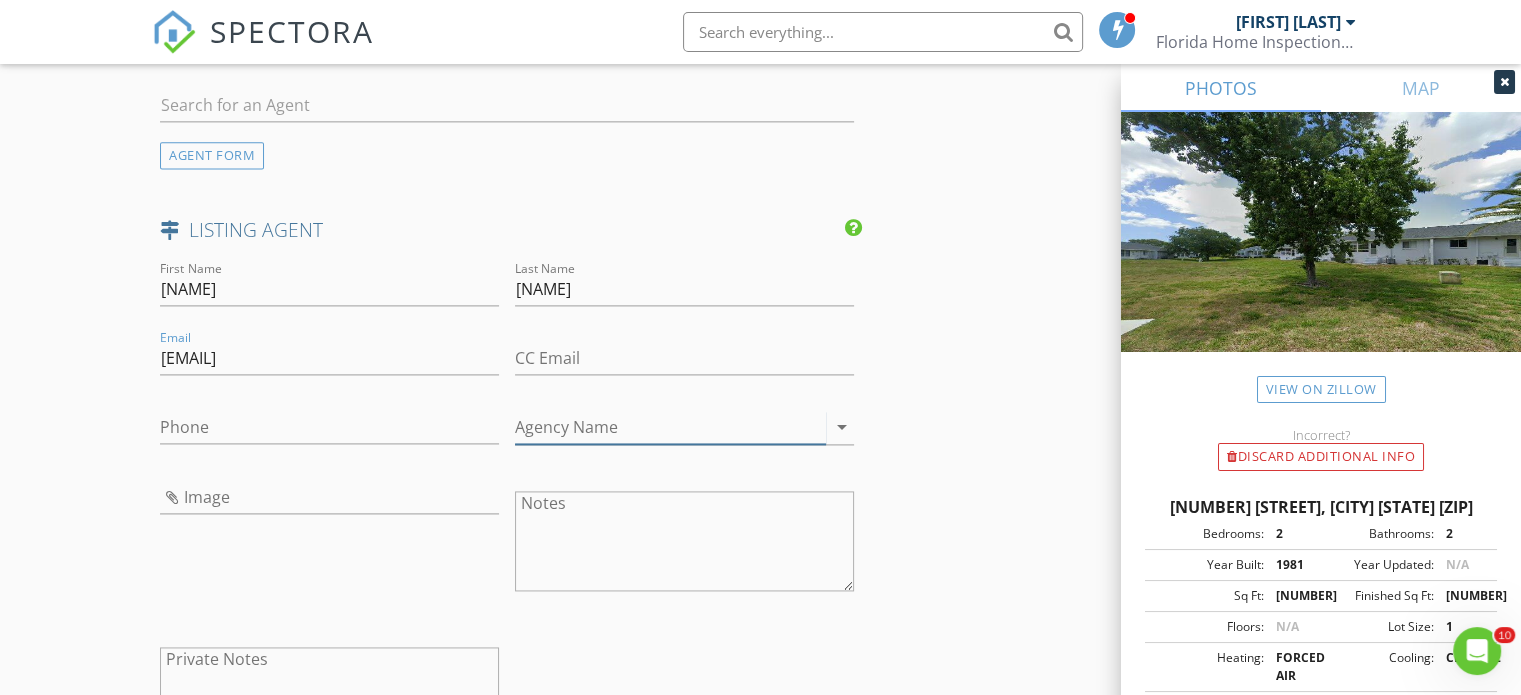 click on "arrow_drop_down" at bounding box center [842, 427] 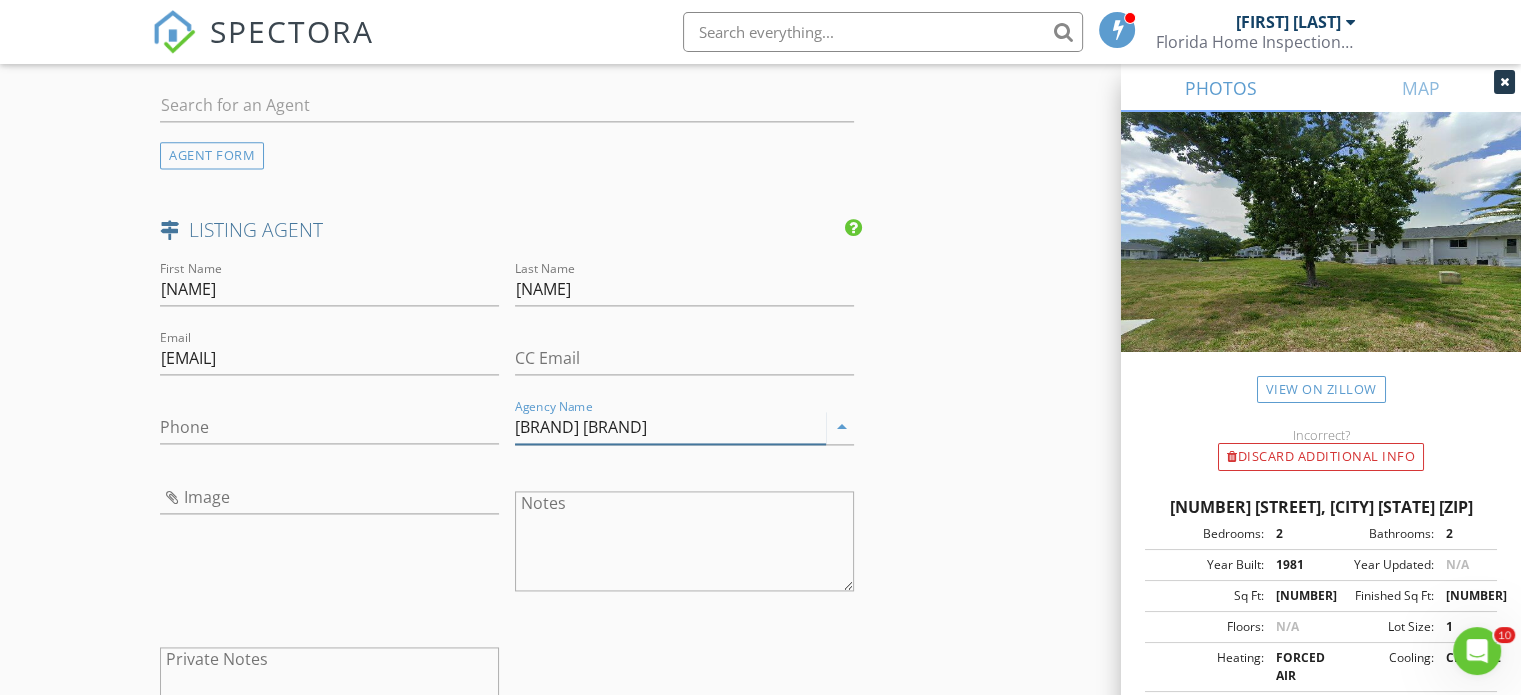 type on "Remax Champions" 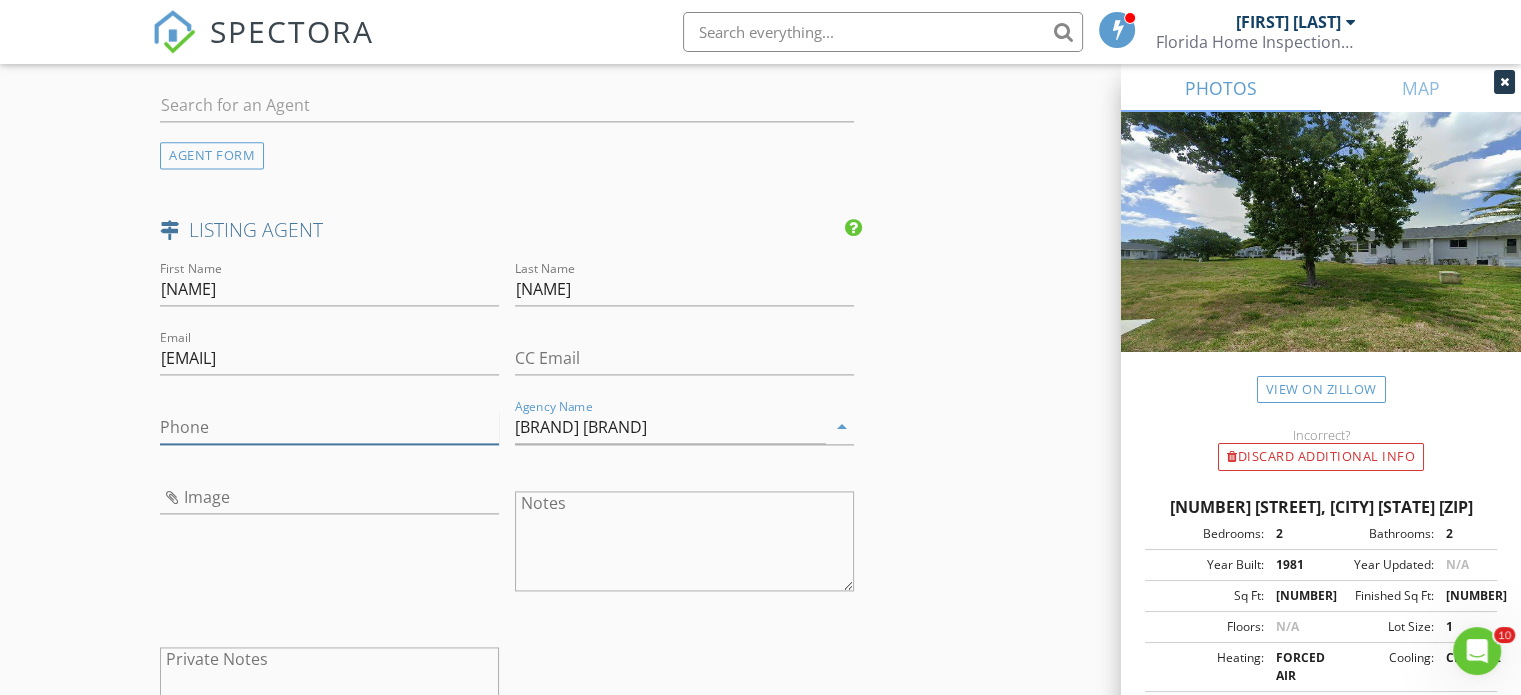 click on "Phone" at bounding box center [329, 427] 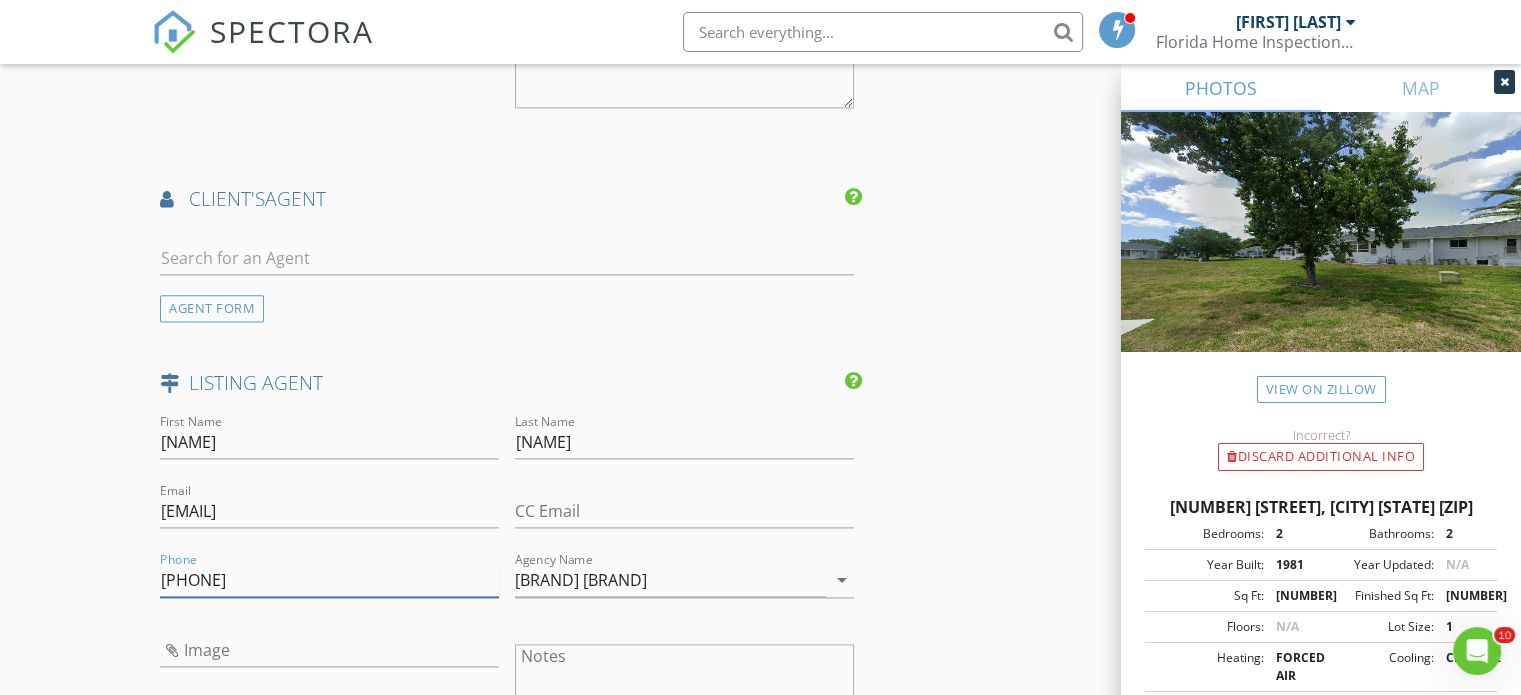 scroll, scrollTop: 2600, scrollLeft: 0, axis: vertical 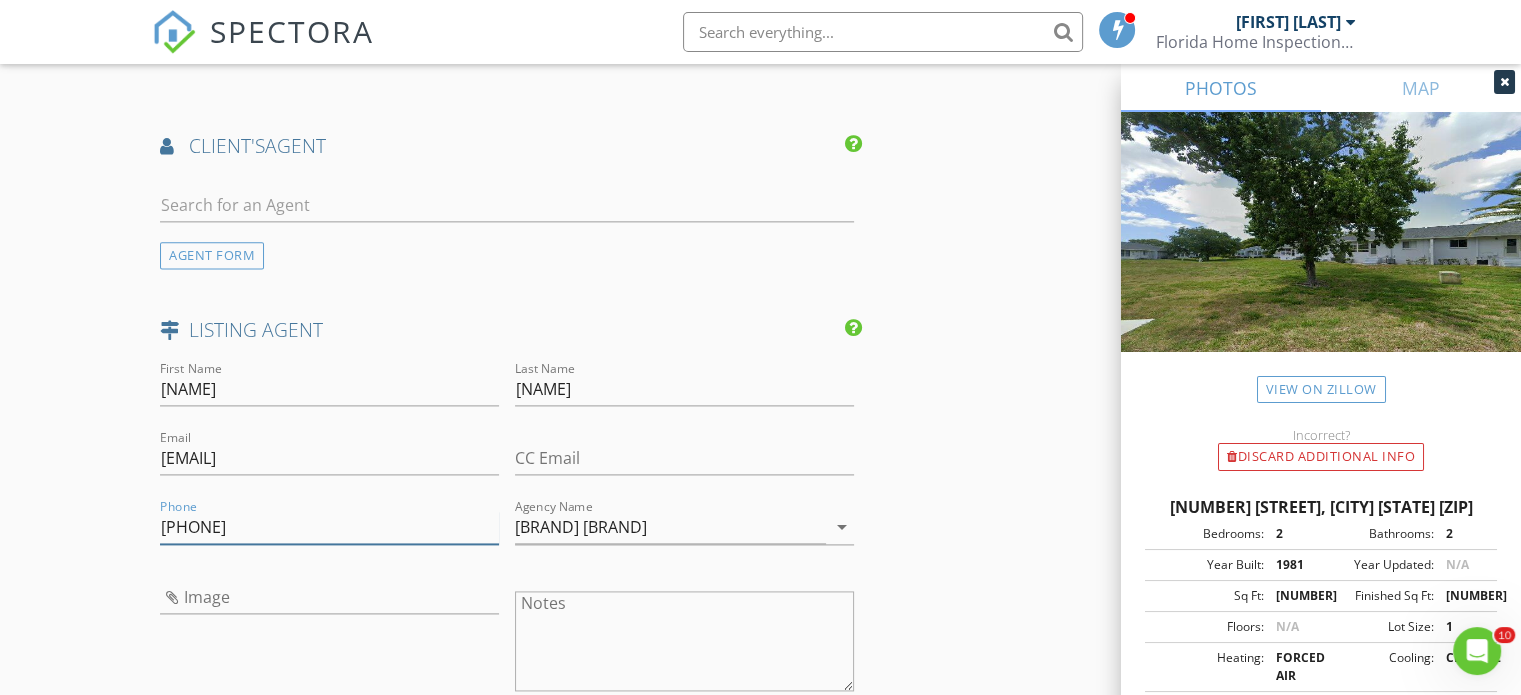 type on "[PHONE]" 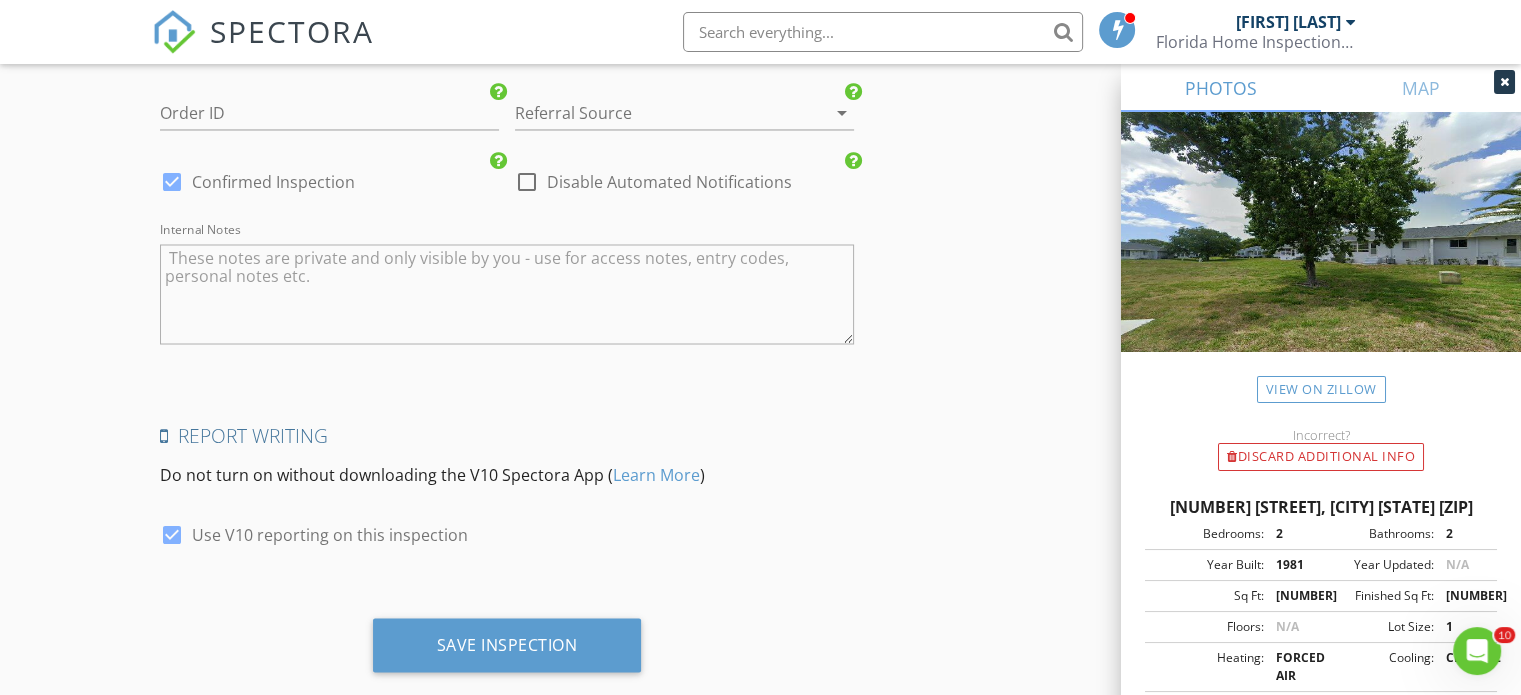scroll, scrollTop: 3545, scrollLeft: 0, axis: vertical 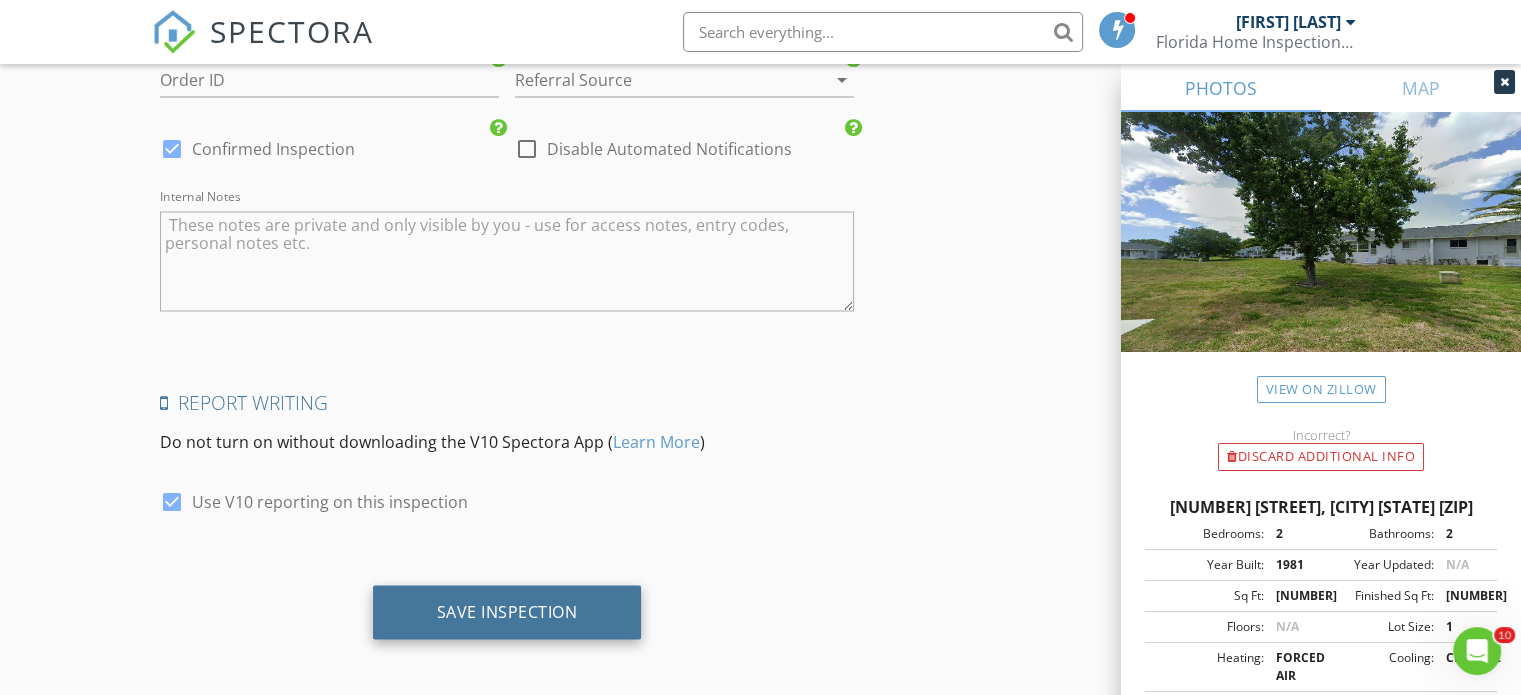click on "Save Inspection" at bounding box center (507, 611) 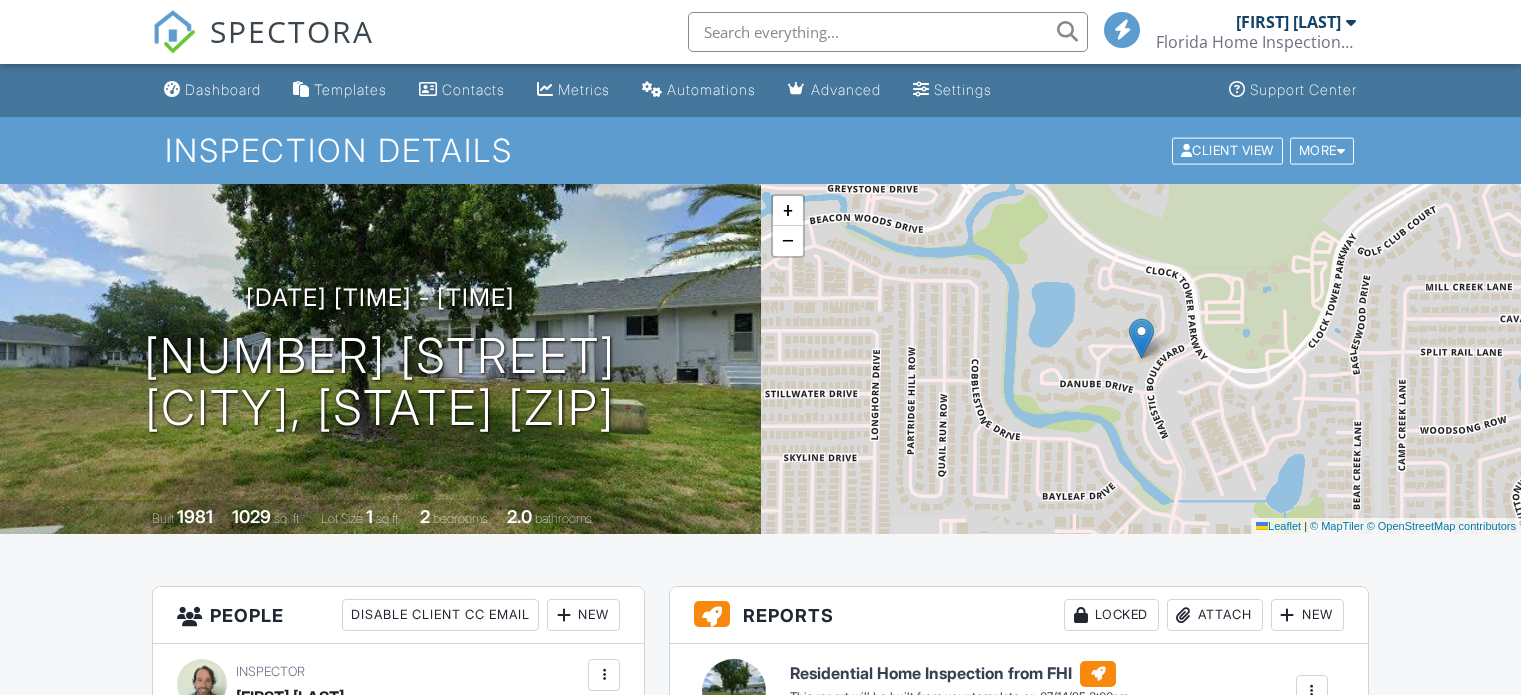 scroll, scrollTop: 0, scrollLeft: 0, axis: both 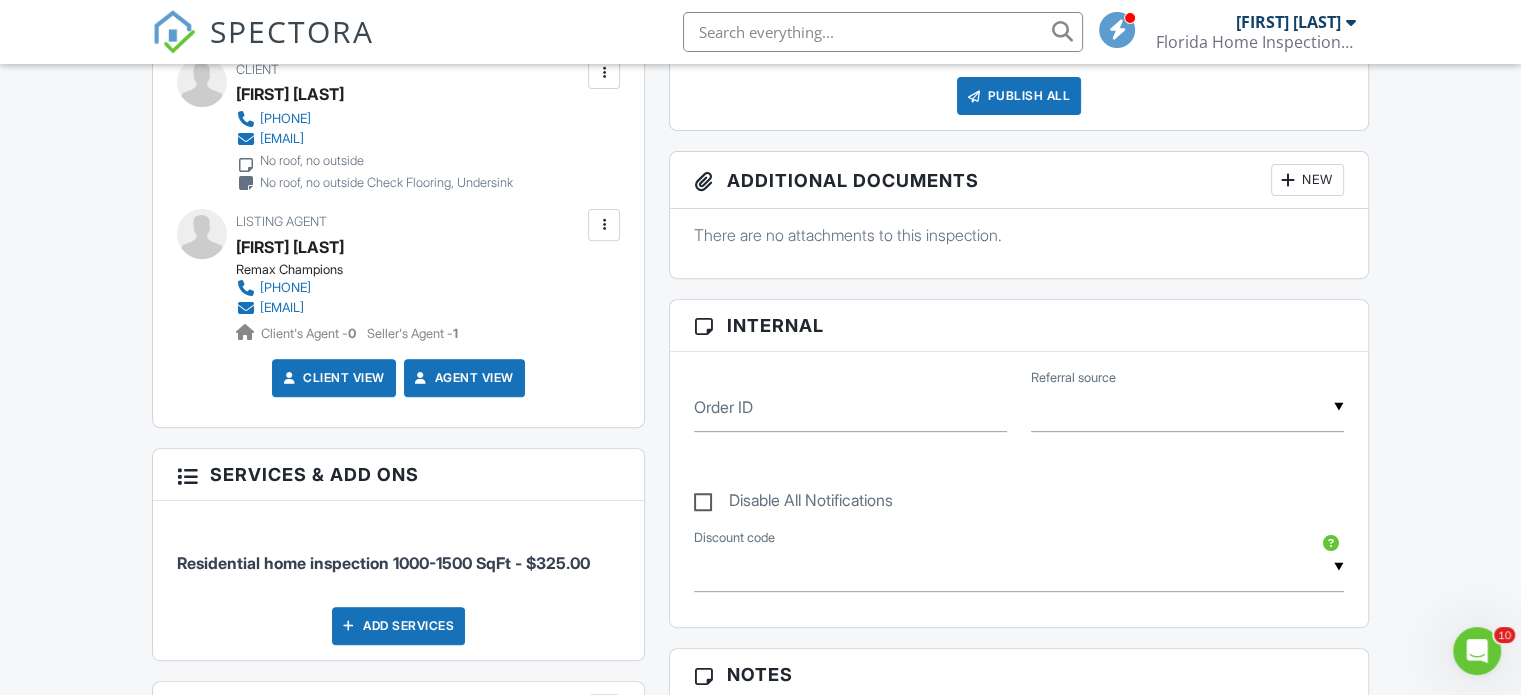 click at bounding box center (604, 225) 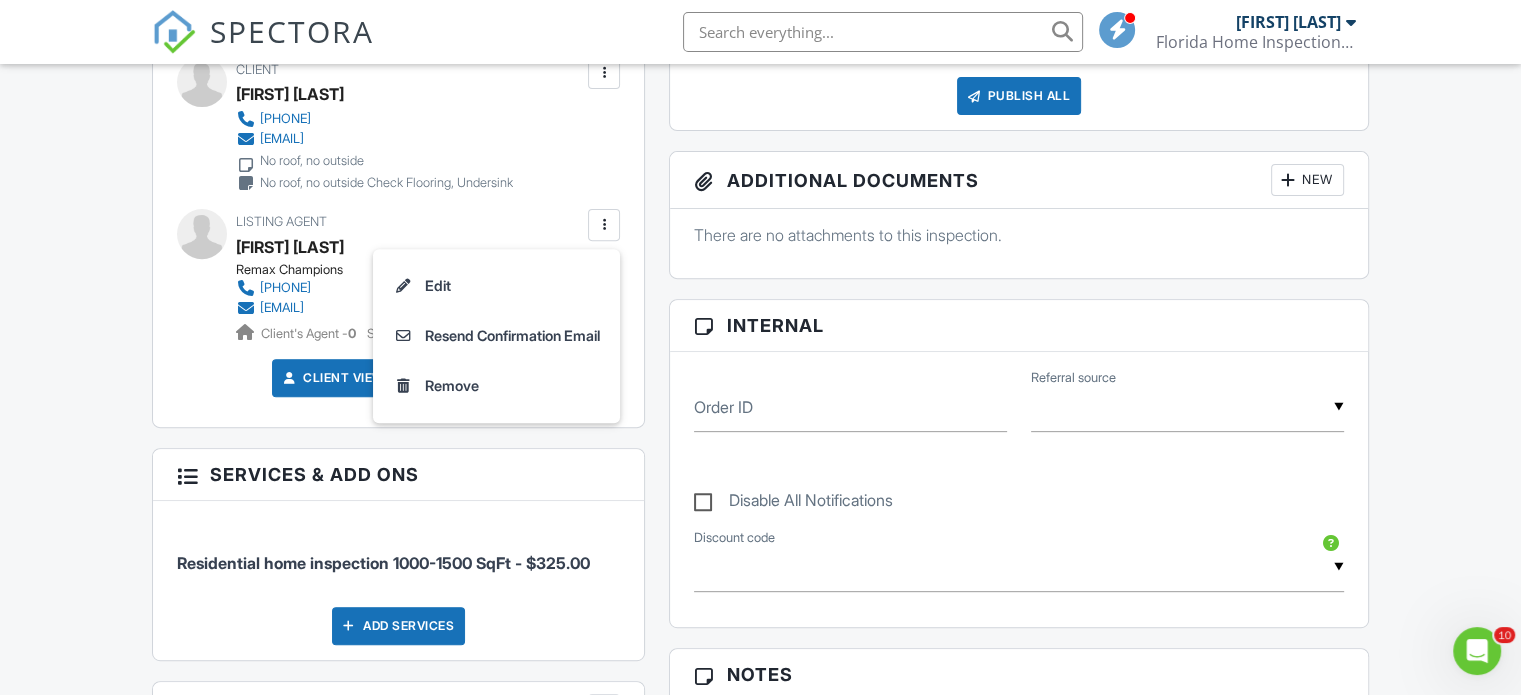 click on "Dashboard
Templates
Contacts
Metrics
Automations
Advanced
Settings
Support Center
Inspection Details
Client View
More
Property Details
Reschedule
Reorder / Copy
Share
Cancel
Delete
Print Order
Convert to V9
Enable Pass on CC Fees
View Change Log
[DATE]  [TIME]
- [TIME]
[NUMBER] [STREET]
[CITY], [STATE] [ZIP]
Built
1981
1029
sq. ft.
Lot Size
1
sq.ft.
2
bedrooms
2.0
bathrooms
+ −  Leaflet   |   © MapTiler   © OpenStreetMap contributors
All emails and texts are disabled for this inspection!
Turn on emails and texts
Turn on and Requeue Notifications
Reports
Locked
Attach
New
Residential Home Inspection from FHI" at bounding box center (760, 666) 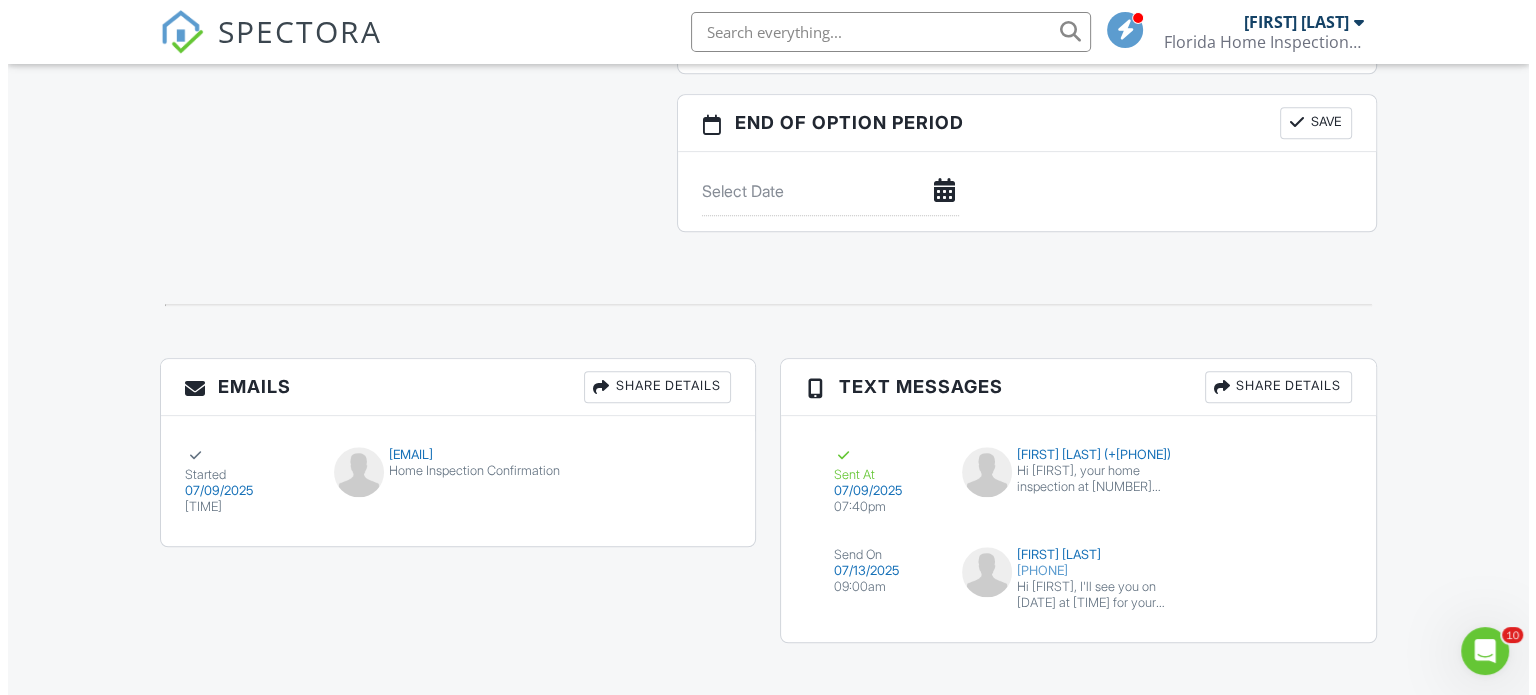scroll, scrollTop: 2011, scrollLeft: 0, axis: vertical 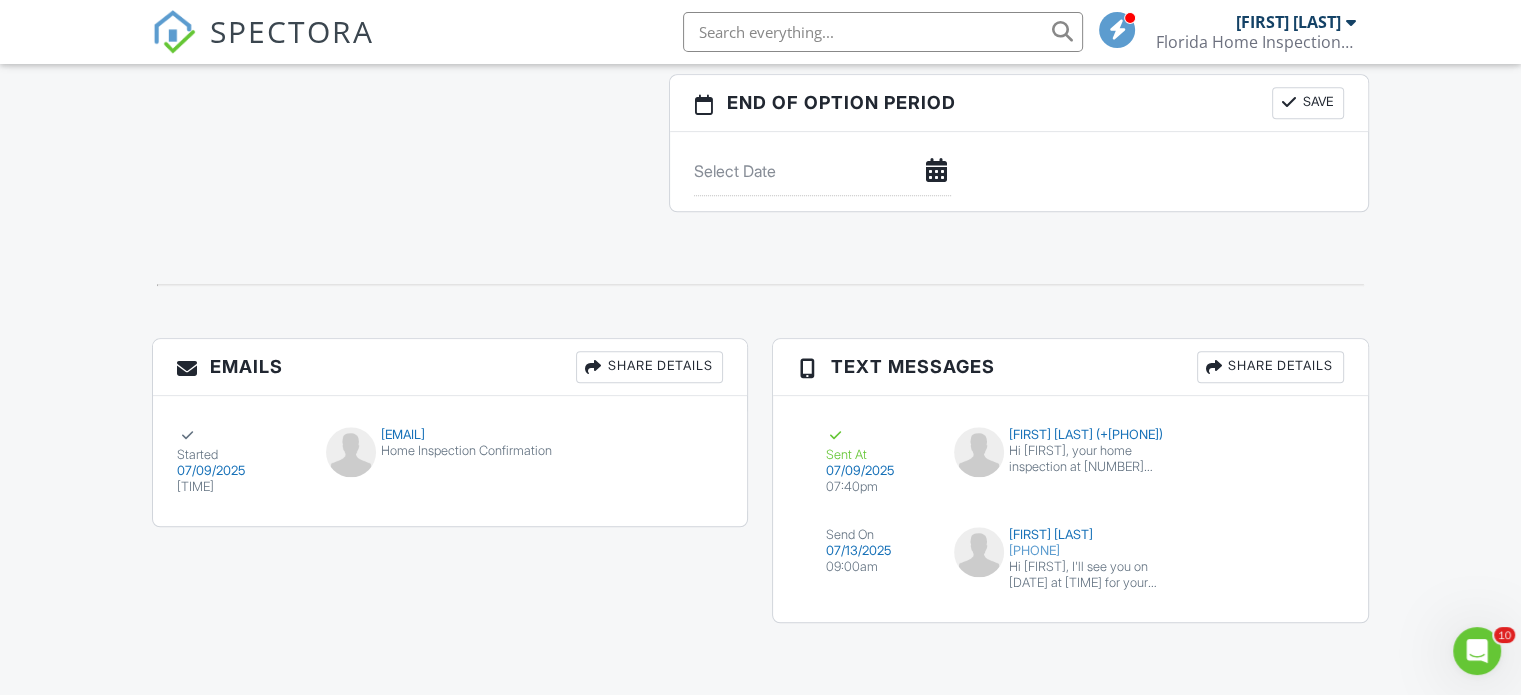 click on "Share Details" at bounding box center (649, 367) 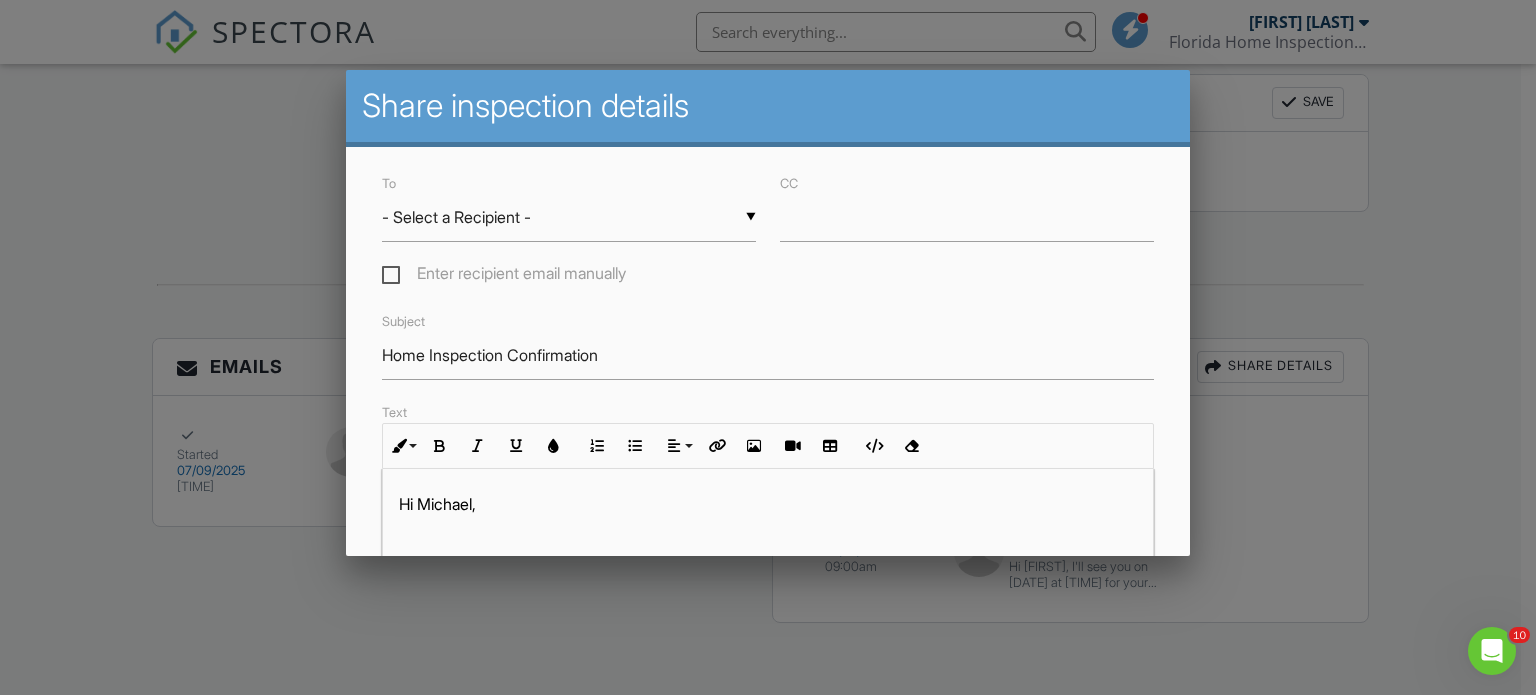 click at bounding box center (768, 334) 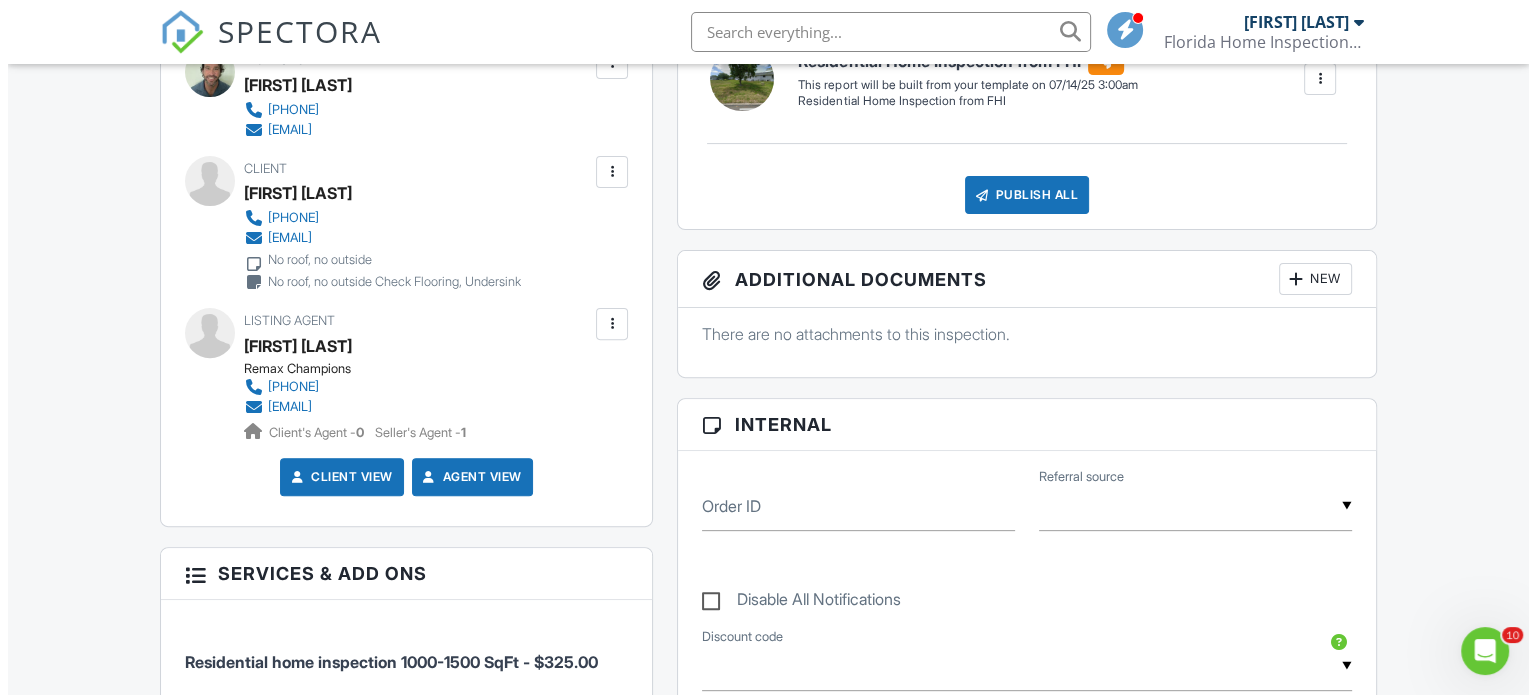 scroll, scrollTop: 611, scrollLeft: 0, axis: vertical 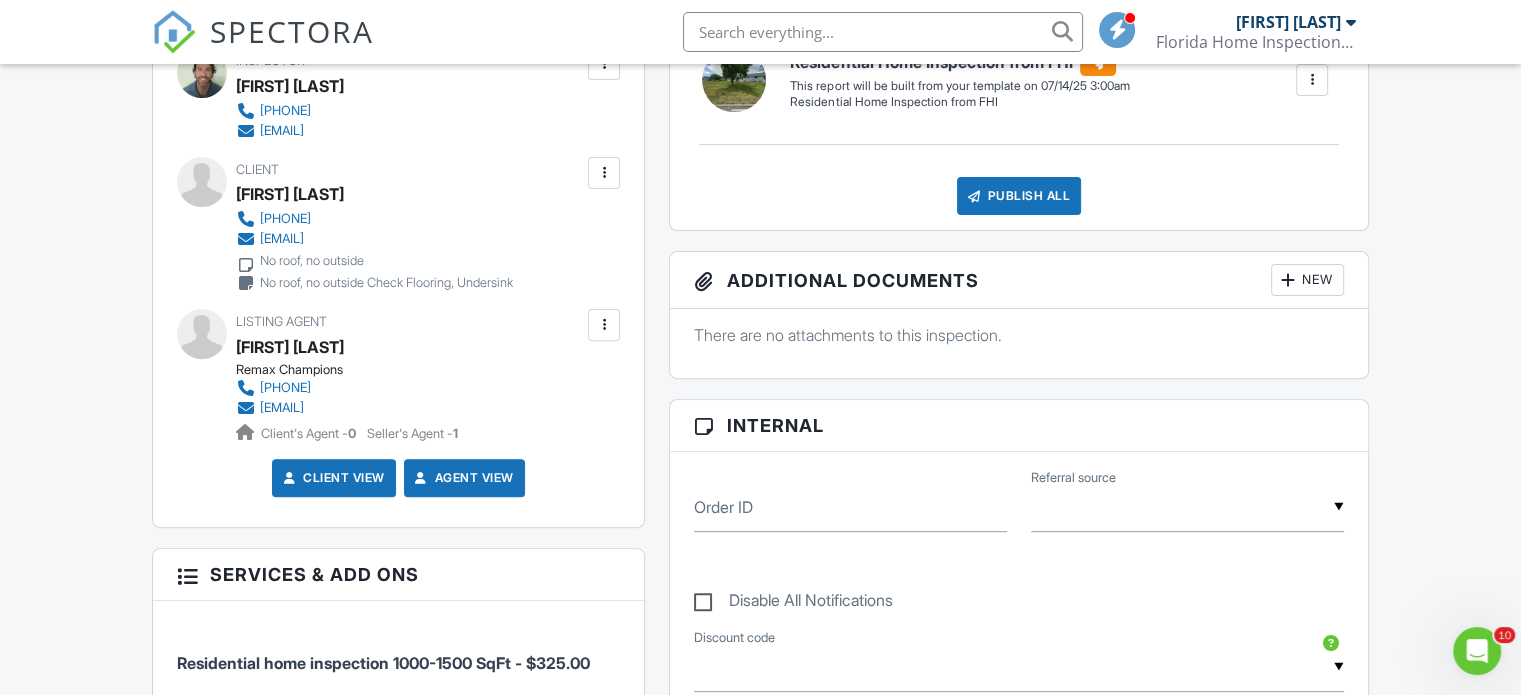 click at bounding box center [604, 325] 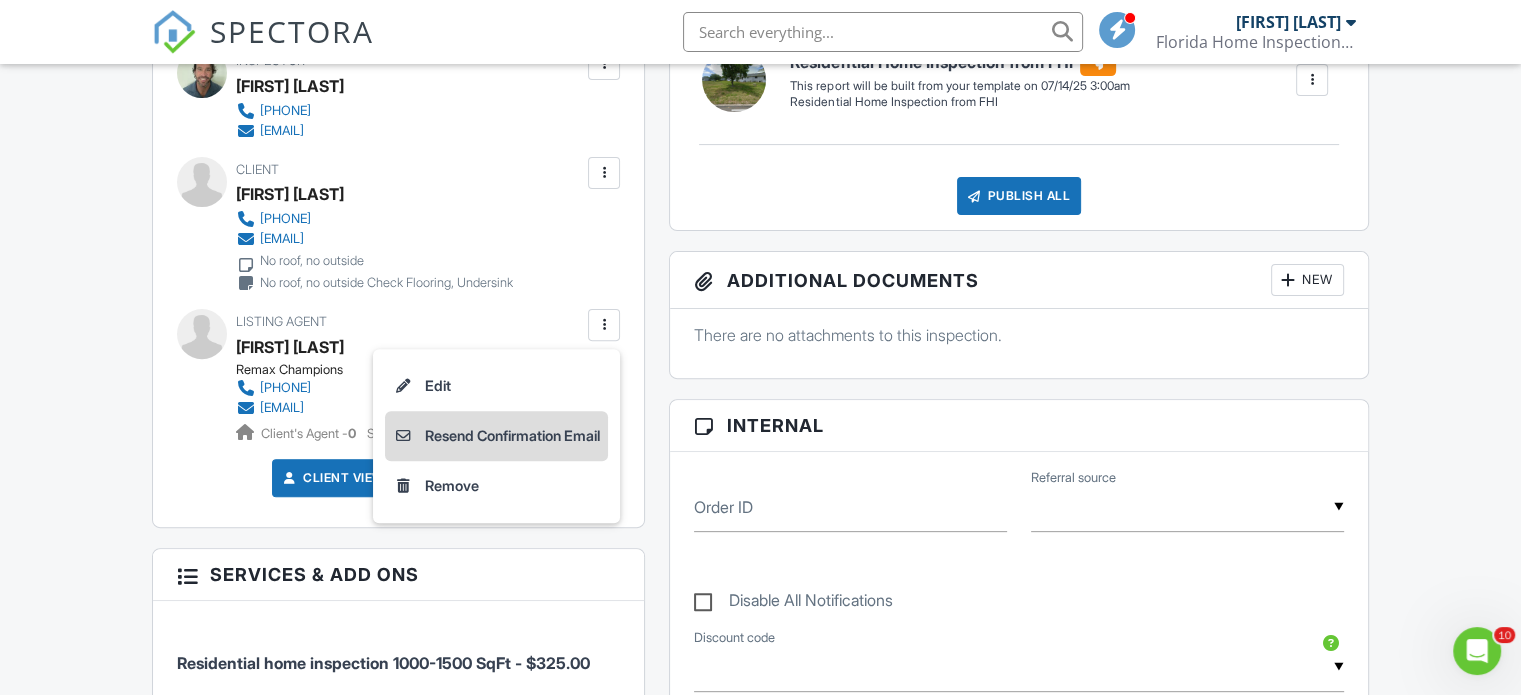 click on "Resend Confirmation Email" at bounding box center [496, 436] 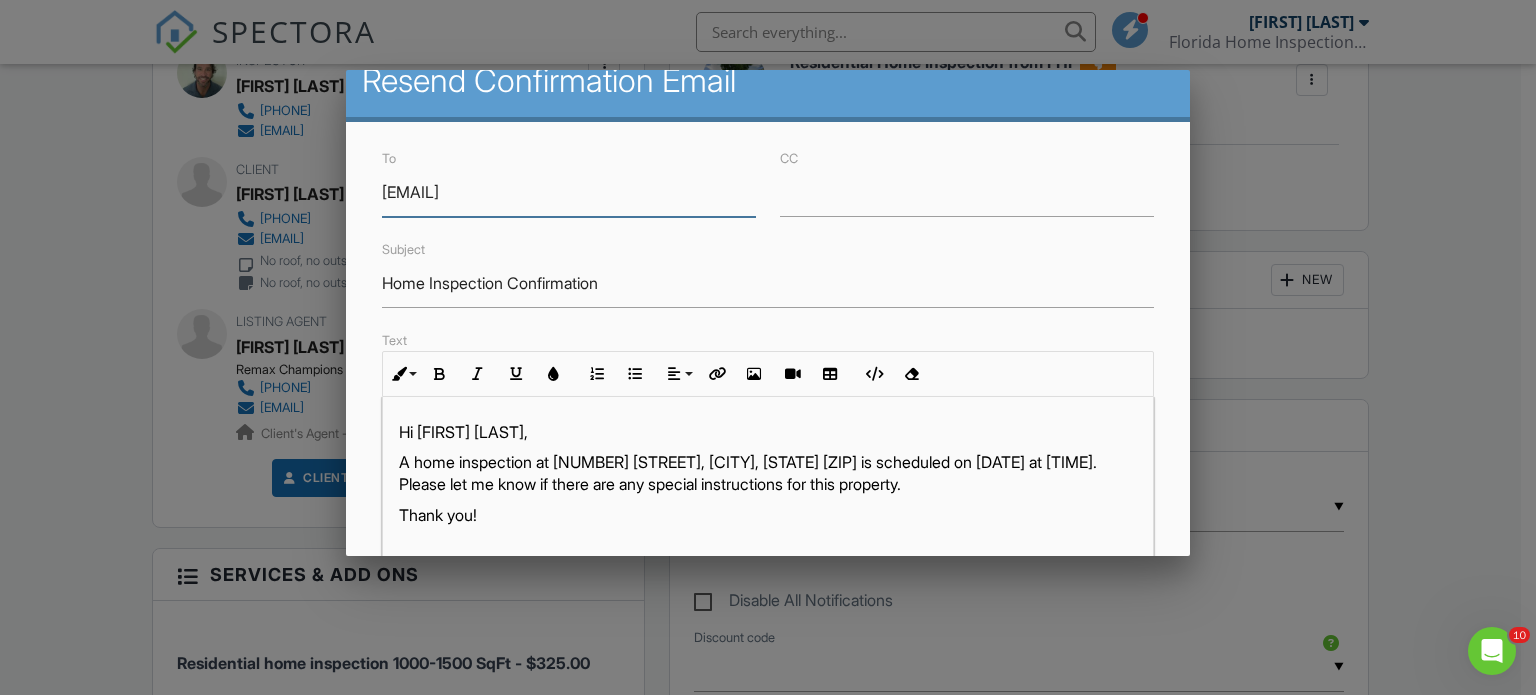 scroll, scrollTop: 100, scrollLeft: 0, axis: vertical 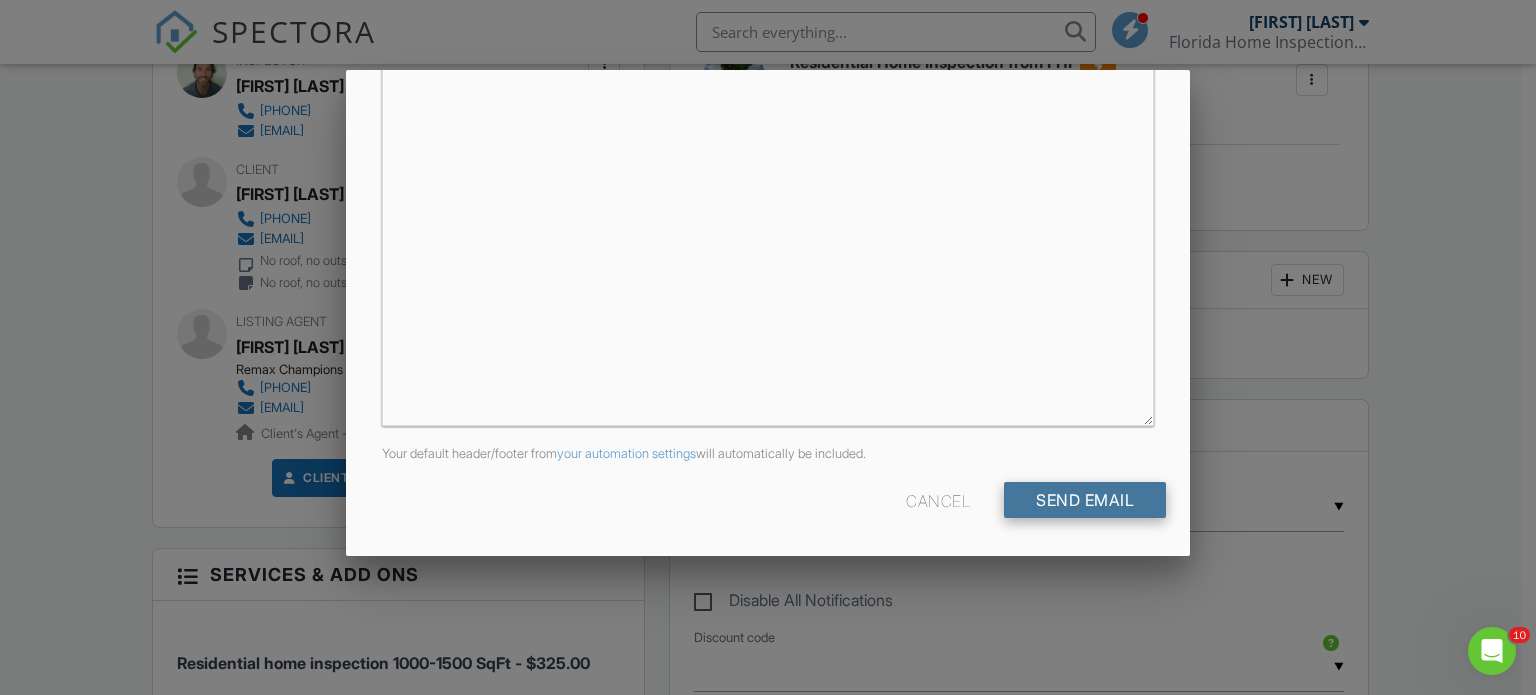 click on "Send Email" at bounding box center [1085, 500] 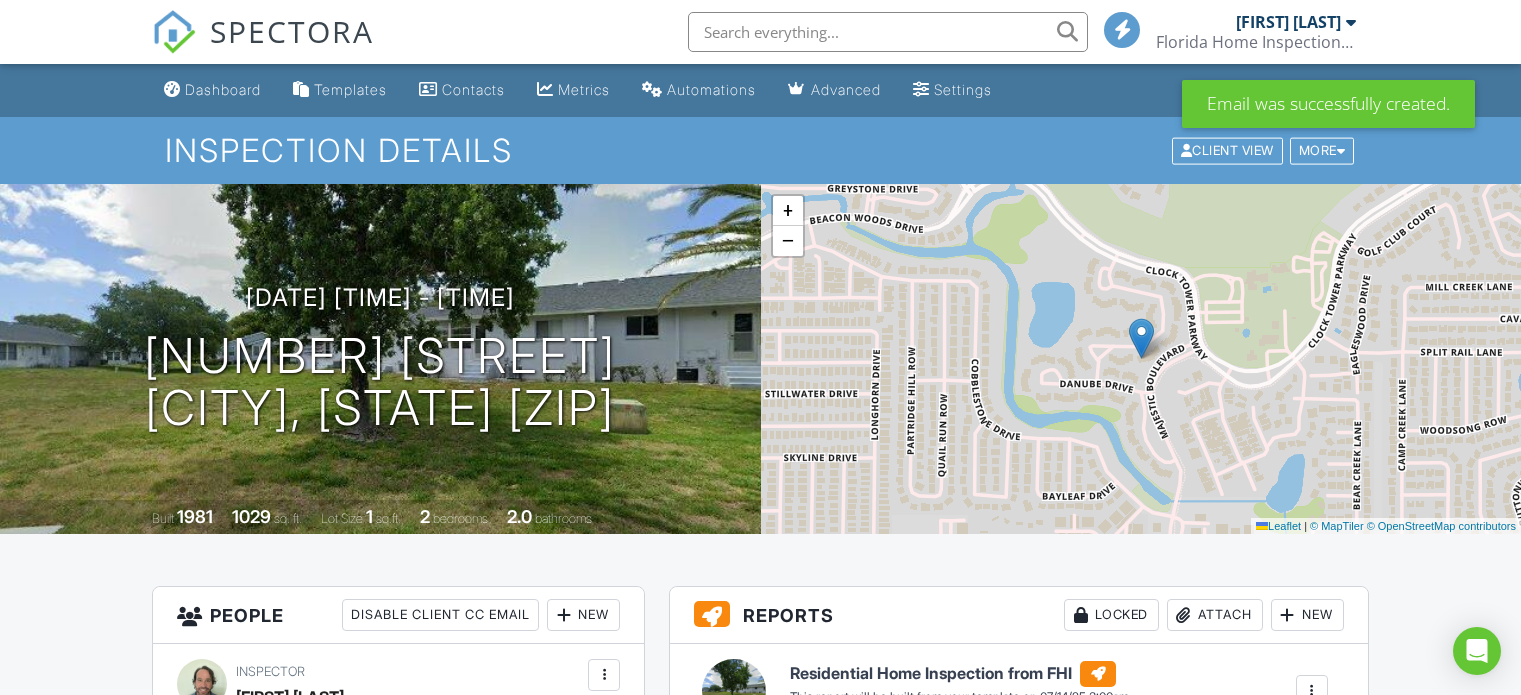 scroll, scrollTop: 2015, scrollLeft: 0, axis: vertical 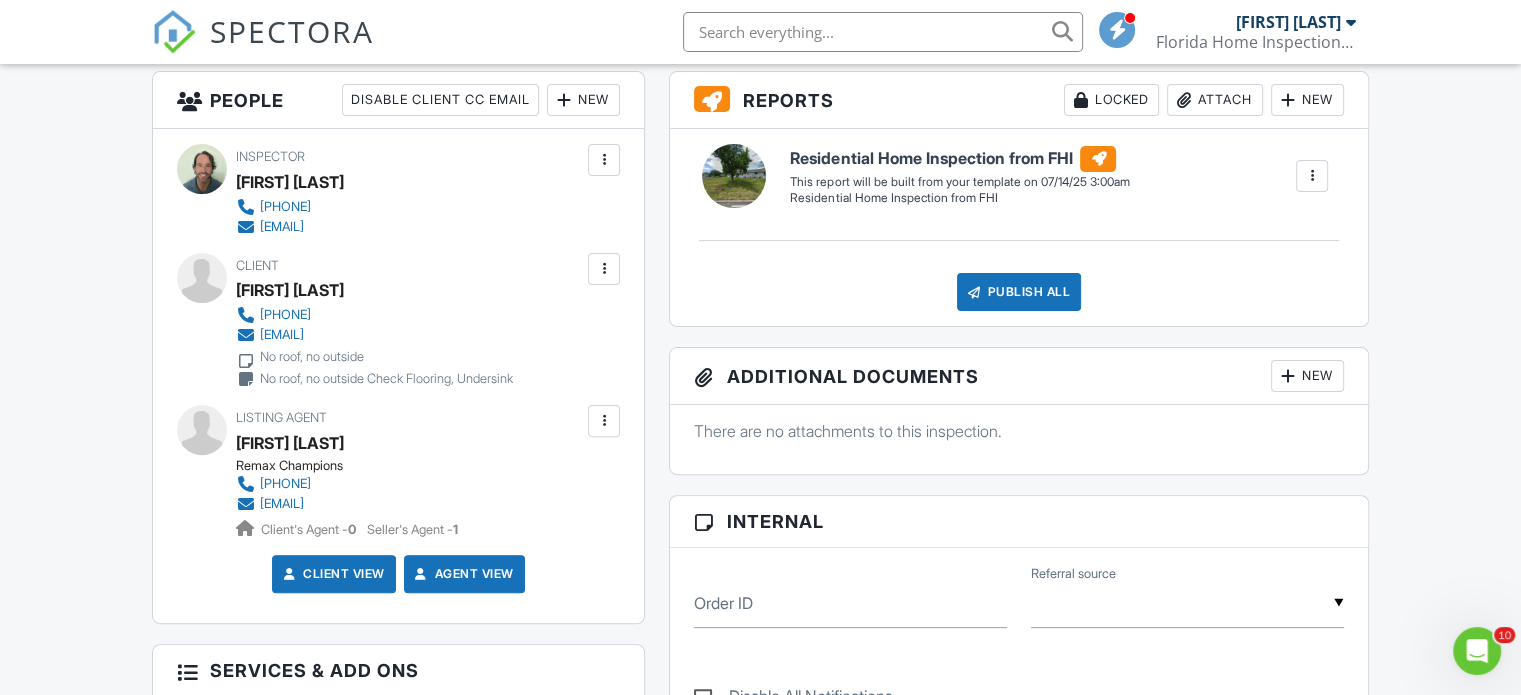 click at bounding box center [604, 421] 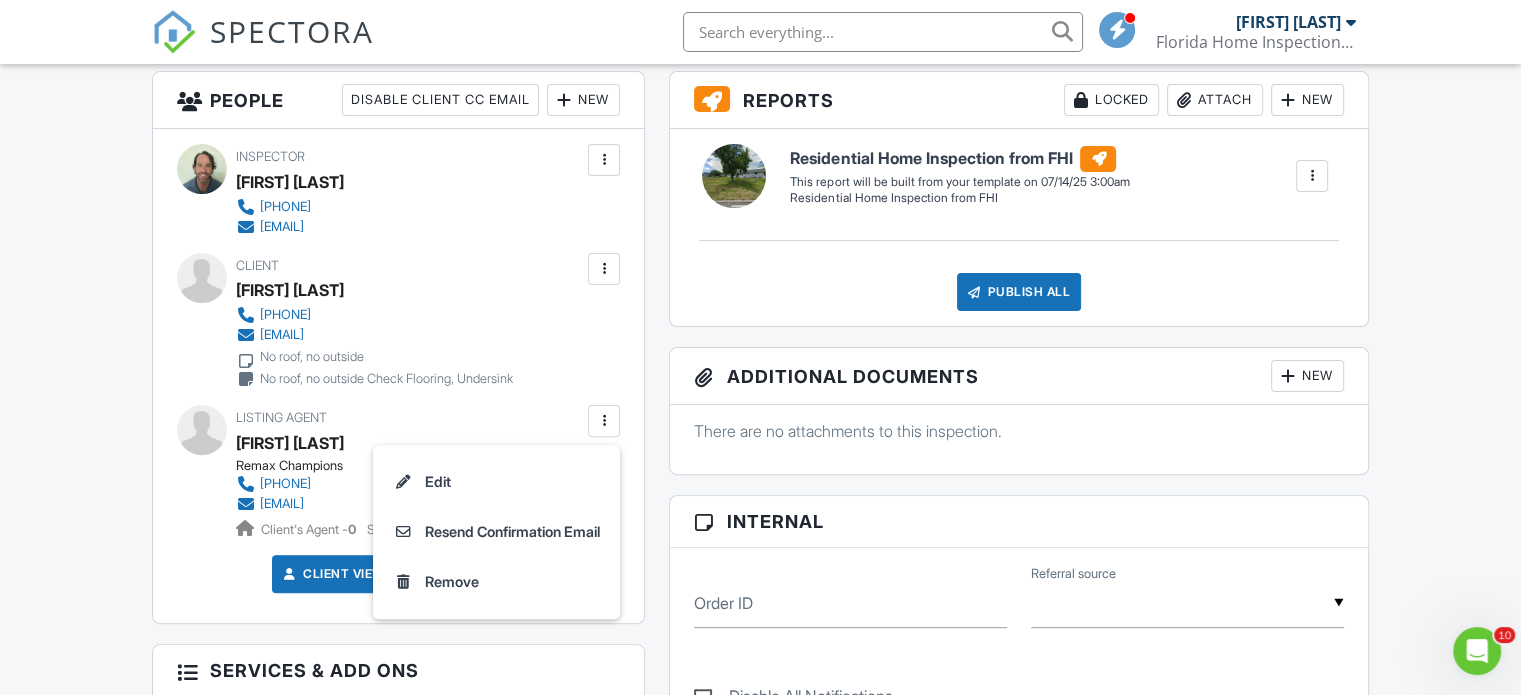 click on "Dashboard
Templates
Contacts
Metrics
Automations
Advanced
Settings
Support Center
Inspection Details
Client View
More
Property Details
Reschedule
Reorder / Copy
Share
Cancel
Delete
Print Order
Convert to V9
Enable Pass on CC Fees
View Change Log
[DATE]  [TIME]
- [TIME]
[NUMBER] [STREET]
[CITY], [STATE] [ZIP]
Built
[YEAR]
[NUMBER]
sq. ft.
Lot Size
[NUMBER]
sq.ft.
[NUMBER]
bedrooms
[NUMBER]
bathrooms
+ −  Leaflet   |   © MapTiler   © OpenStreetMap contributors
All emails and texts are disabled for this inspection!
Turn on emails and texts
Turn on and Requeue Notifications
Reports
Locked
Attach
New
Residential Home Inspection from FHI" at bounding box center (760, 864) 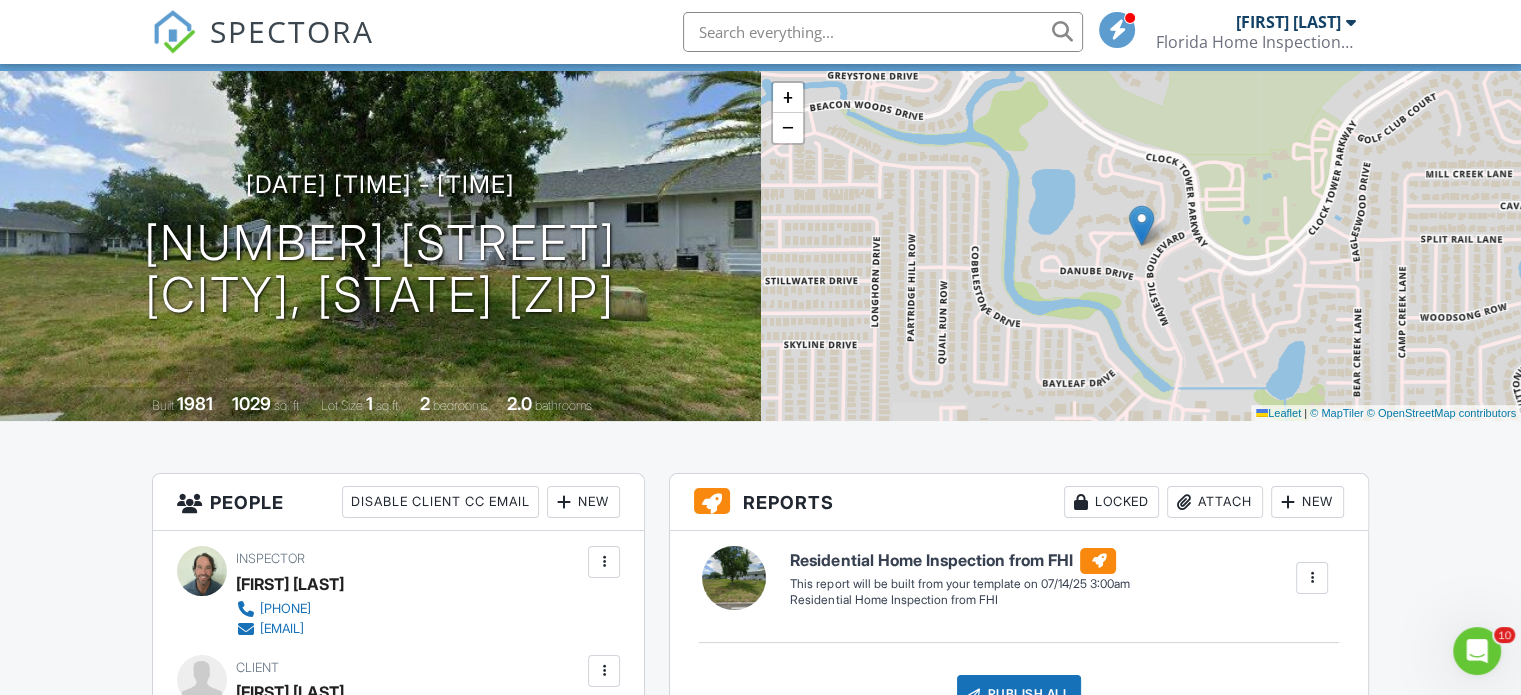 scroll, scrollTop: 0, scrollLeft: 0, axis: both 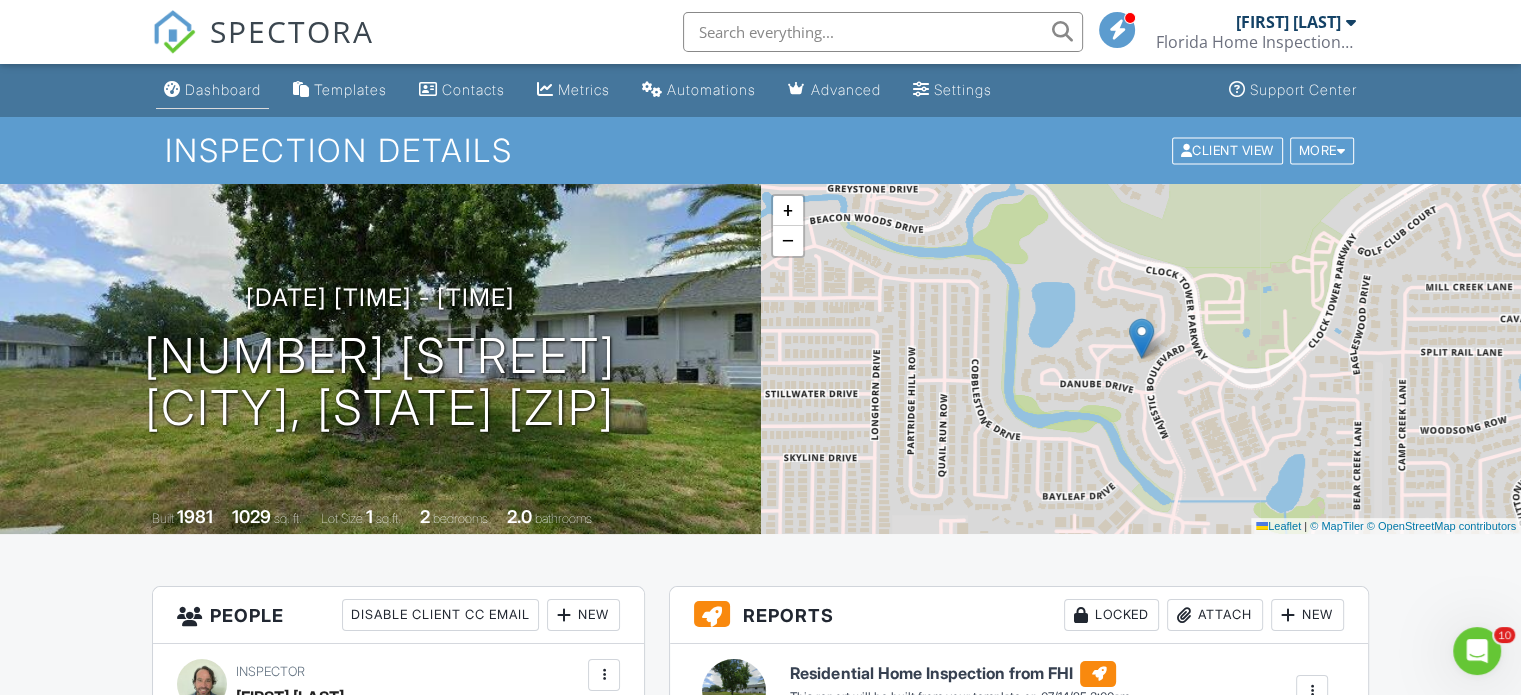 click on "Dashboard" at bounding box center [223, 89] 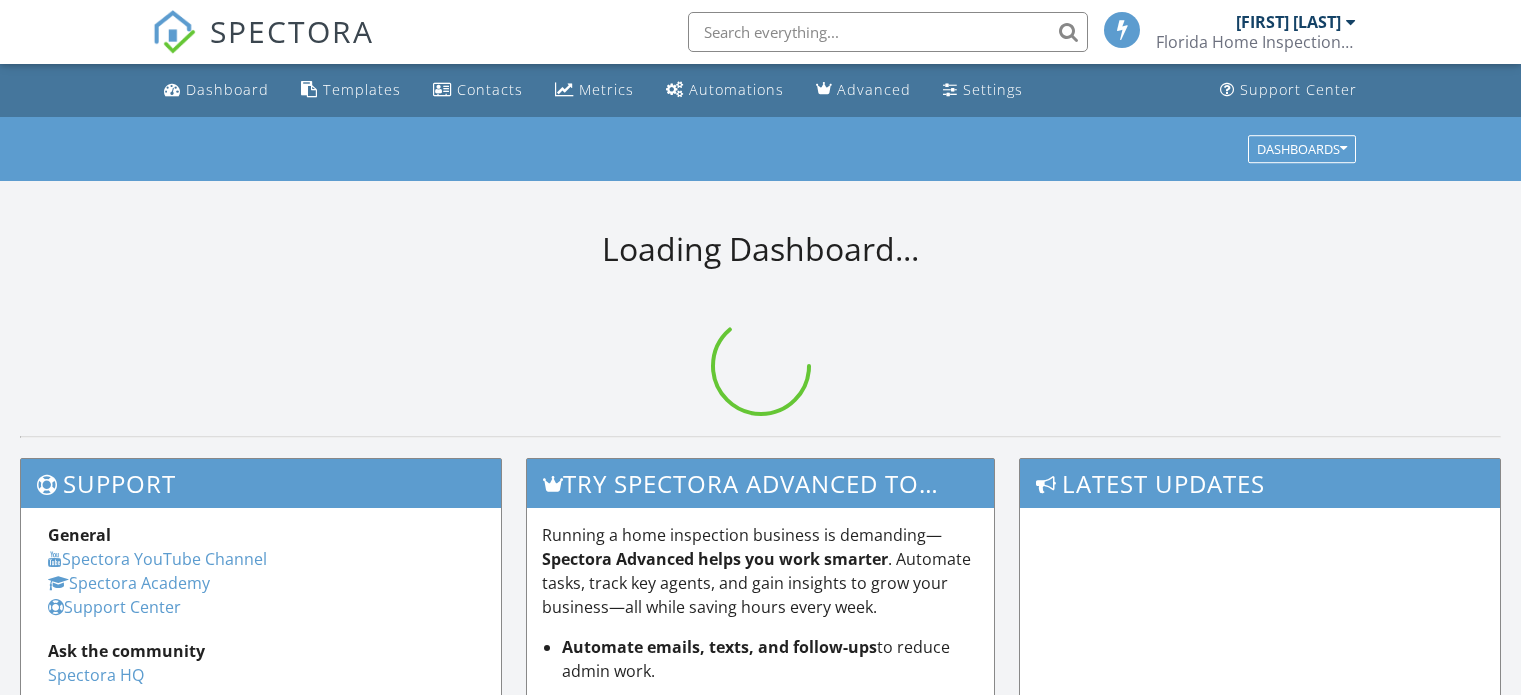 scroll, scrollTop: 0, scrollLeft: 0, axis: both 